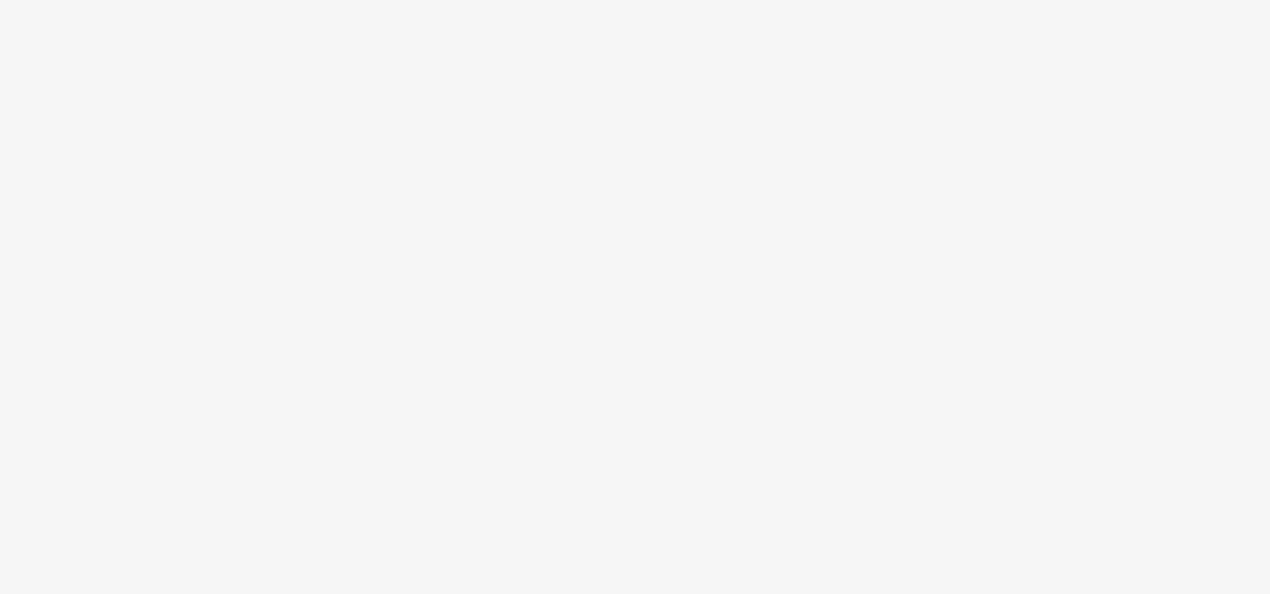 scroll, scrollTop: 0, scrollLeft: 0, axis: both 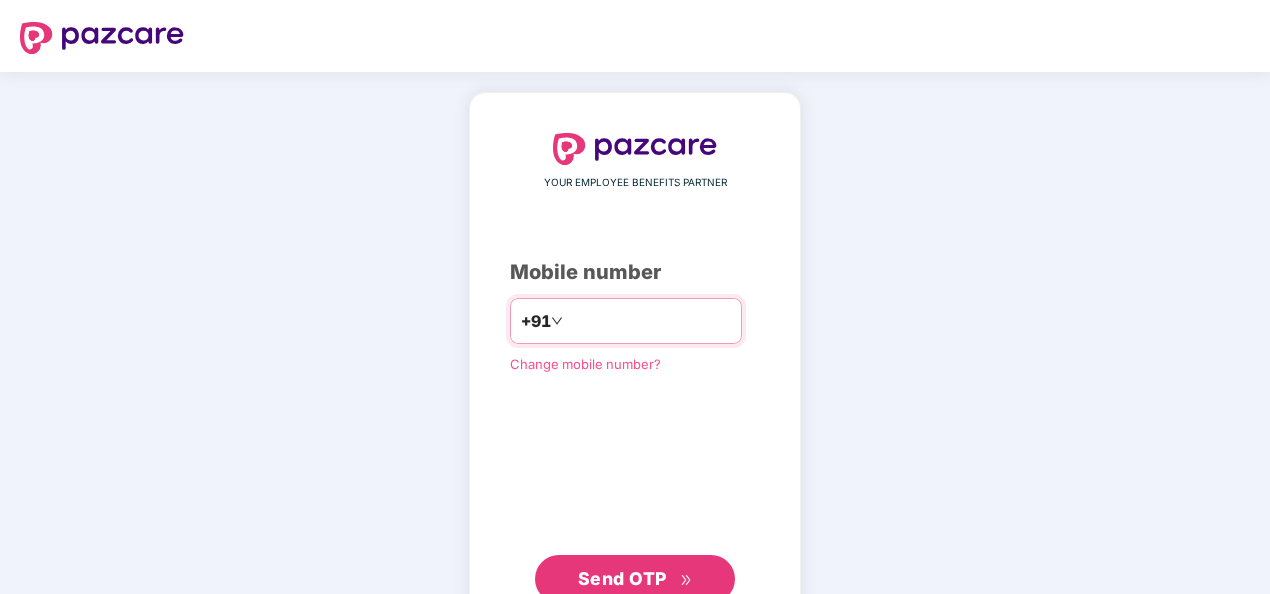 drag, startPoint x: 587, startPoint y: 312, endPoint x: 570, endPoint y: 312, distance: 17 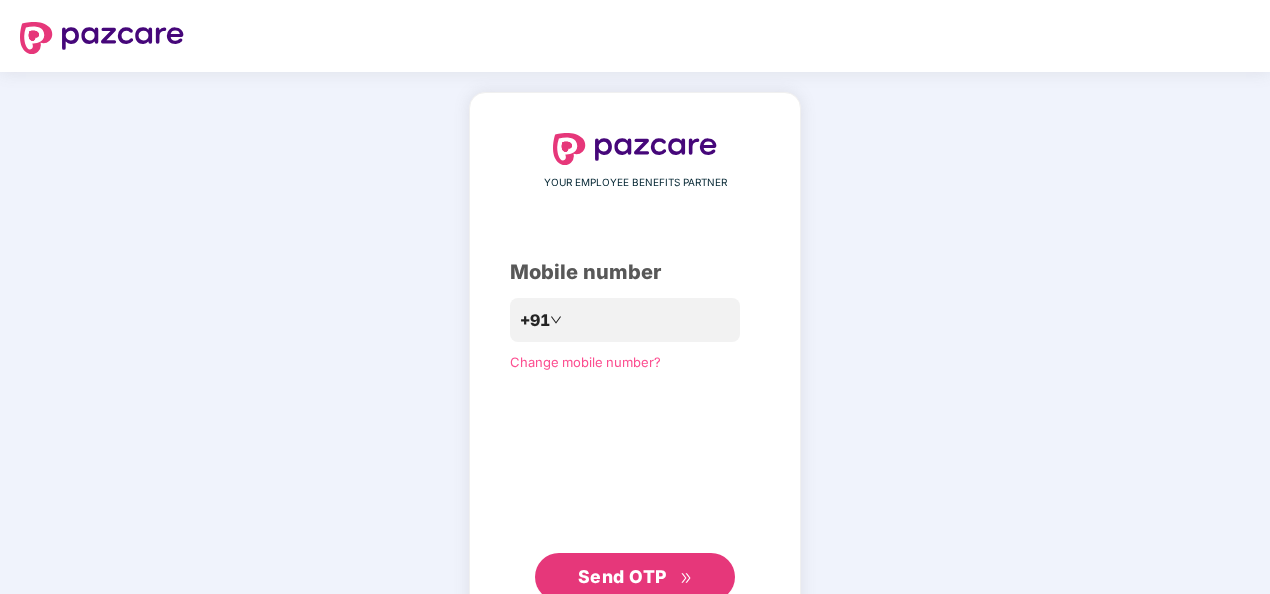 click on "Send OTP" at bounding box center [622, 576] 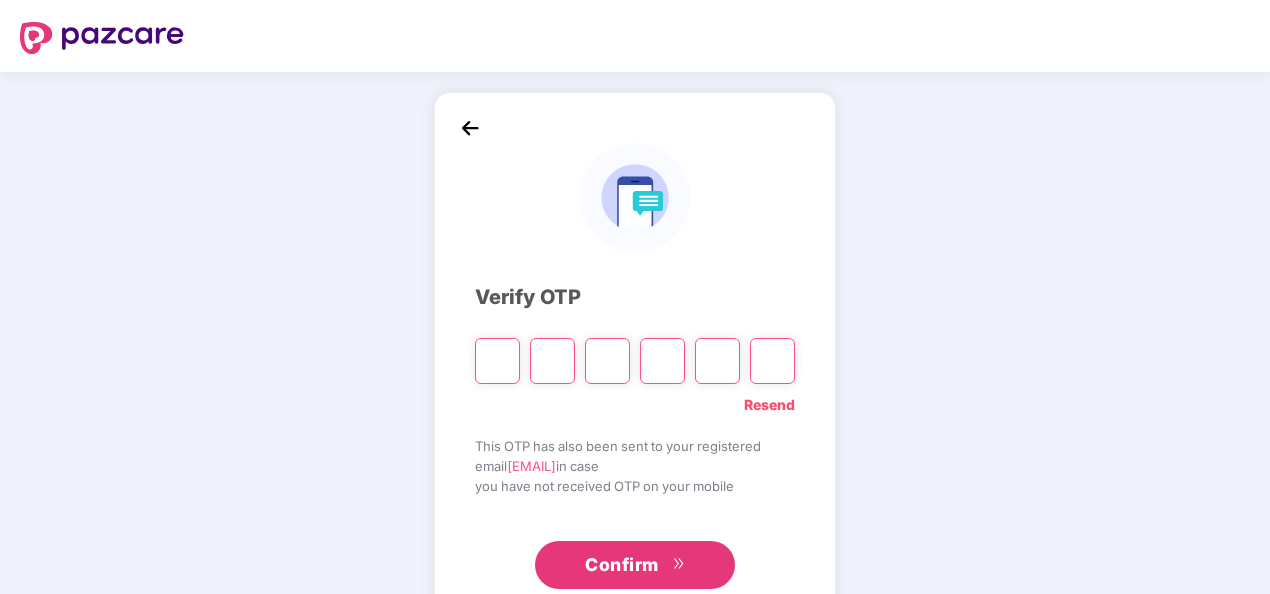 type on "*" 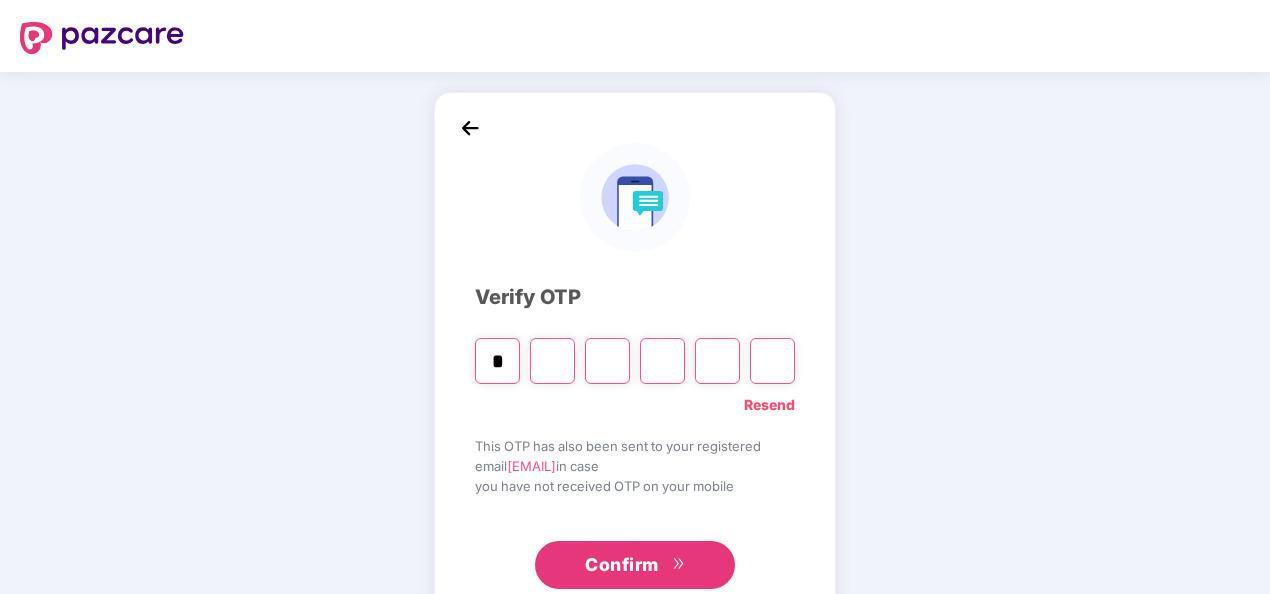 type on "*" 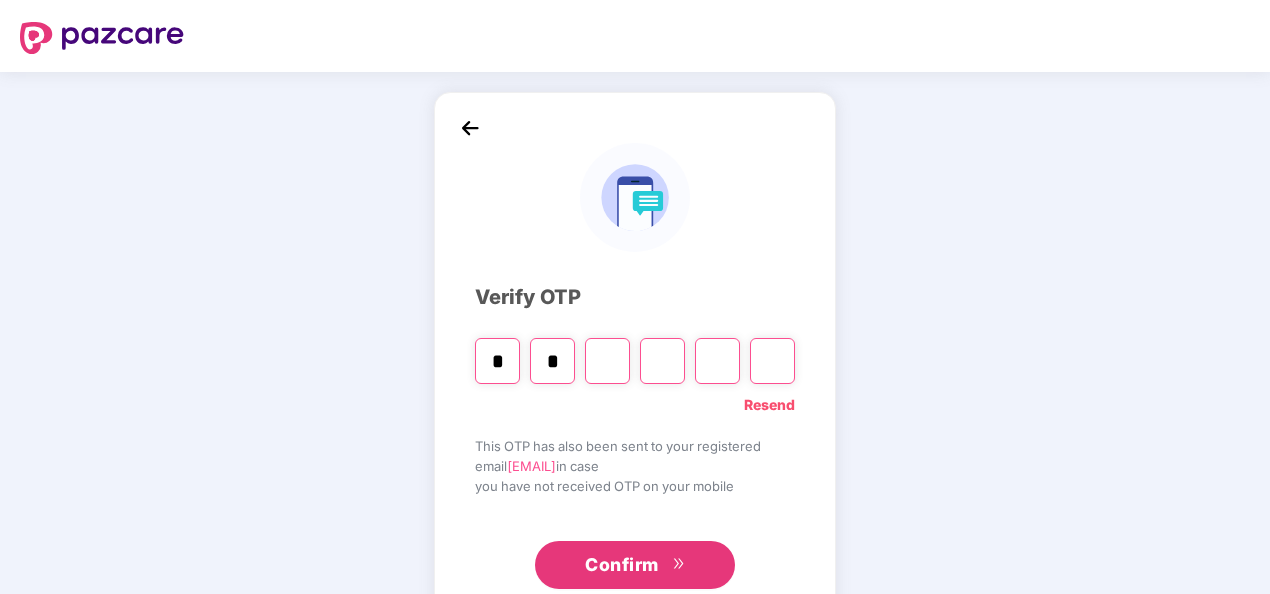 type on "*" 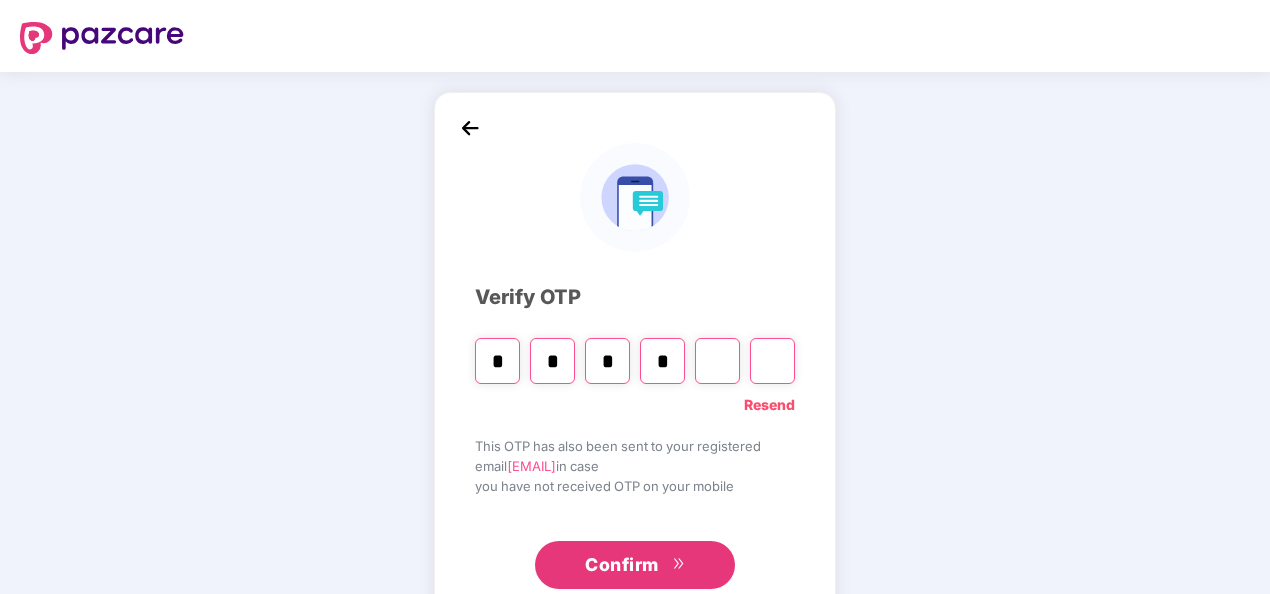 type on "*" 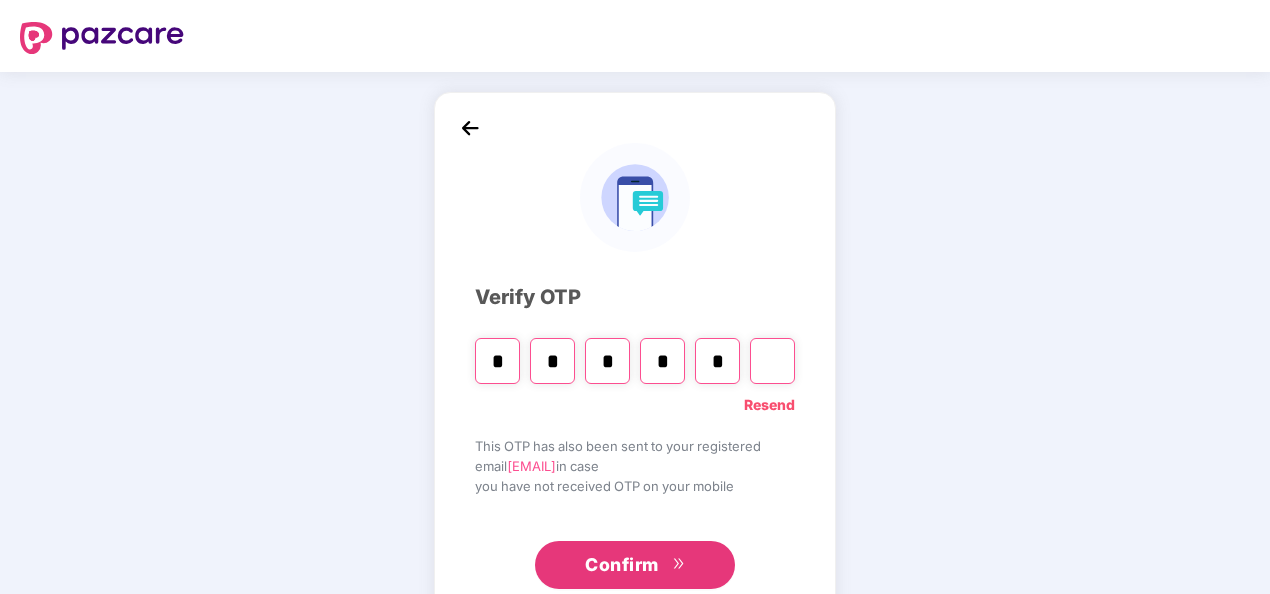 type on "*" 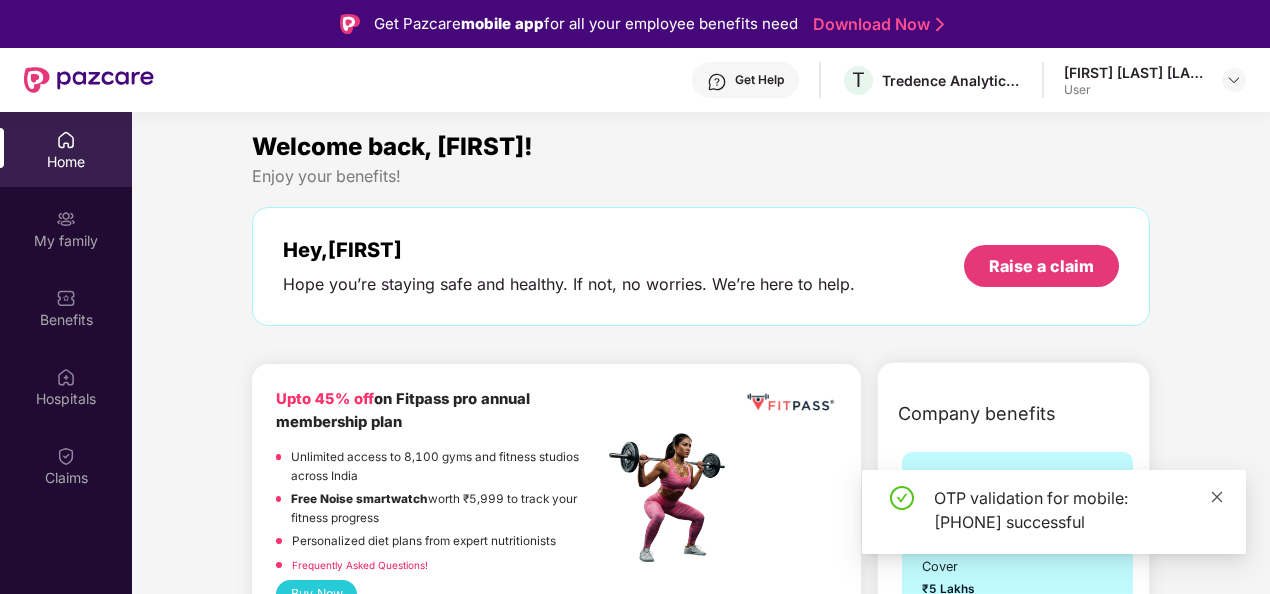 click 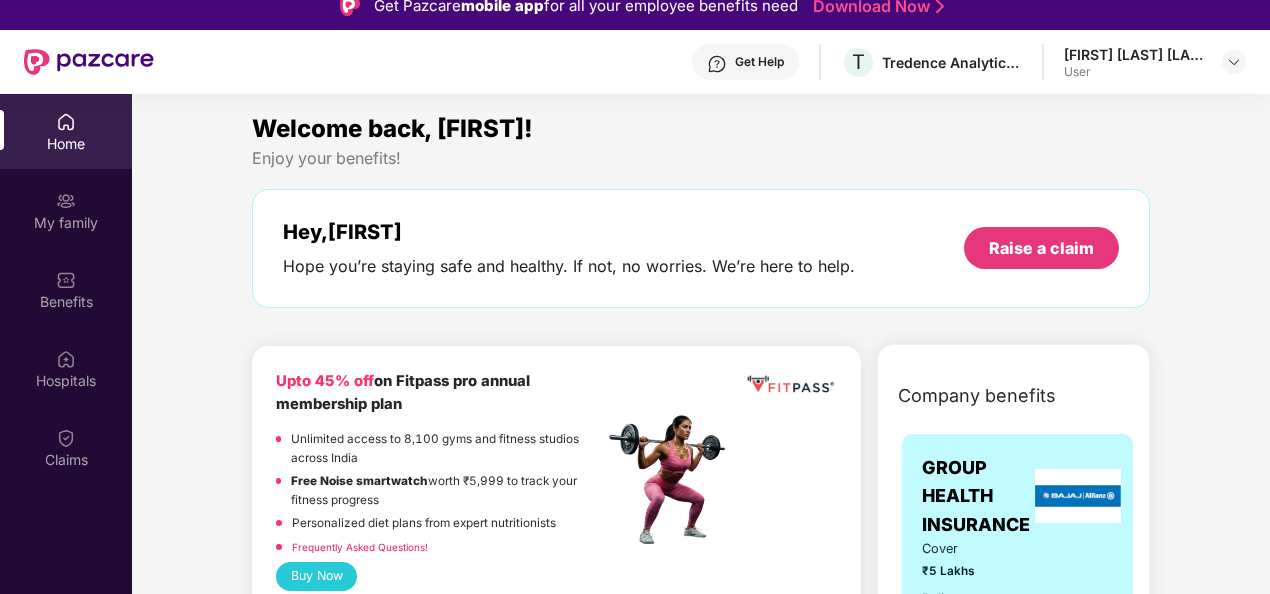 scroll, scrollTop: 0, scrollLeft: 0, axis: both 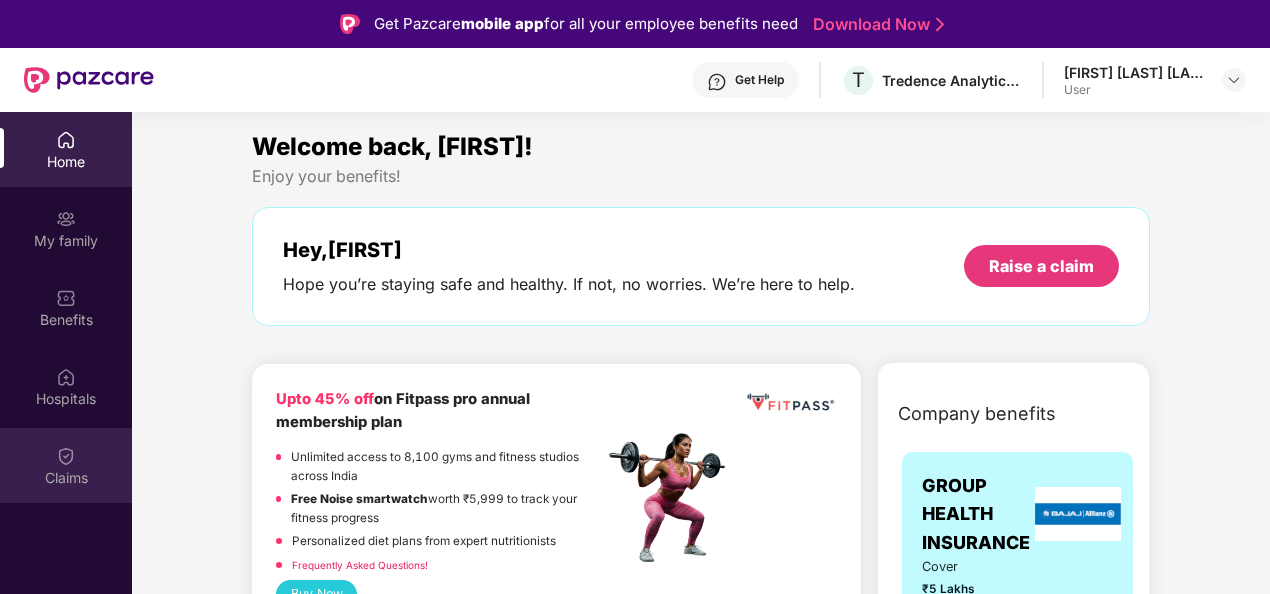 click at bounding box center [66, 454] 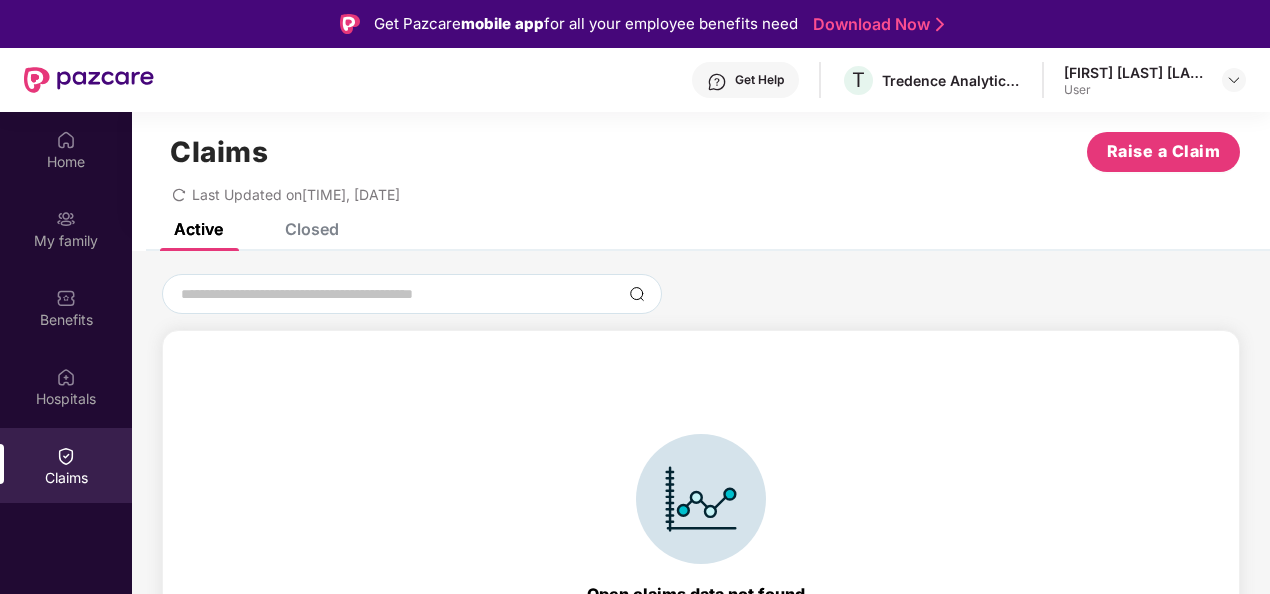 scroll, scrollTop: 0, scrollLeft: 0, axis: both 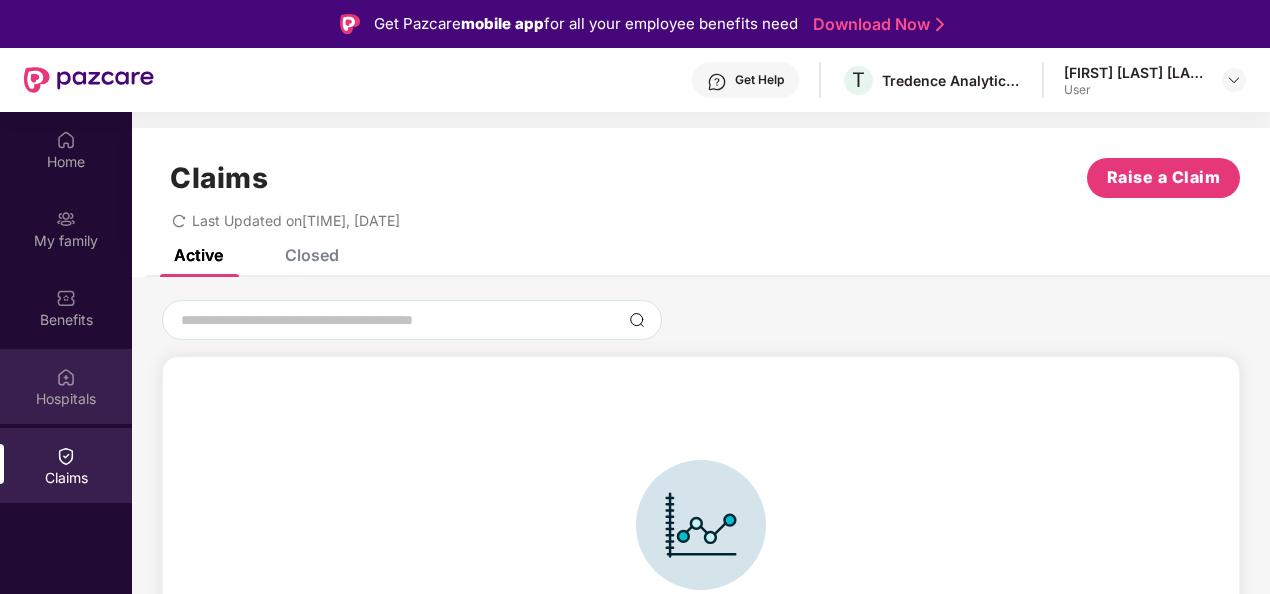 click on "Hospitals" at bounding box center (66, 399) 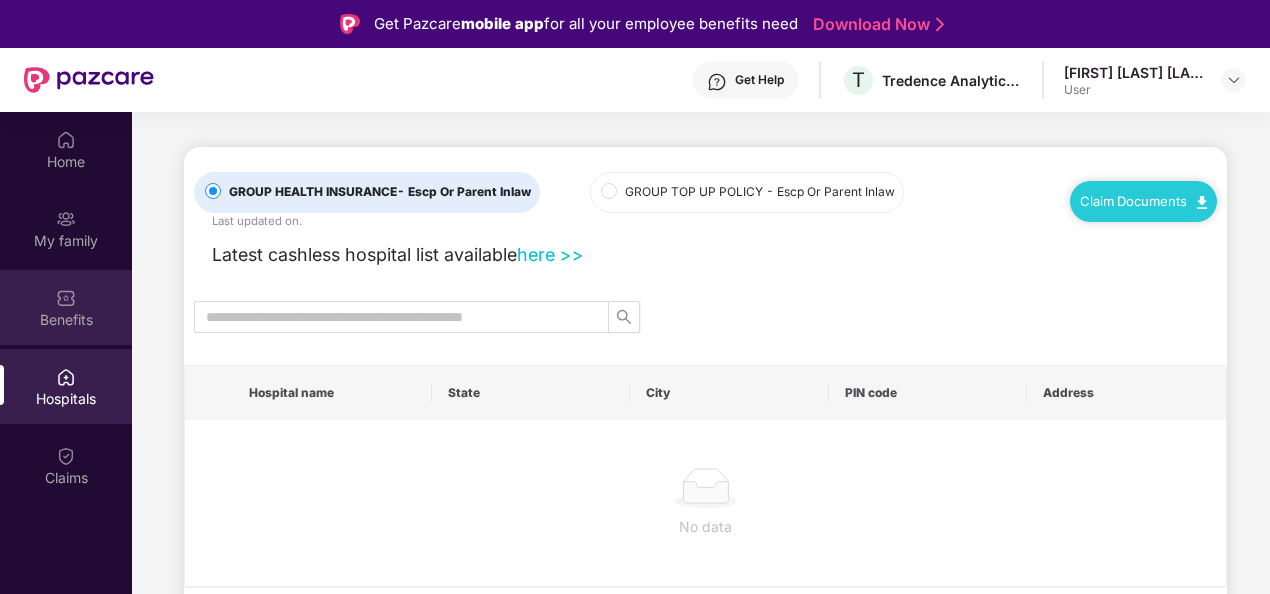 click at bounding box center [66, 298] 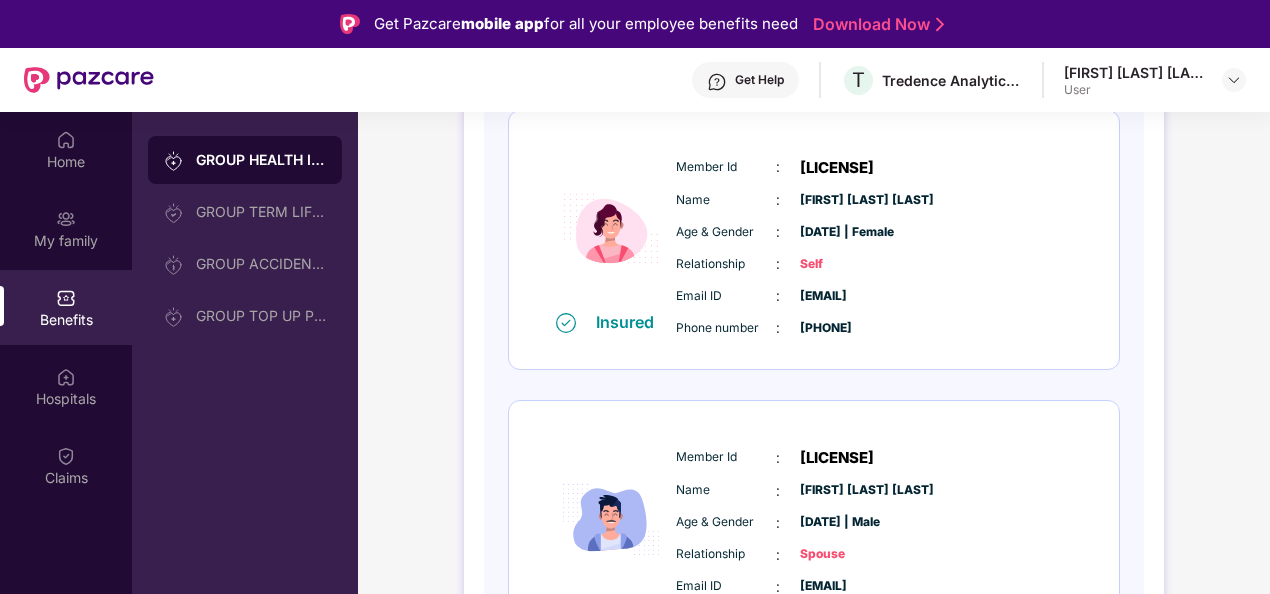 scroll, scrollTop: 300, scrollLeft: 0, axis: vertical 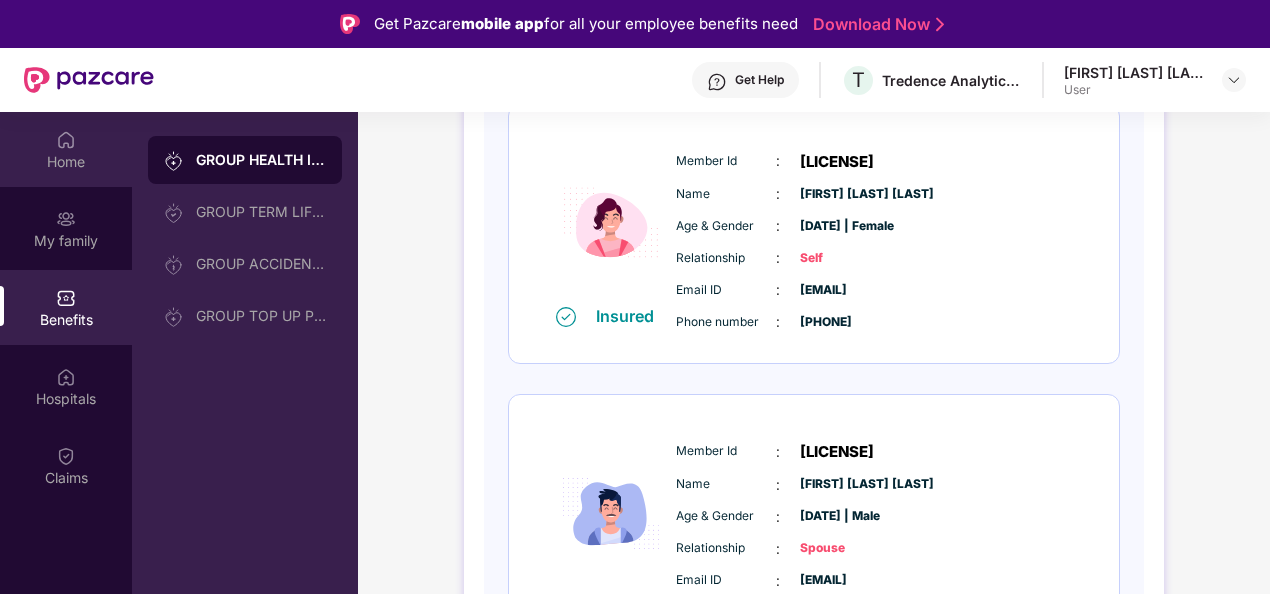 click on "Home" at bounding box center [66, 162] 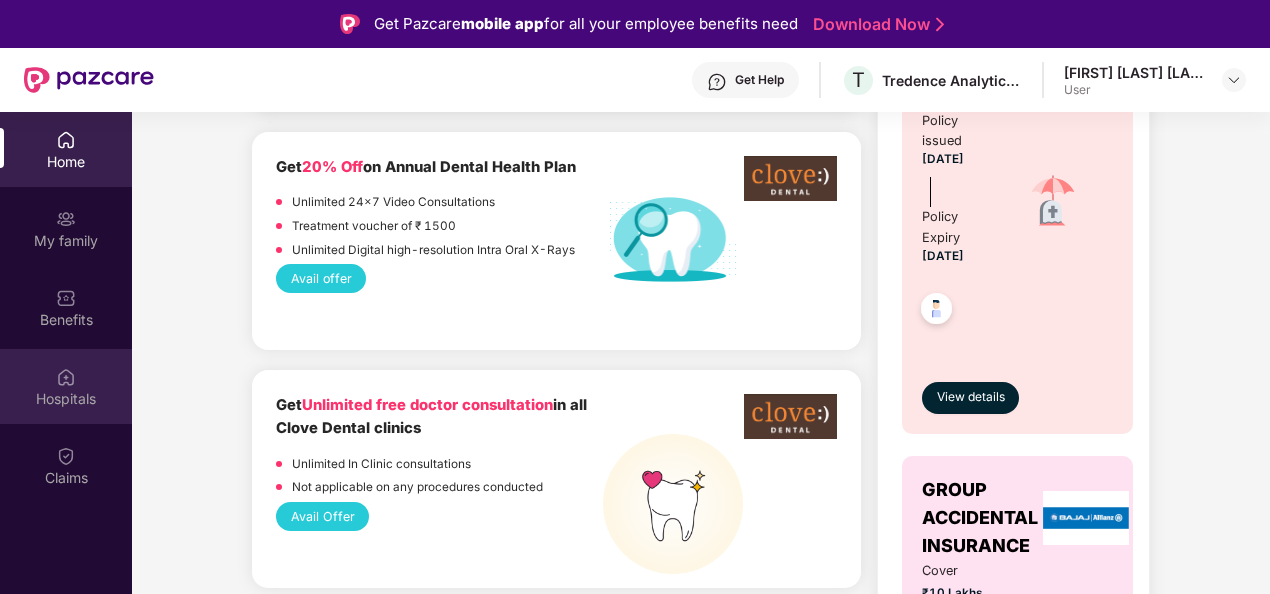 scroll, scrollTop: 900, scrollLeft: 0, axis: vertical 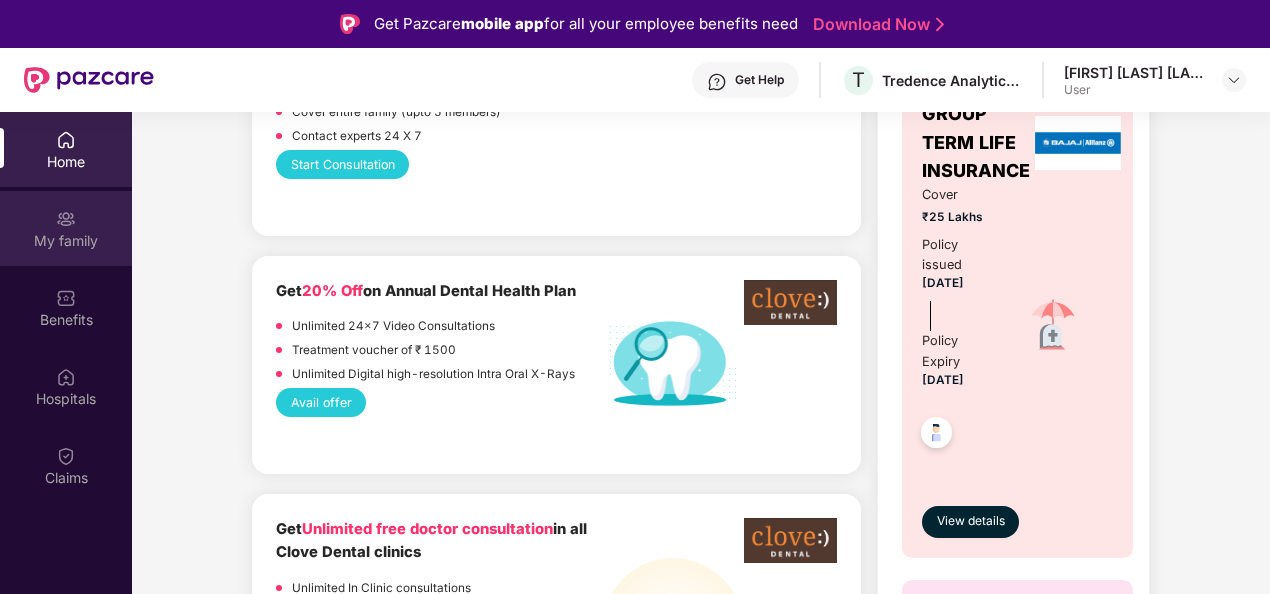click on "My family" at bounding box center [66, 241] 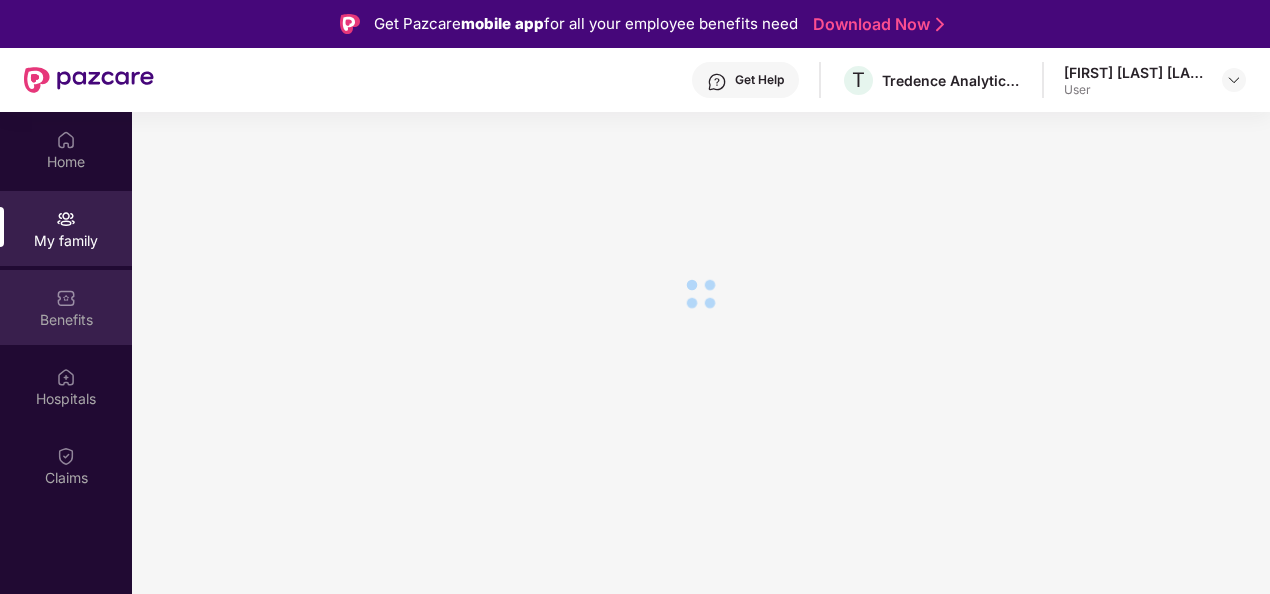 scroll, scrollTop: 0, scrollLeft: 0, axis: both 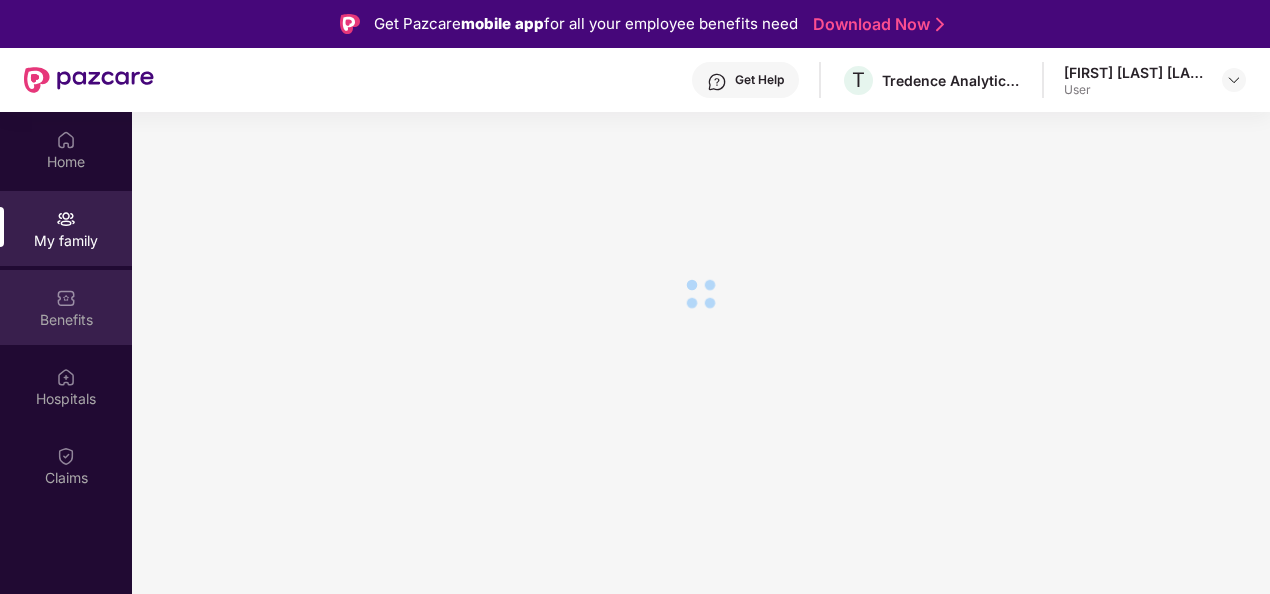 click on "Benefits" at bounding box center [66, 307] 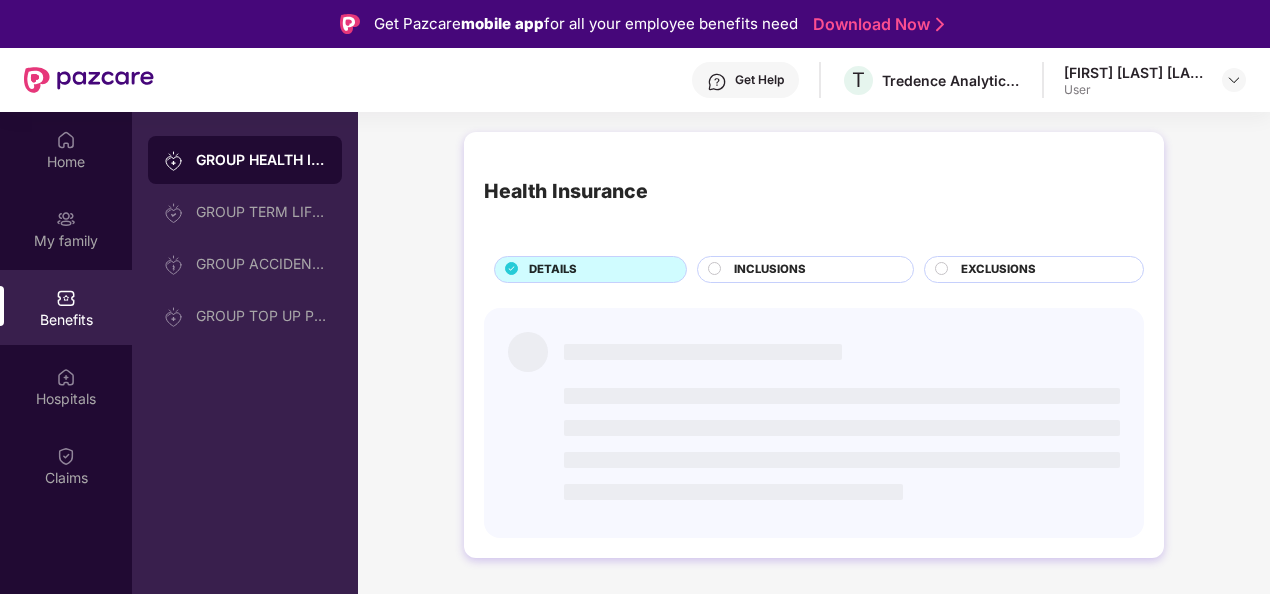 click on "Benefits" at bounding box center (66, 307) 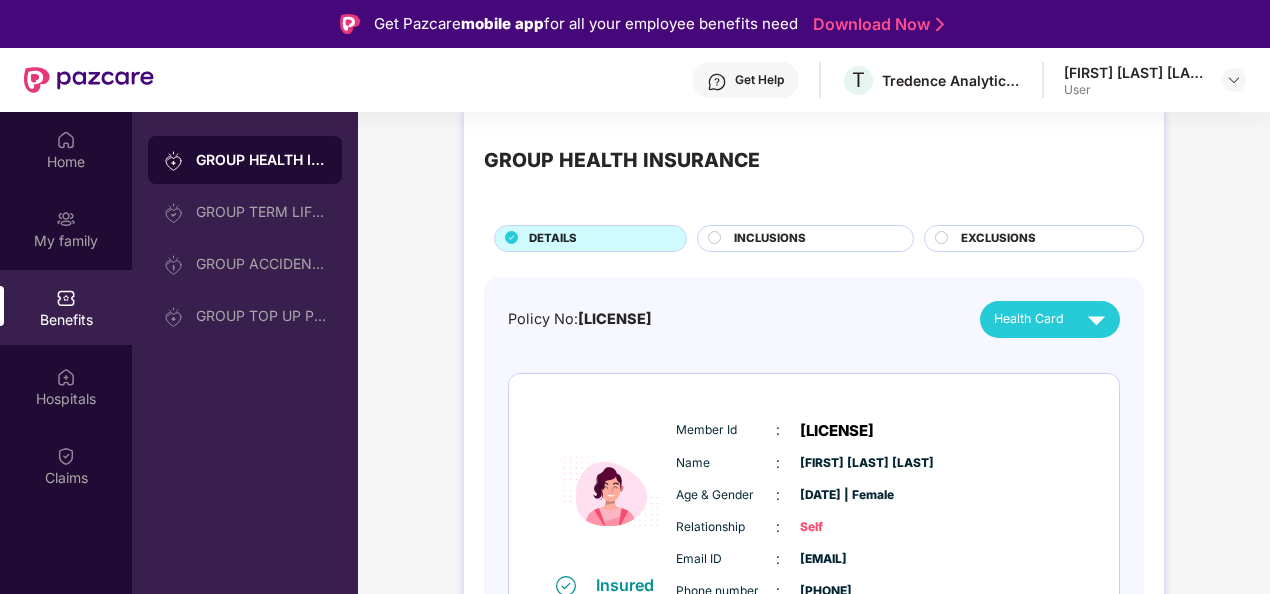 scroll, scrollTop: 0, scrollLeft: 0, axis: both 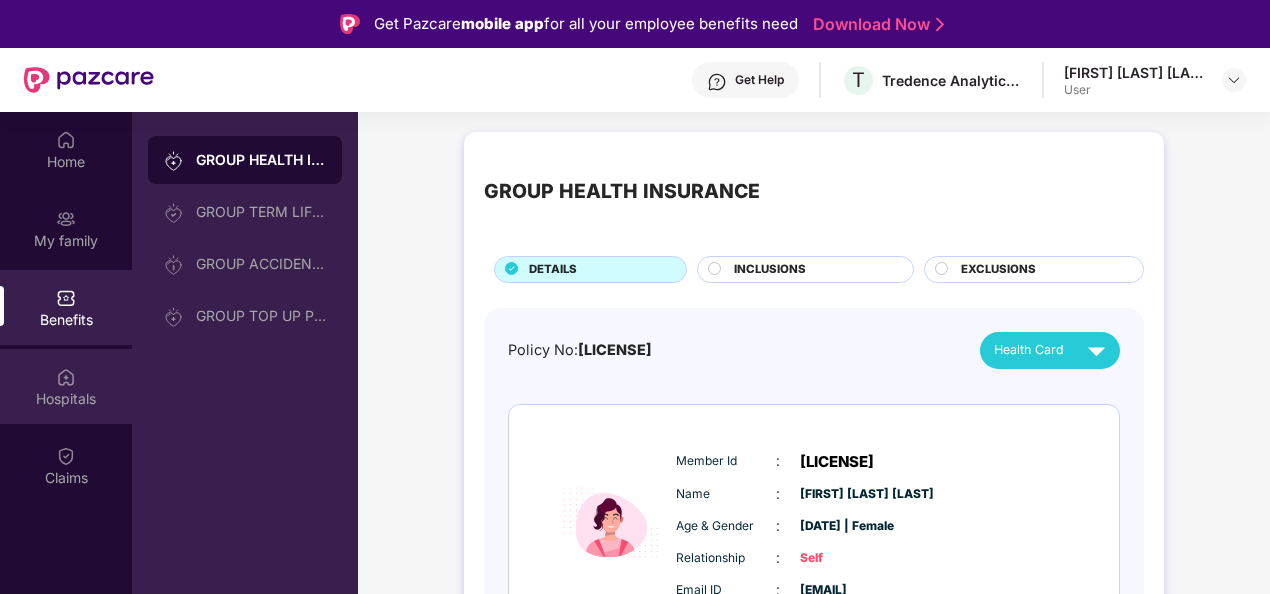 click on "Hospitals" at bounding box center [66, 399] 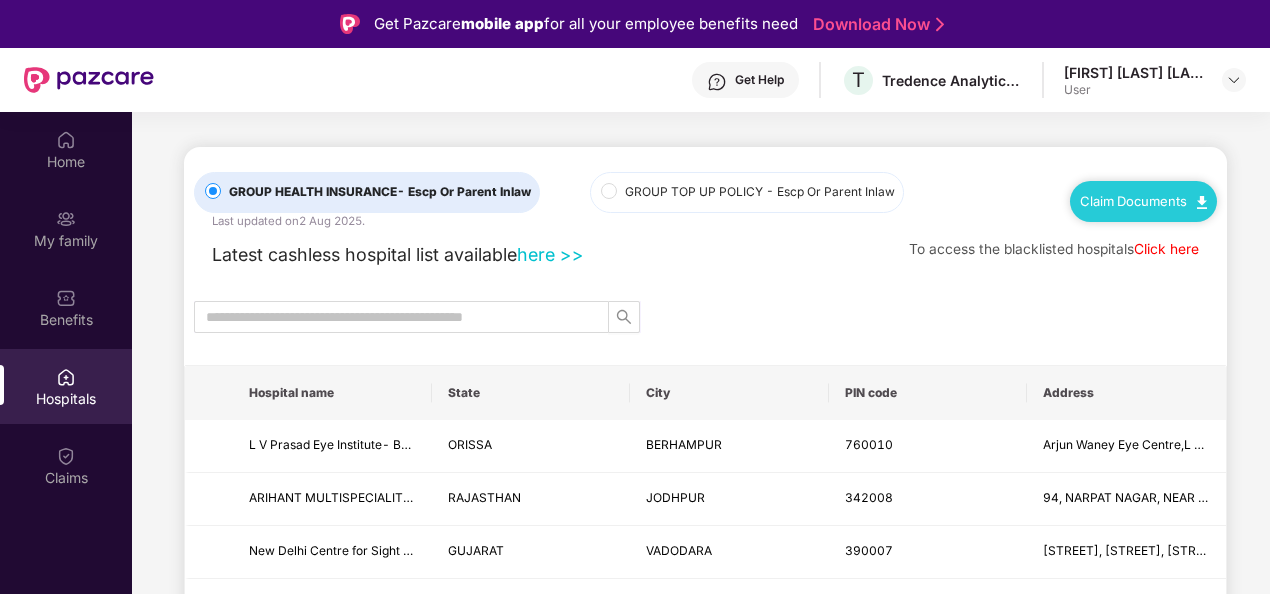 click on "Claim Documents" at bounding box center (1143, 201) 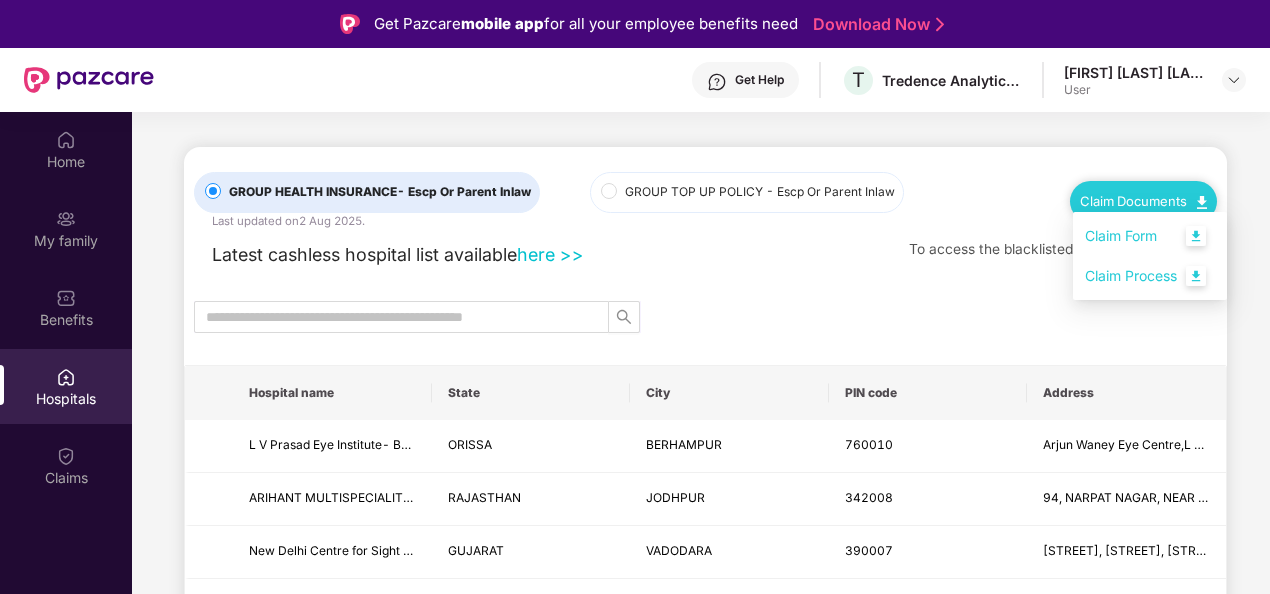click on "Claim Process" at bounding box center (1150, 276) 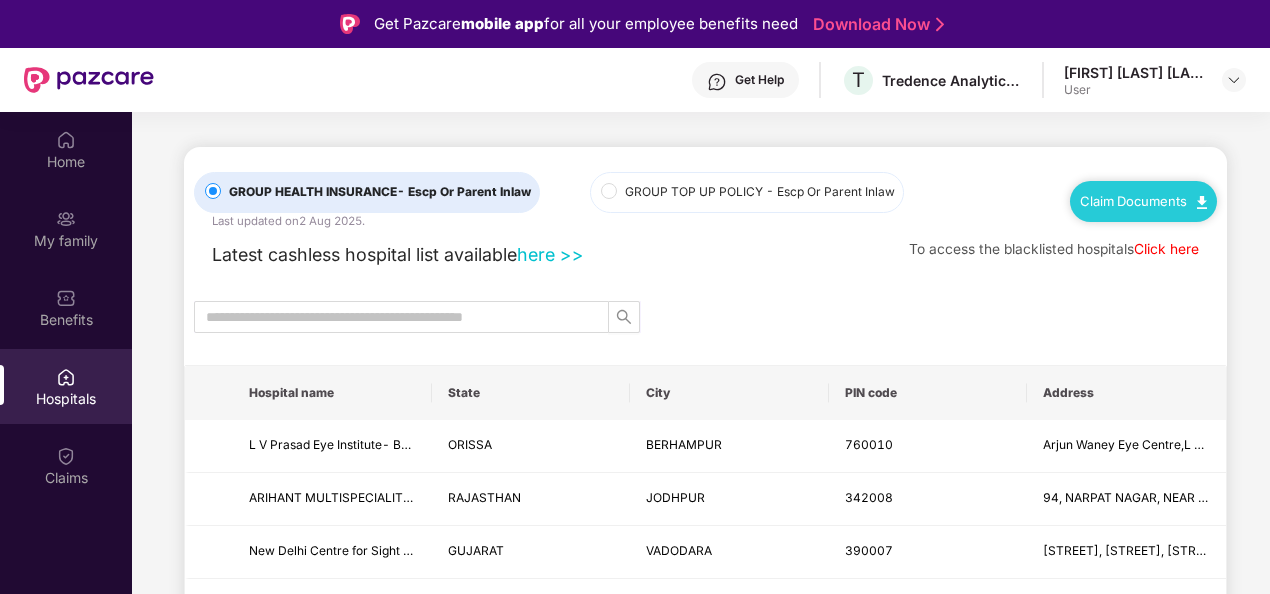 click on "Claim Documents" at bounding box center [1143, 201] 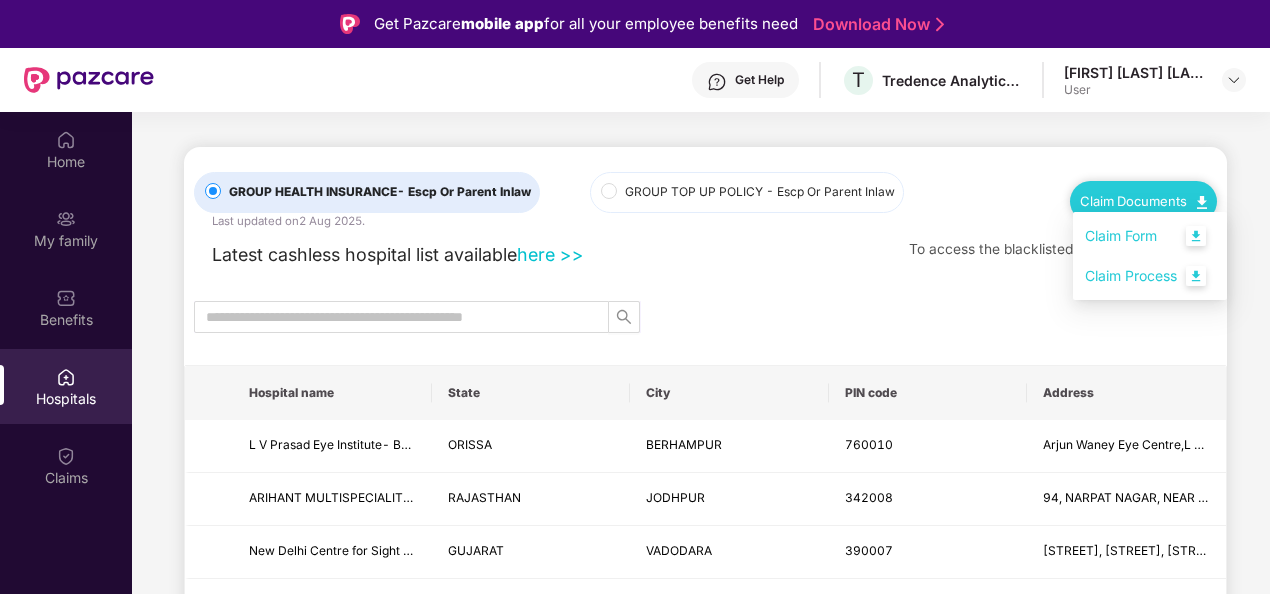 click on "Claim Form" at bounding box center [1150, 236] 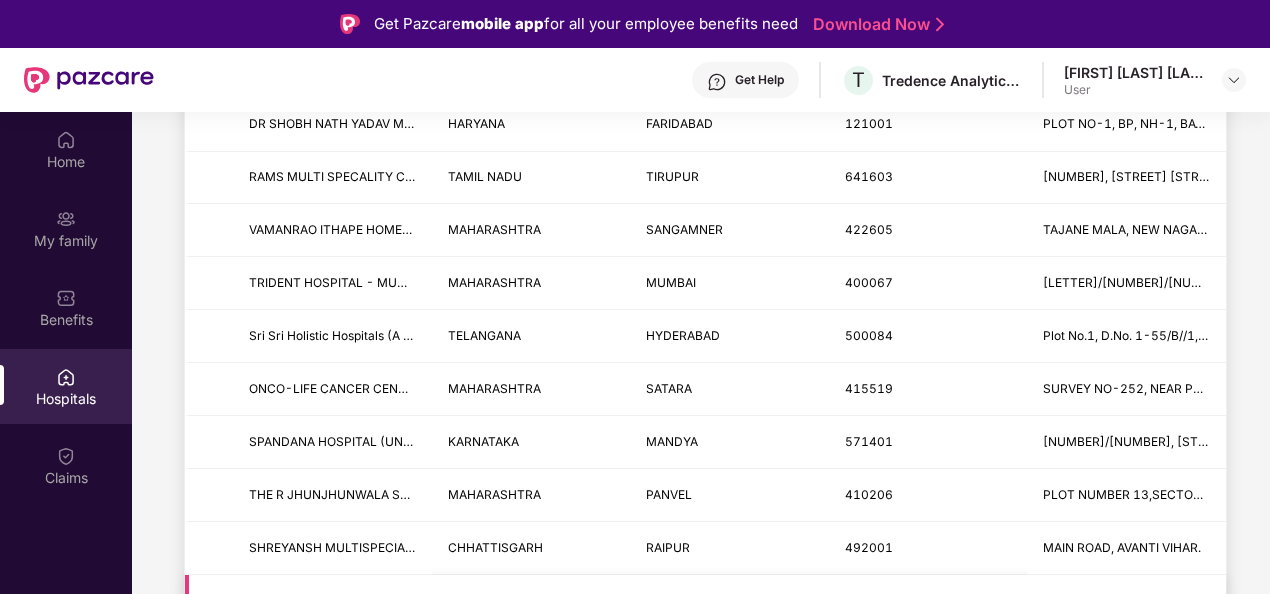 scroll, scrollTop: 1800, scrollLeft: 0, axis: vertical 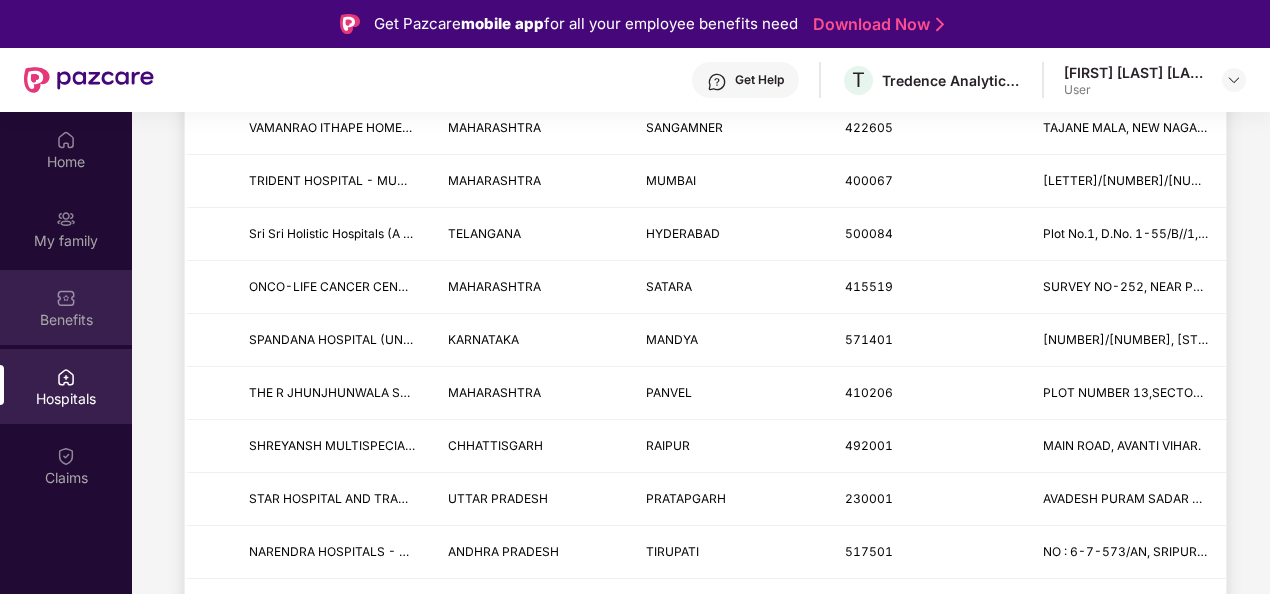 click on "Benefits" at bounding box center (66, 320) 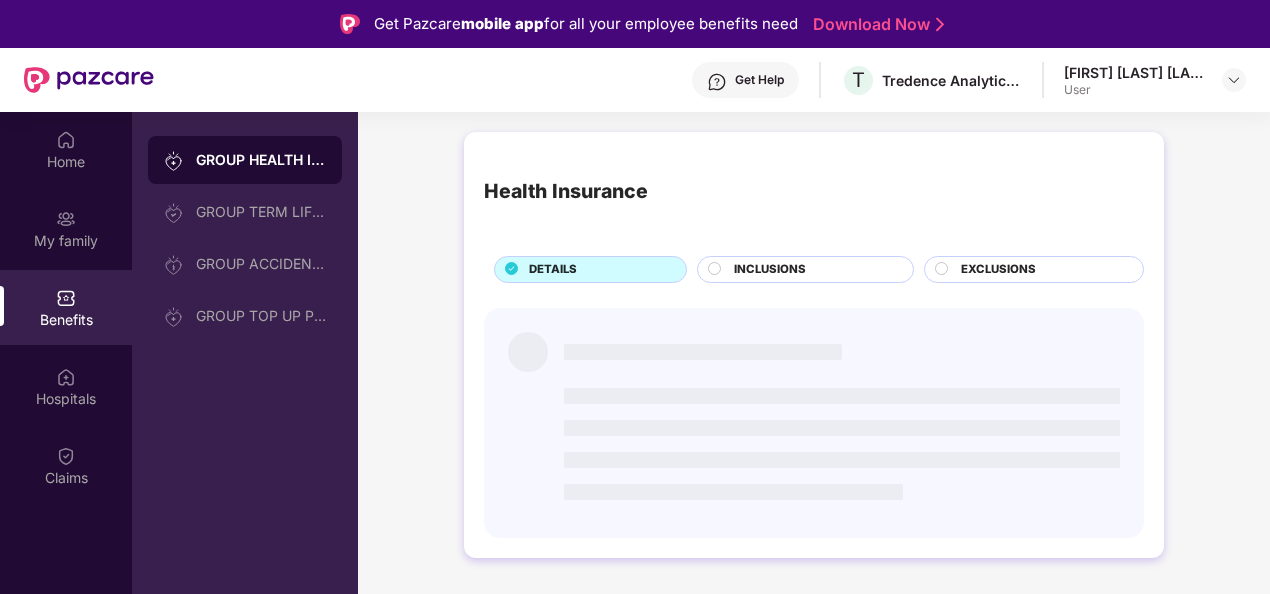 scroll, scrollTop: 0, scrollLeft: 0, axis: both 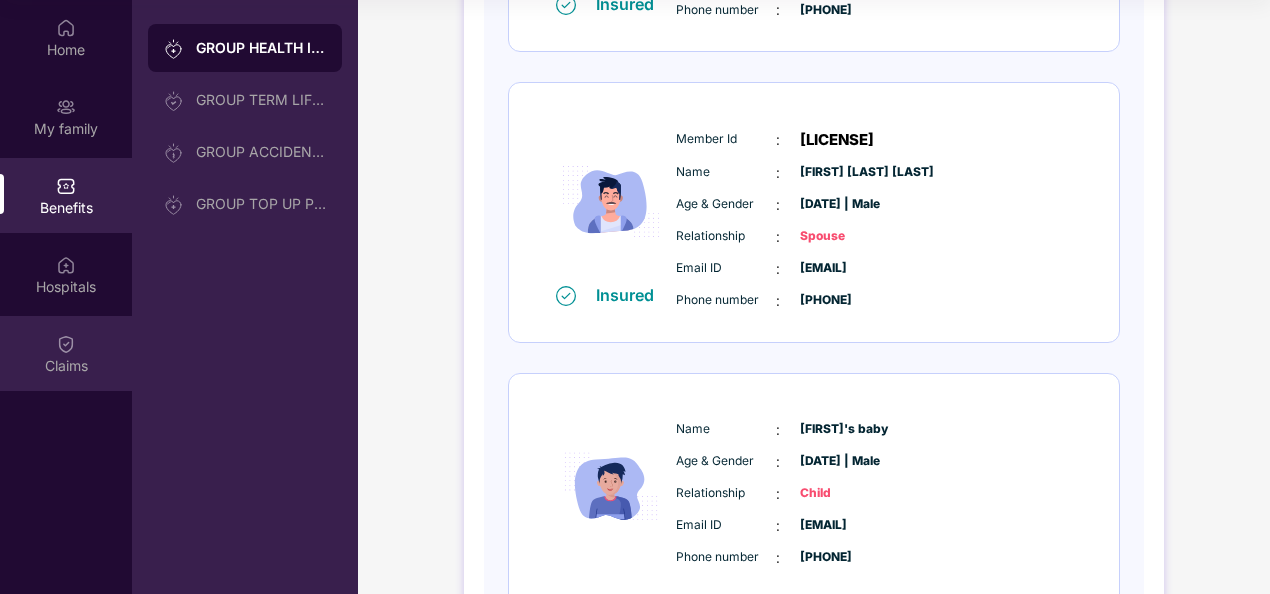 click on "Claims" at bounding box center (66, 366) 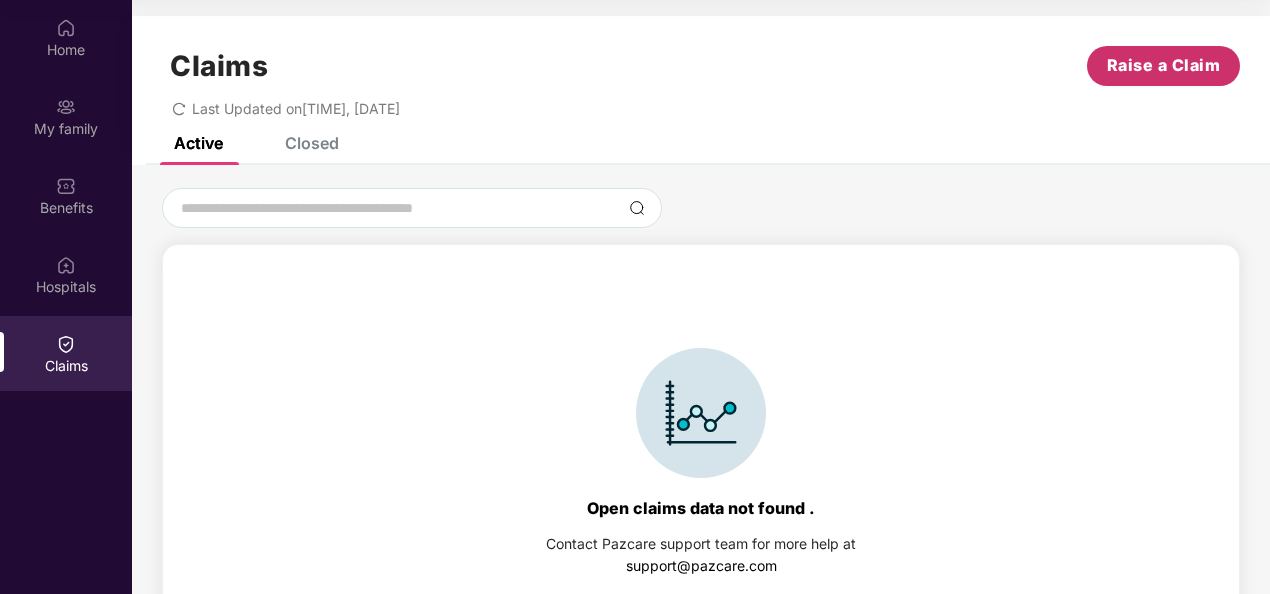 click on "Raise a Claim" at bounding box center (1164, 65) 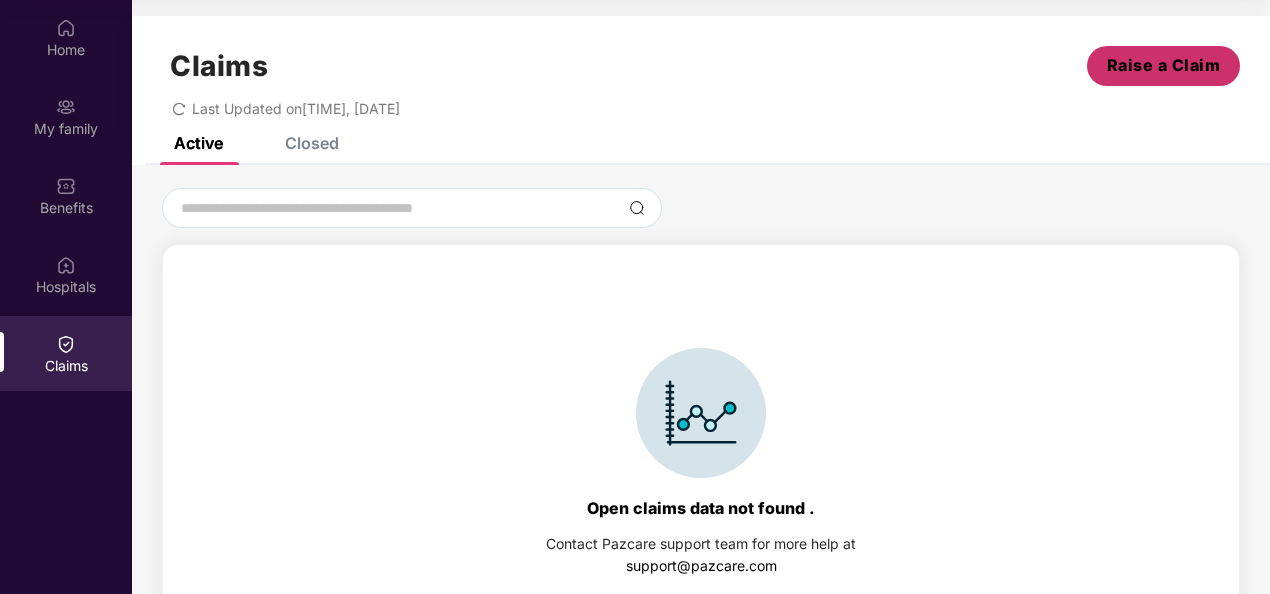 scroll, scrollTop: 48, scrollLeft: 0, axis: vertical 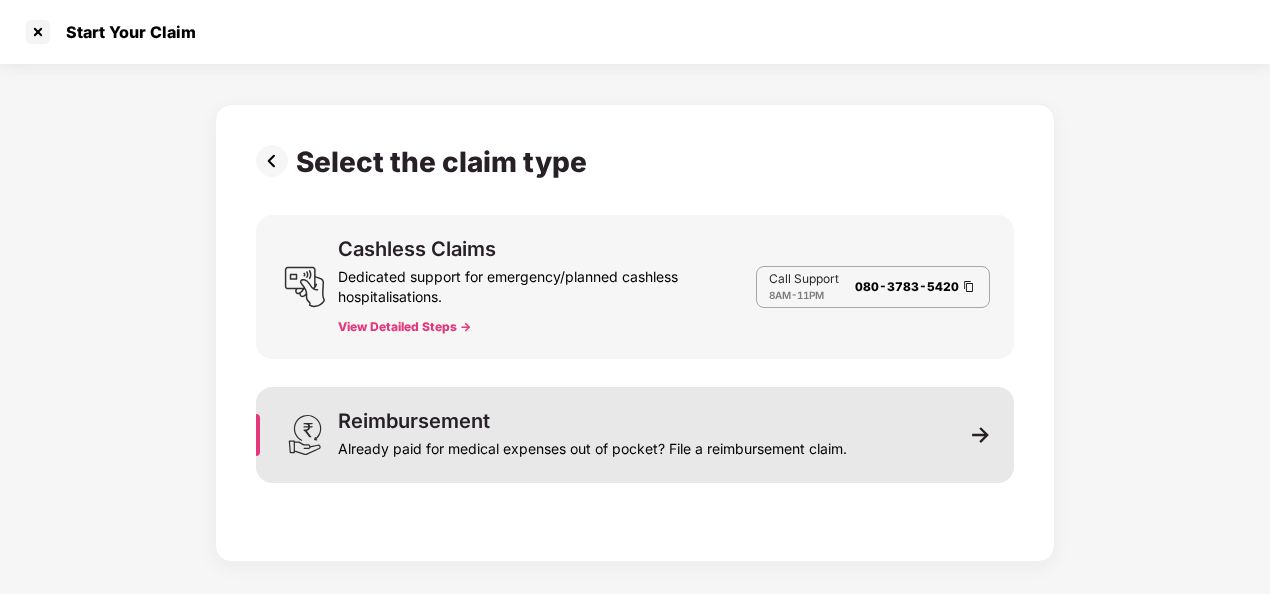click on "Already paid for medical expenses out of pocket? File a reimbursement claim." at bounding box center (592, 445) 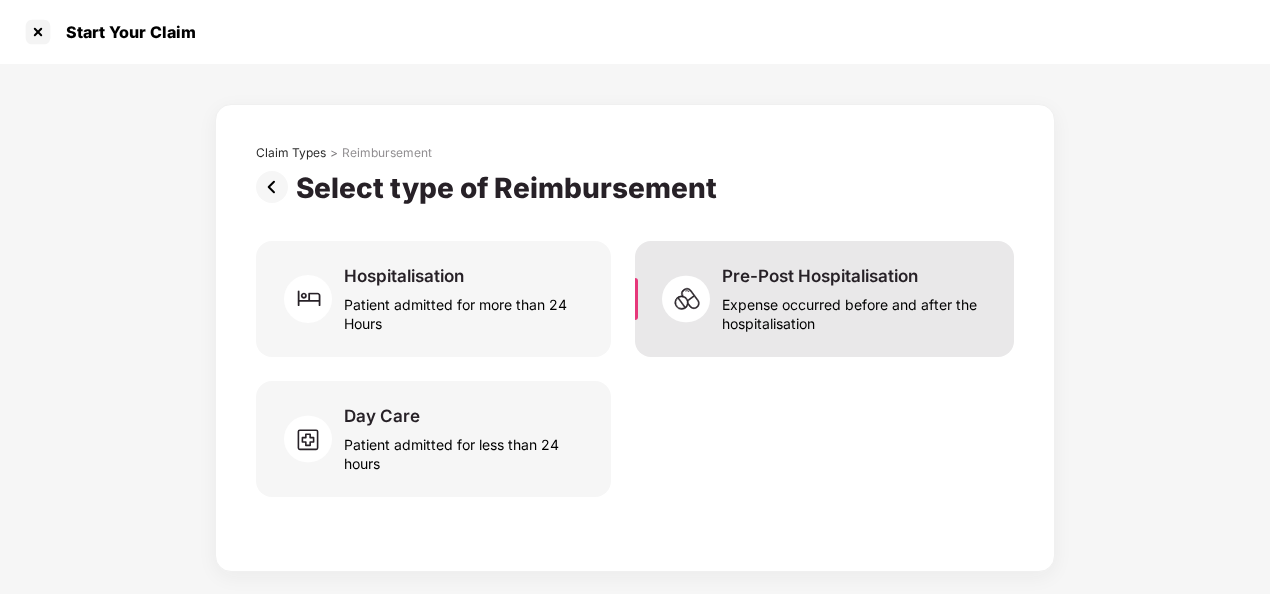 click on "Expense occurred before and after the hospitalisation" at bounding box center [856, 310] 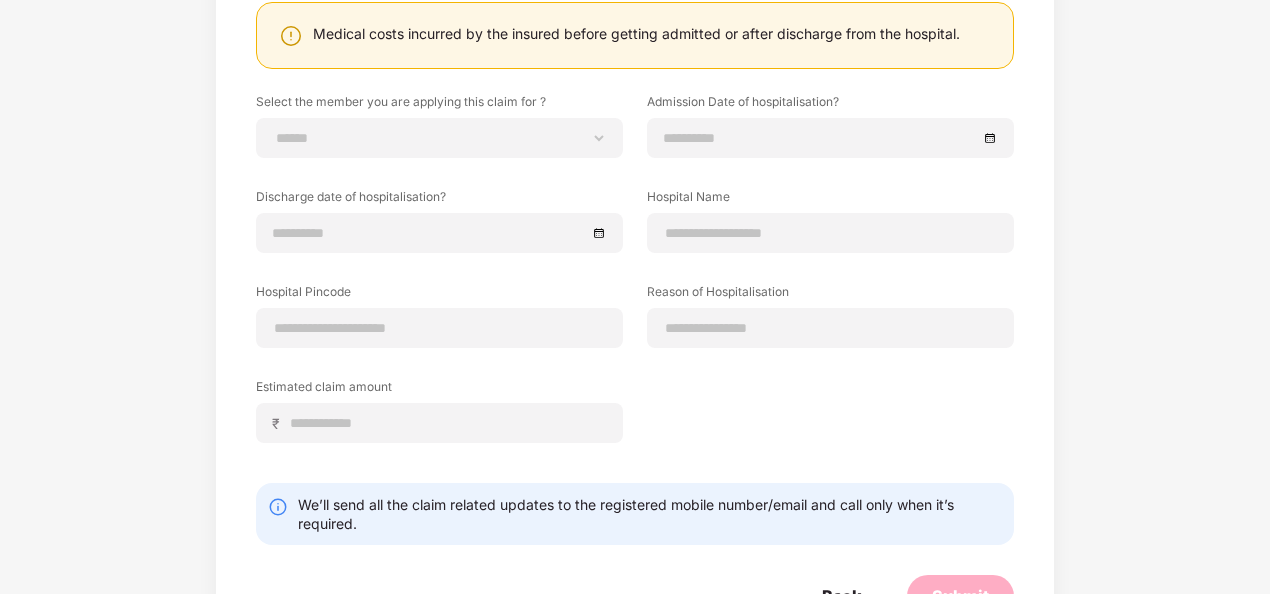 scroll, scrollTop: 312, scrollLeft: 0, axis: vertical 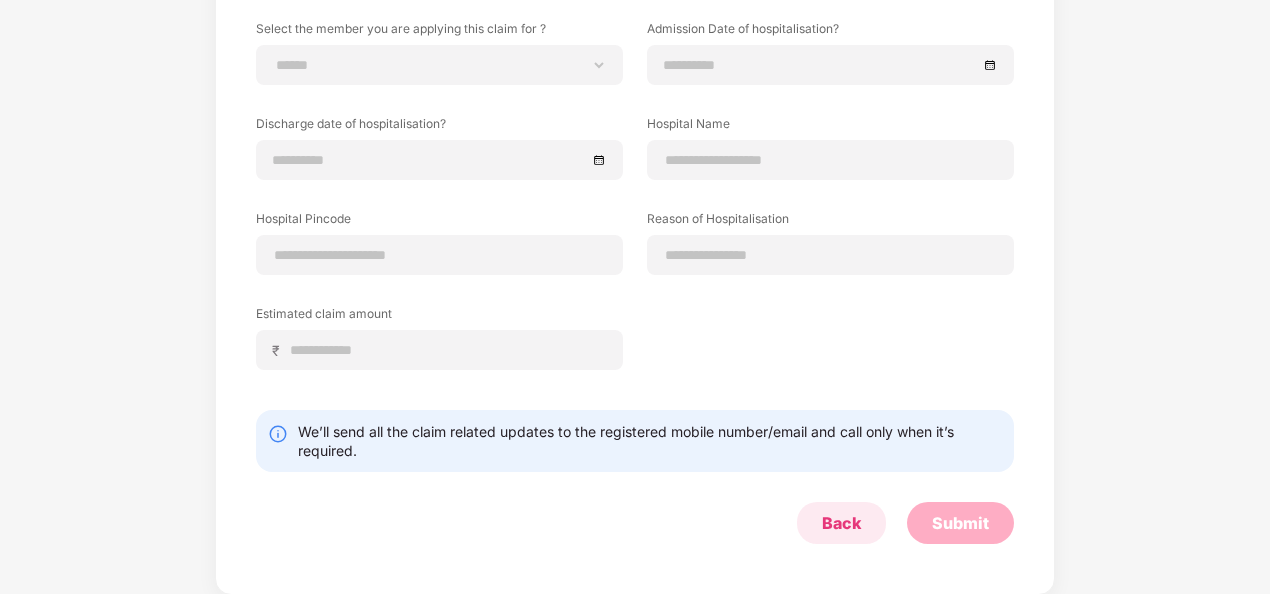click on "Back" at bounding box center [841, 523] 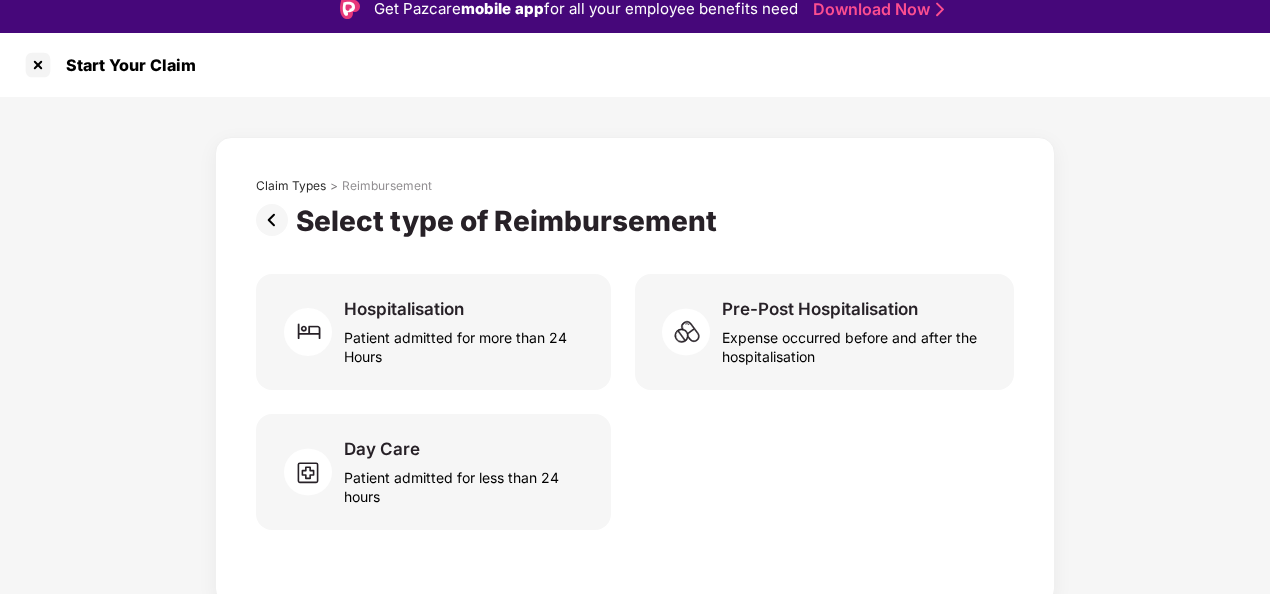scroll, scrollTop: 0, scrollLeft: 0, axis: both 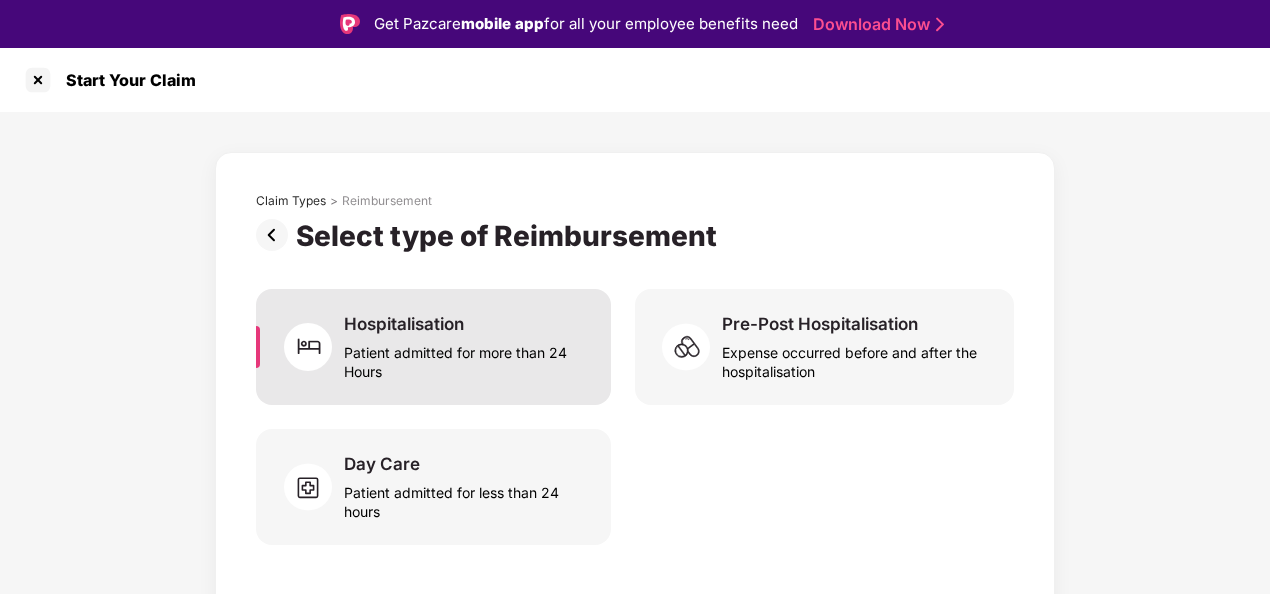 click on "Patient admitted for more than 24 Hours" at bounding box center [465, 358] 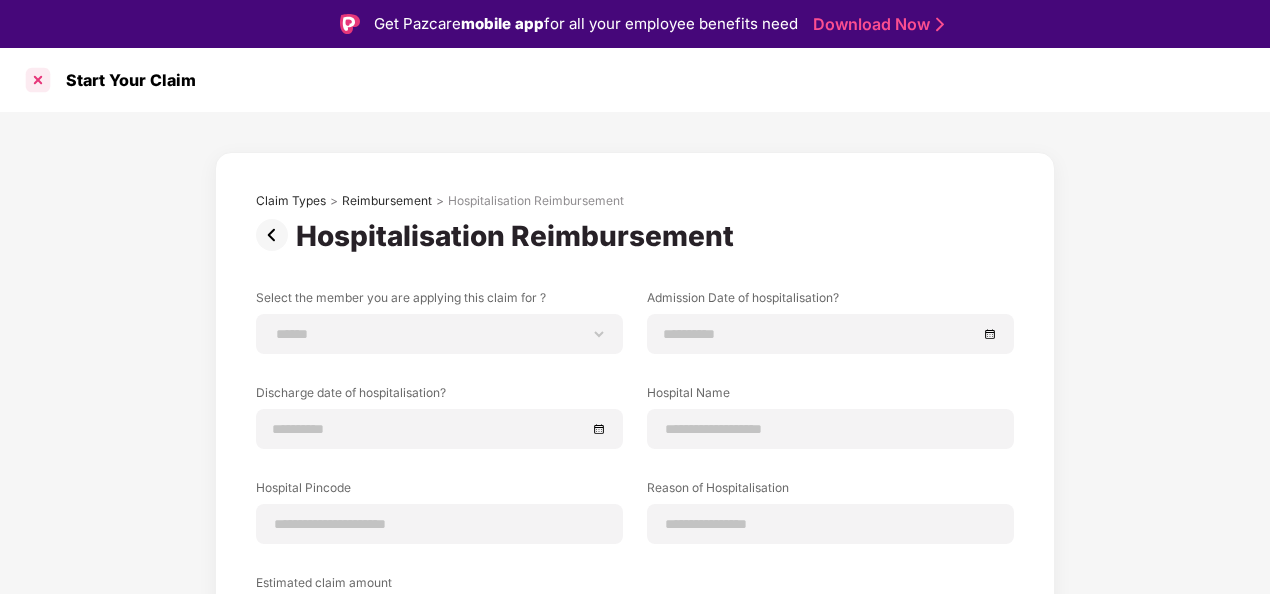 click at bounding box center (38, 80) 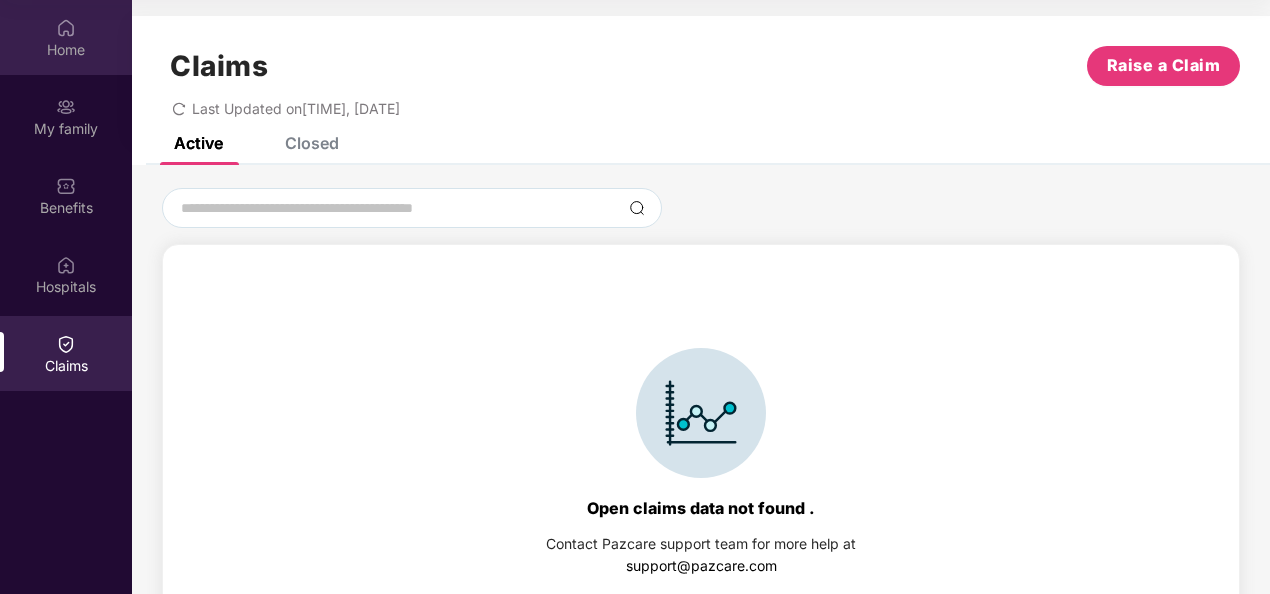 click on "Home" at bounding box center [66, 50] 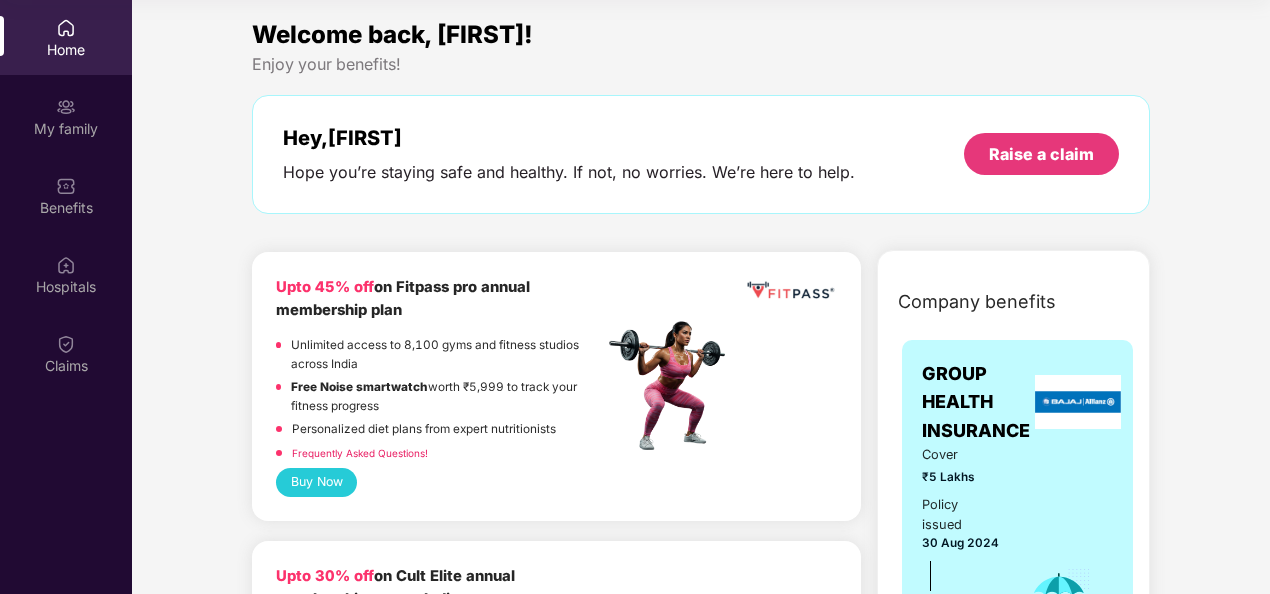 scroll, scrollTop: 0, scrollLeft: 0, axis: both 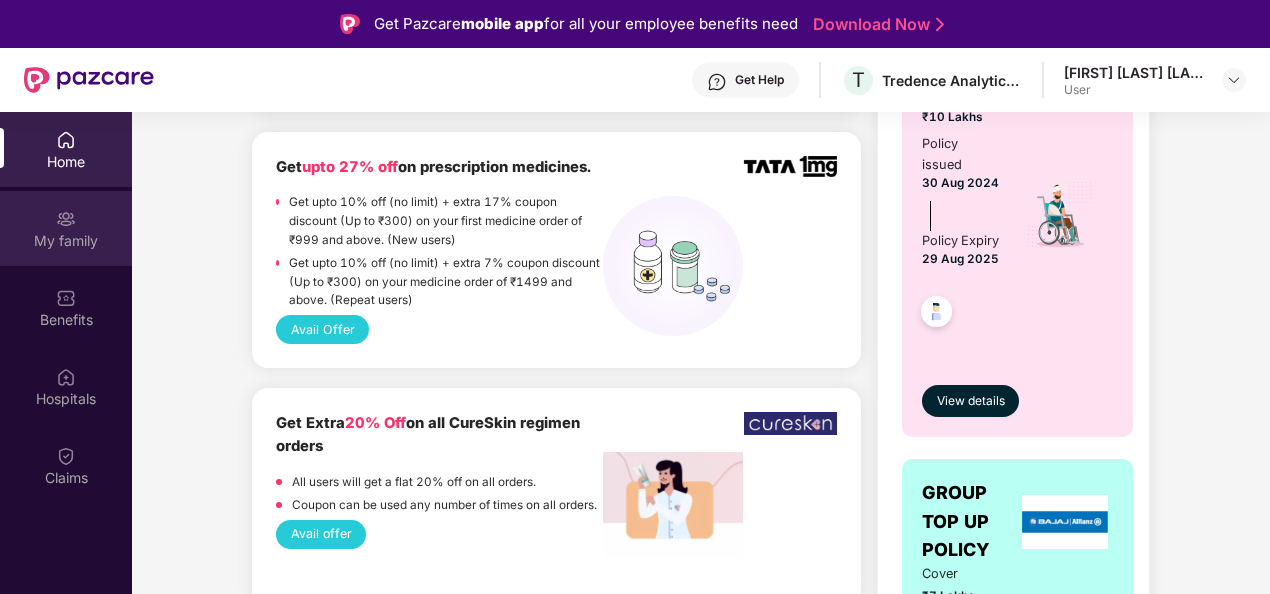 click on "My family" at bounding box center [66, 228] 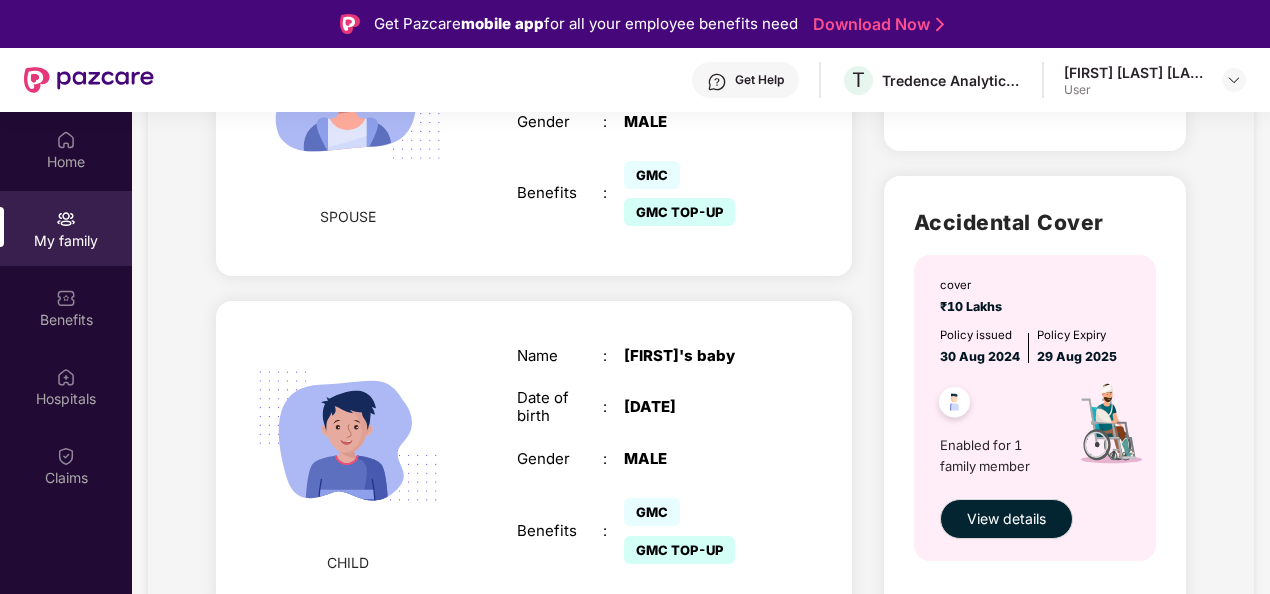 scroll, scrollTop: 1400, scrollLeft: 0, axis: vertical 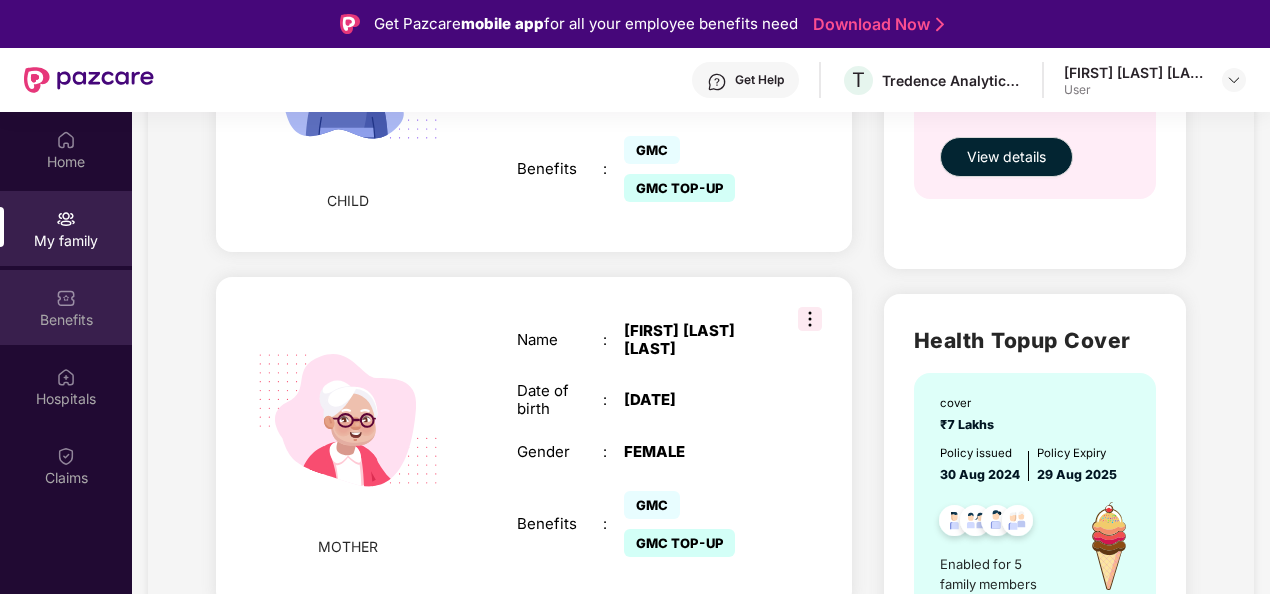 click on "Benefits" at bounding box center [66, 320] 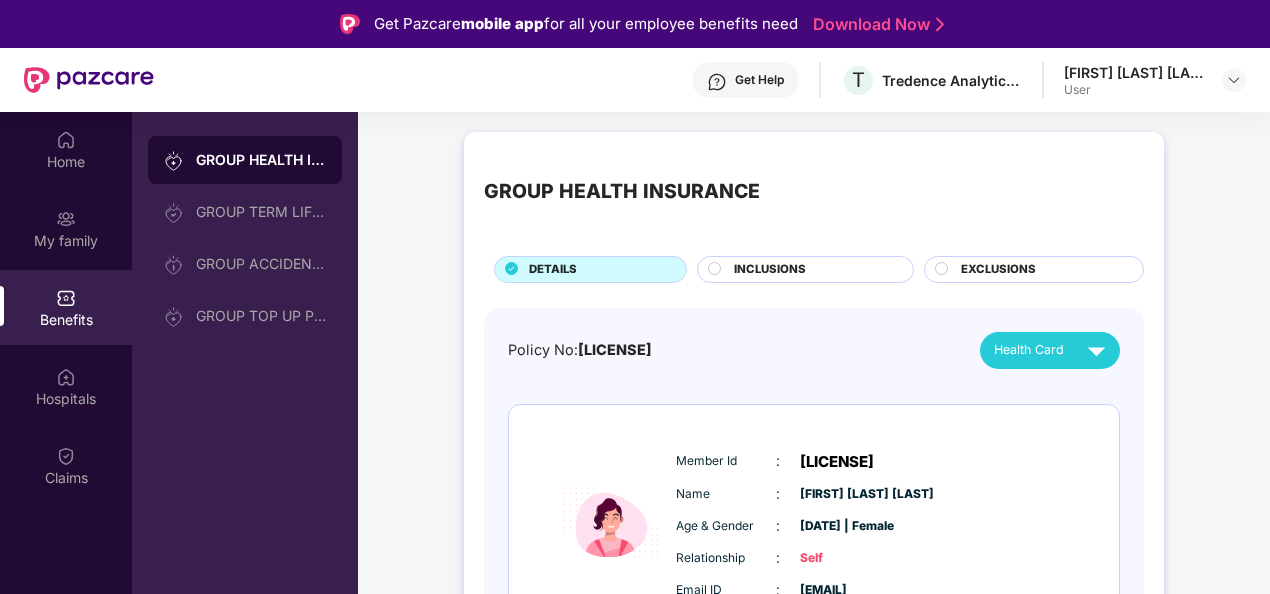 click on "INCLUSIONS" at bounding box center (770, 270) 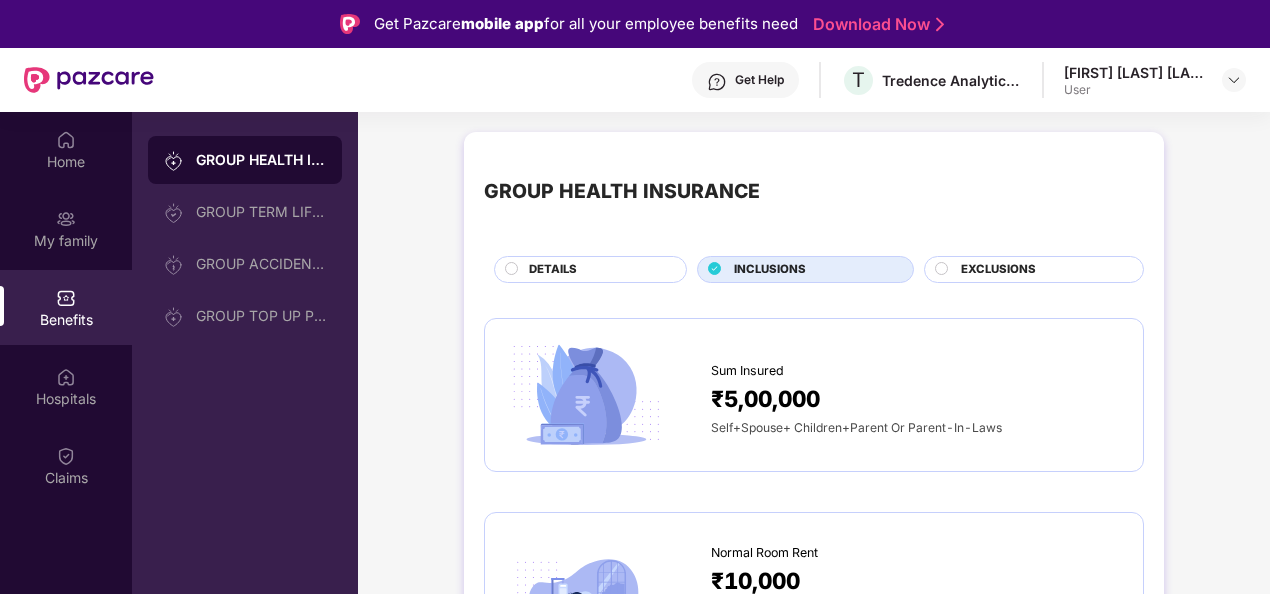 click on "INCLUSIONS" at bounding box center (770, 270) 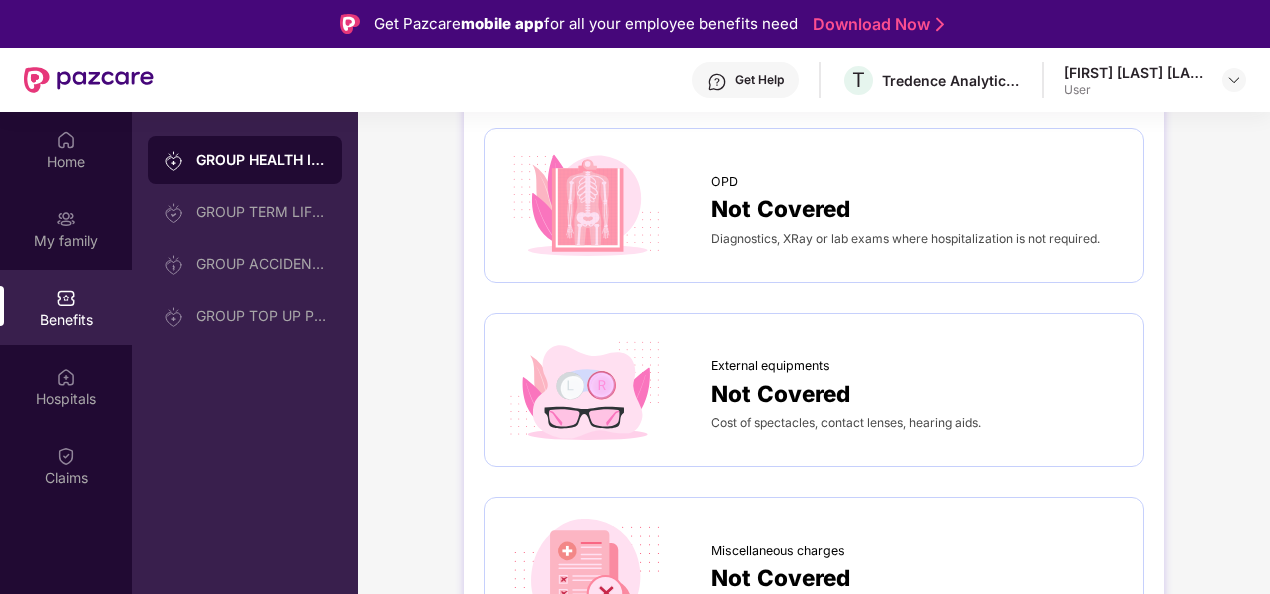 scroll, scrollTop: 900, scrollLeft: 0, axis: vertical 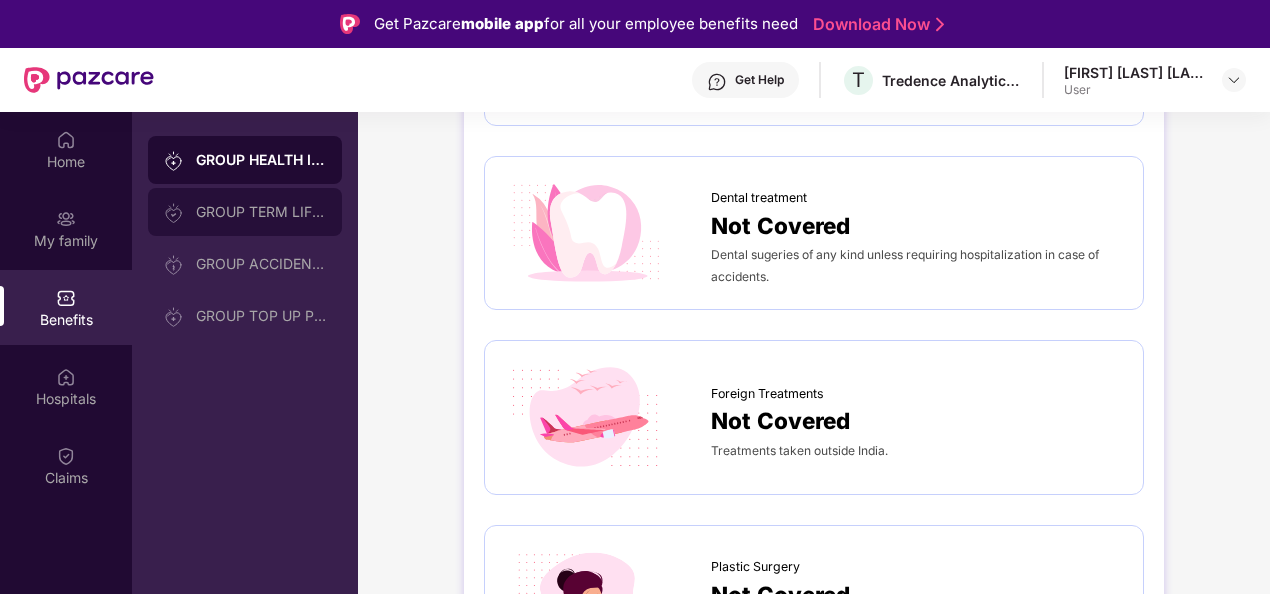 click at bounding box center [174, 213] 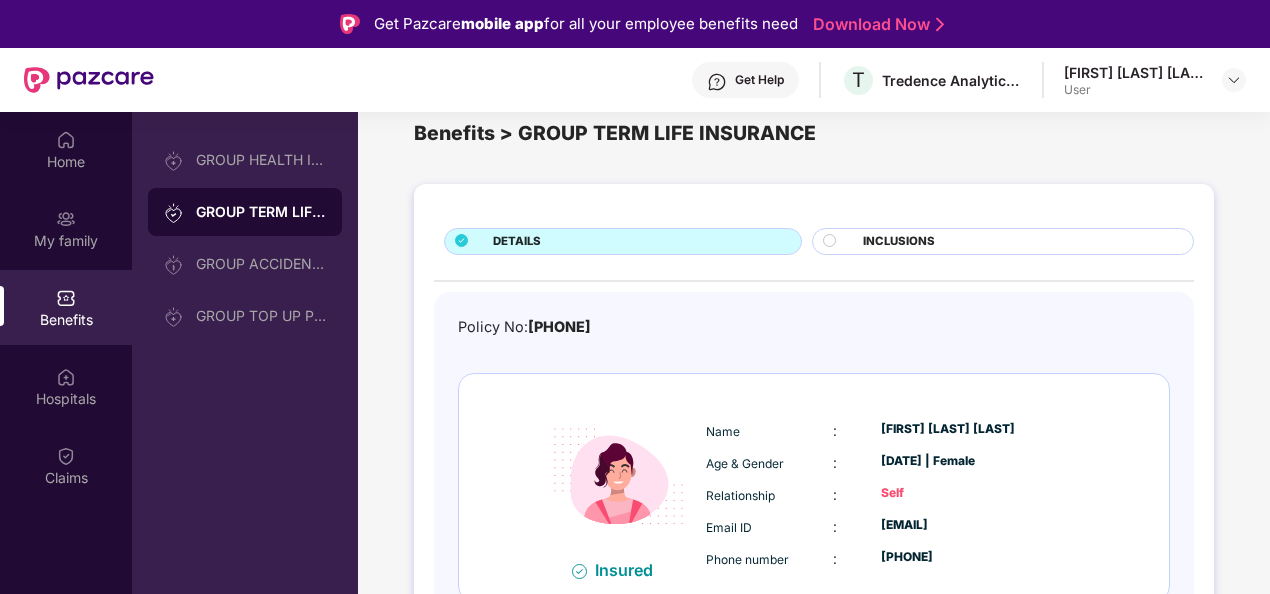 scroll, scrollTop: 52, scrollLeft: 0, axis: vertical 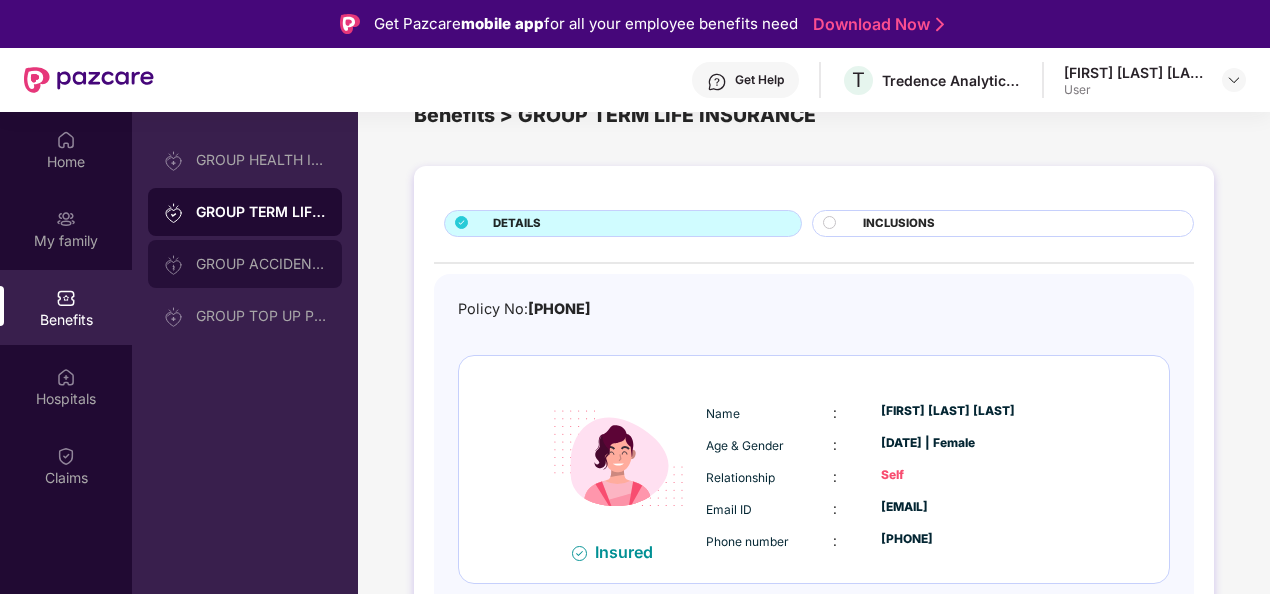 click on "GROUP ACCIDENTAL INSURANCE" at bounding box center (245, 264) 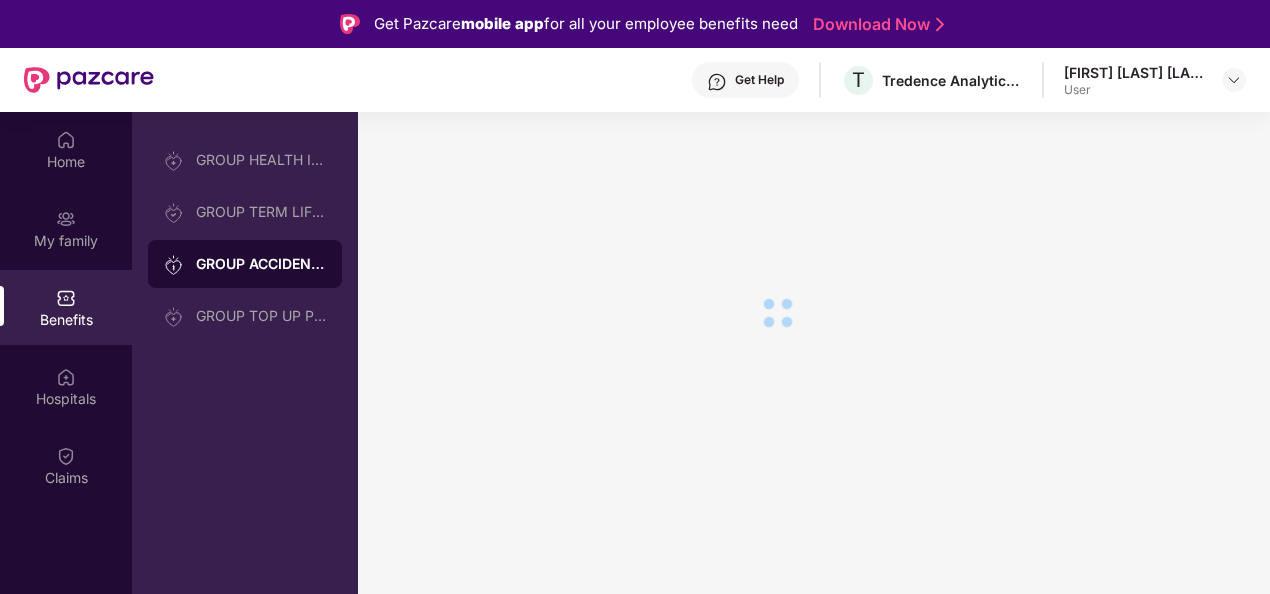 scroll, scrollTop: 0, scrollLeft: 0, axis: both 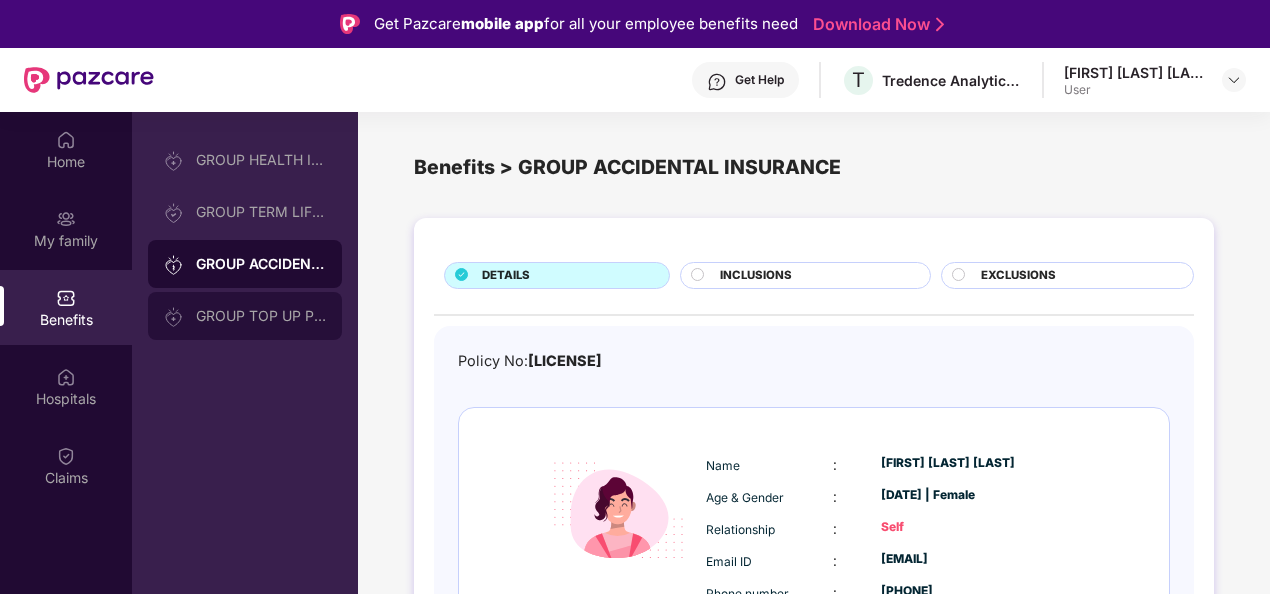 click on "GROUP TOP UP POLICY" at bounding box center [245, 316] 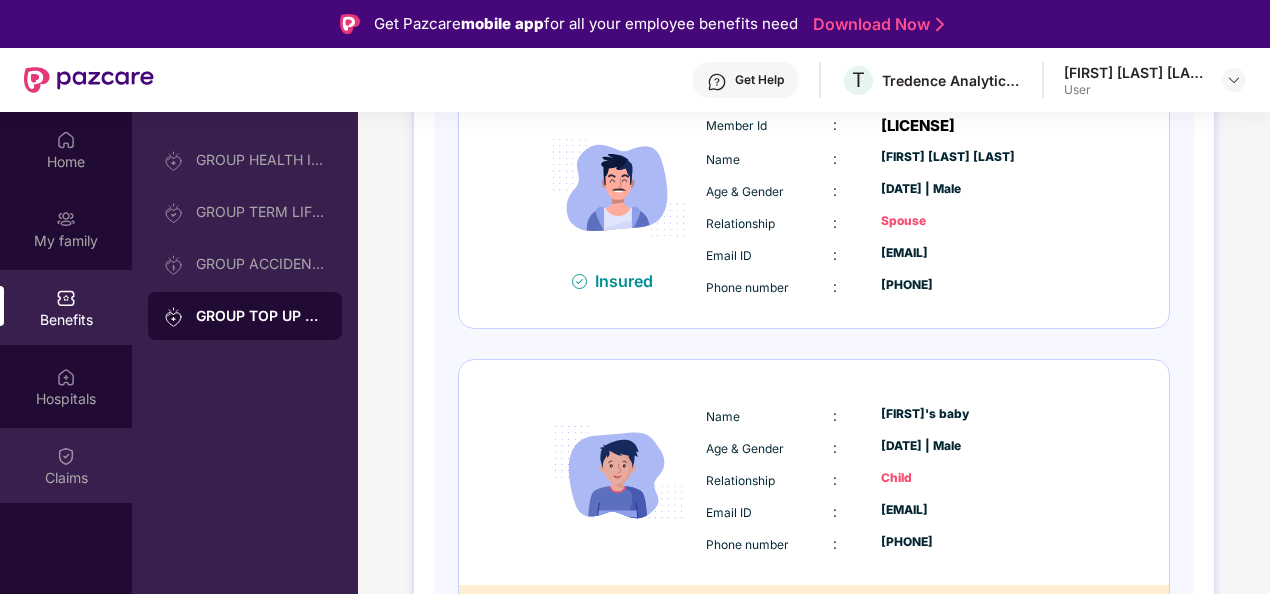 scroll, scrollTop: 600, scrollLeft: 0, axis: vertical 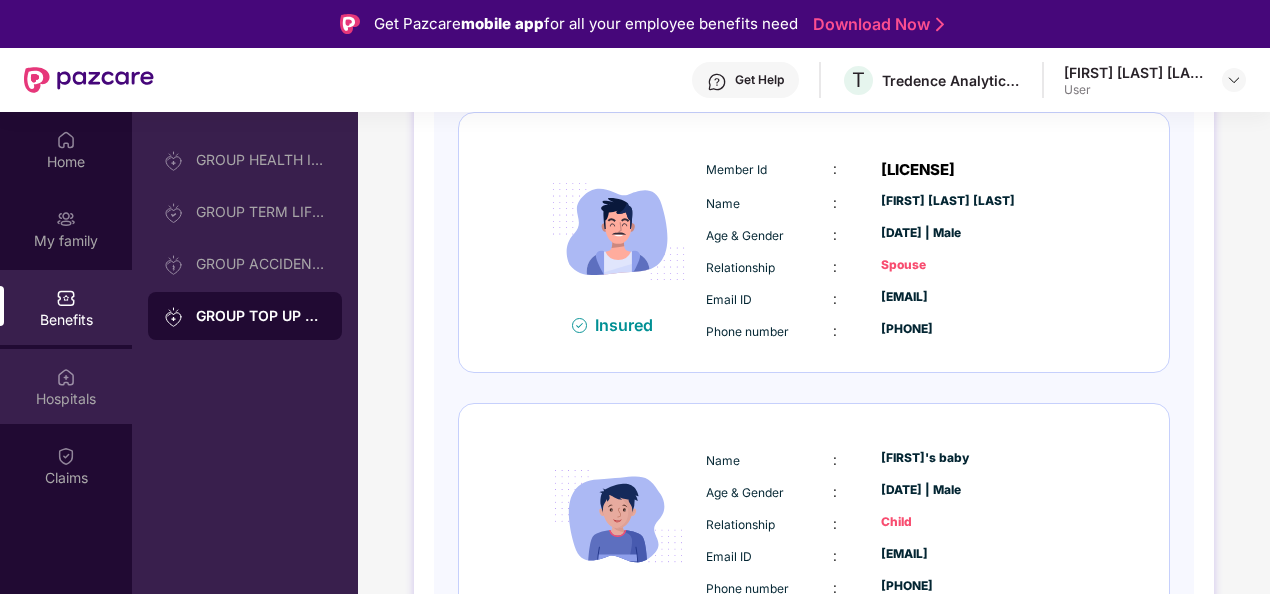 click on "Hospitals" at bounding box center (66, 399) 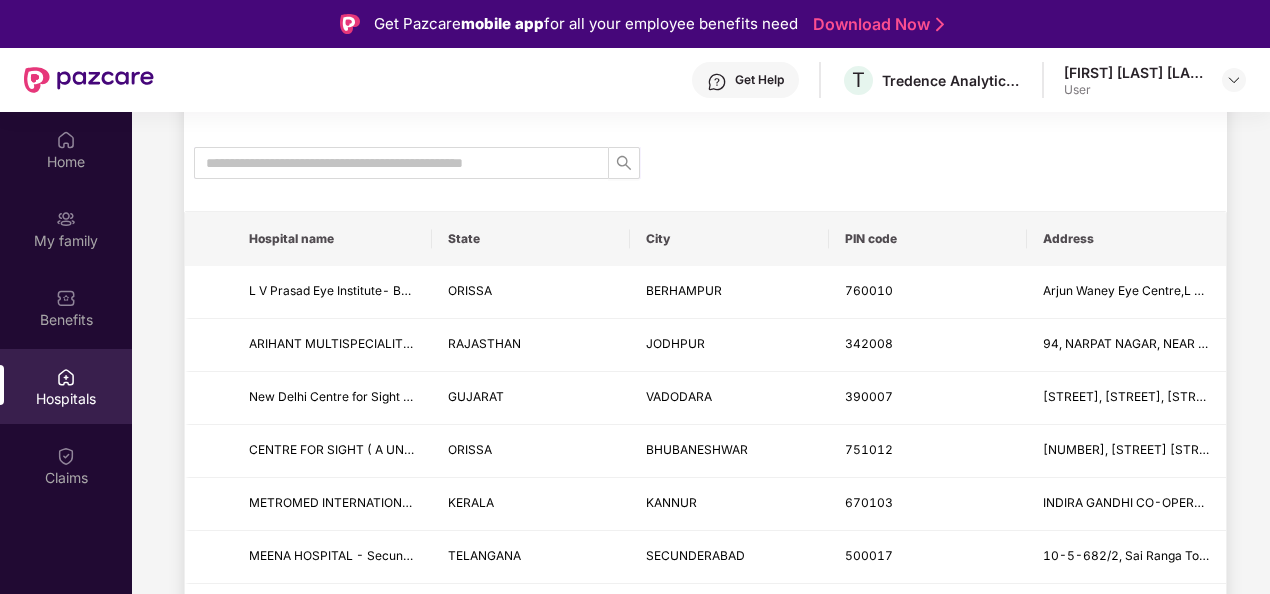 scroll, scrollTop: 0, scrollLeft: 0, axis: both 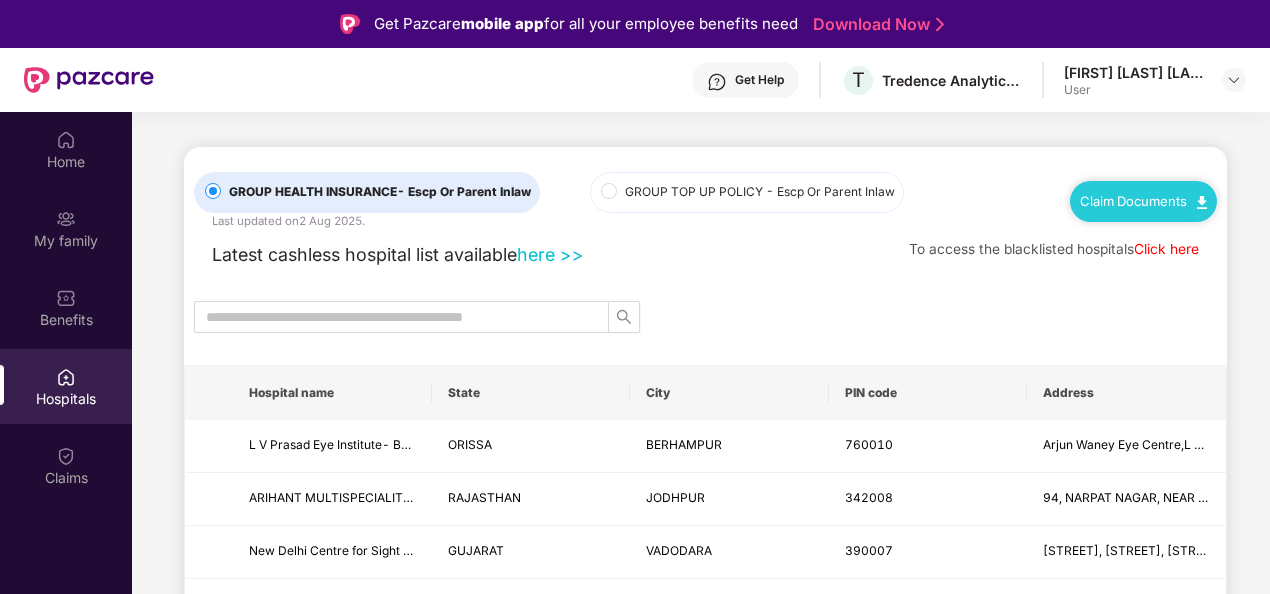 click on "GROUP TOP UP POLICY    - Escp Or Parent Inlaw" at bounding box center [760, 192] 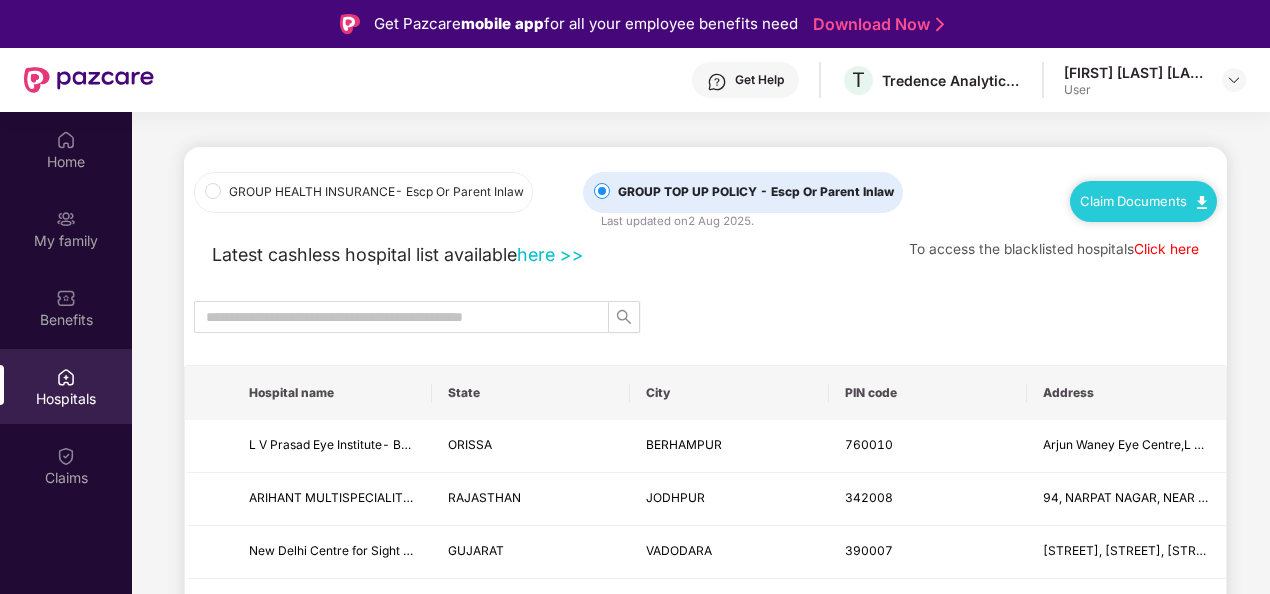 click on "Claim Documents" at bounding box center [1143, 201] 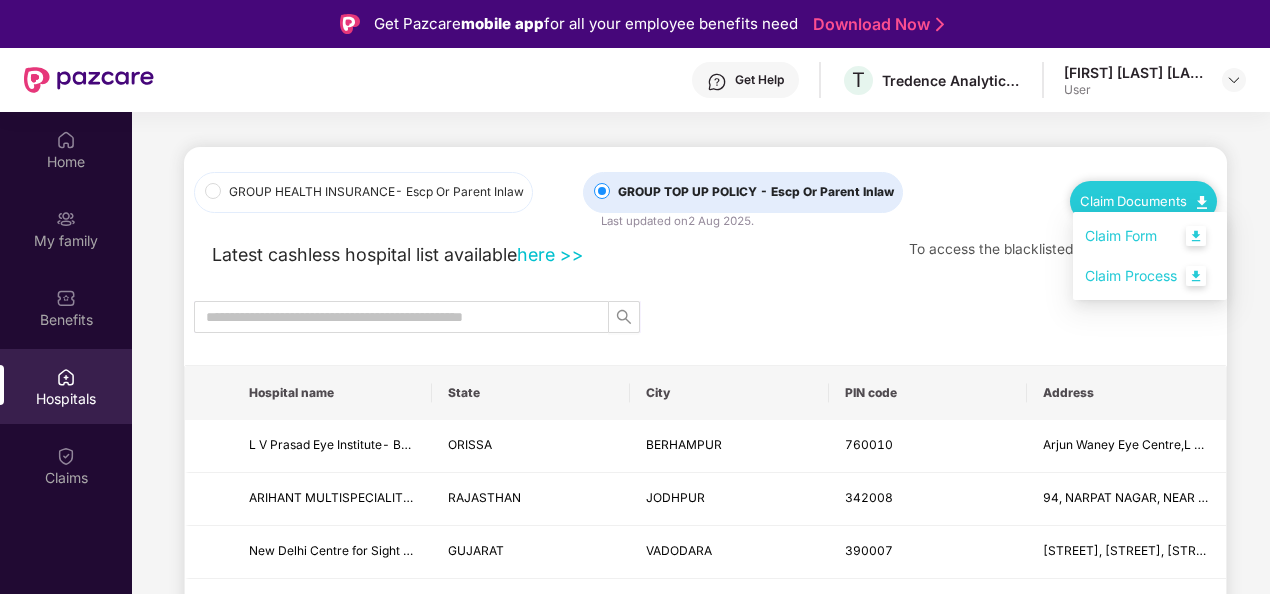 click on "Claim Process" at bounding box center [1150, 276] 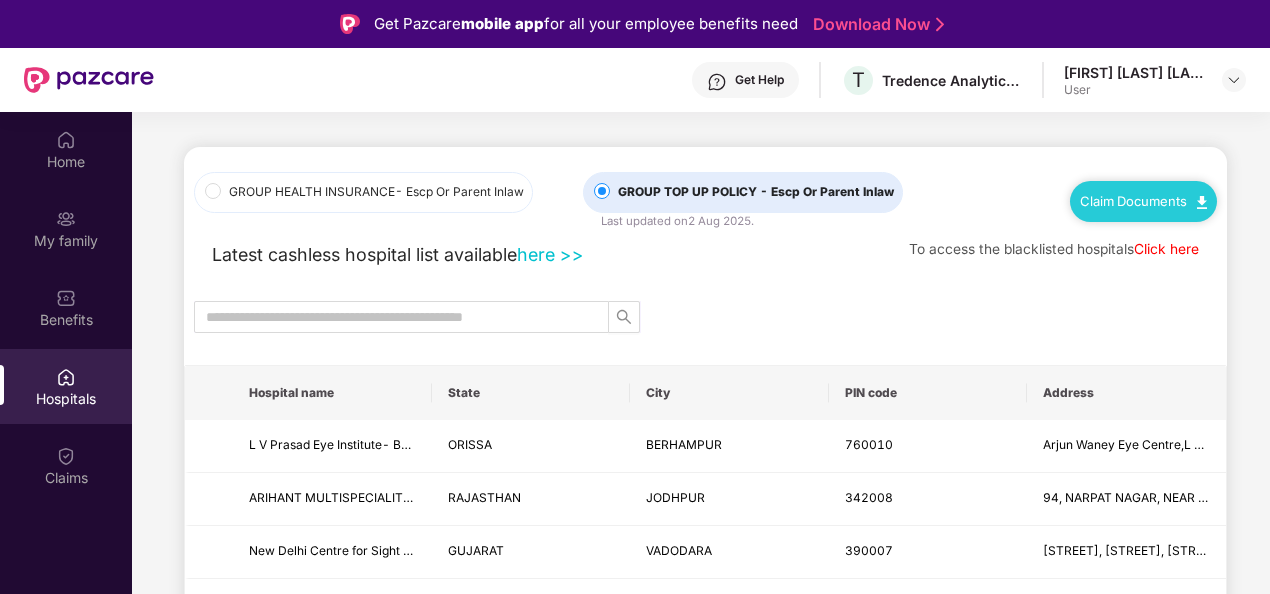 click on "Claim Documents" at bounding box center [1143, 201] 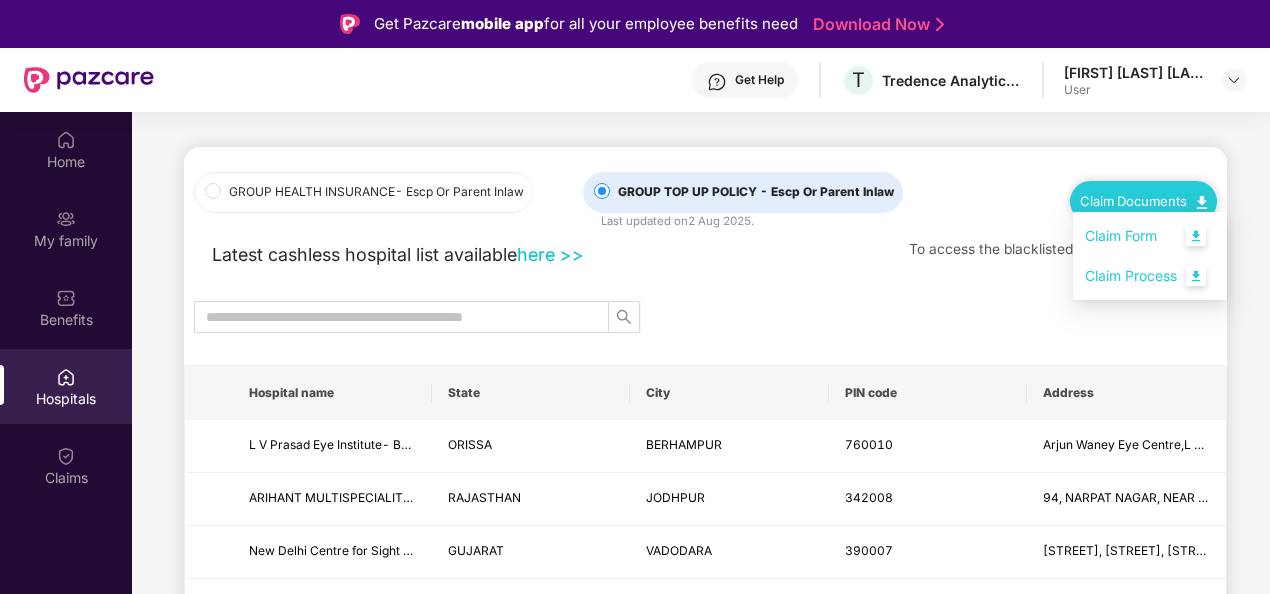 scroll, scrollTop: 700, scrollLeft: 0, axis: vertical 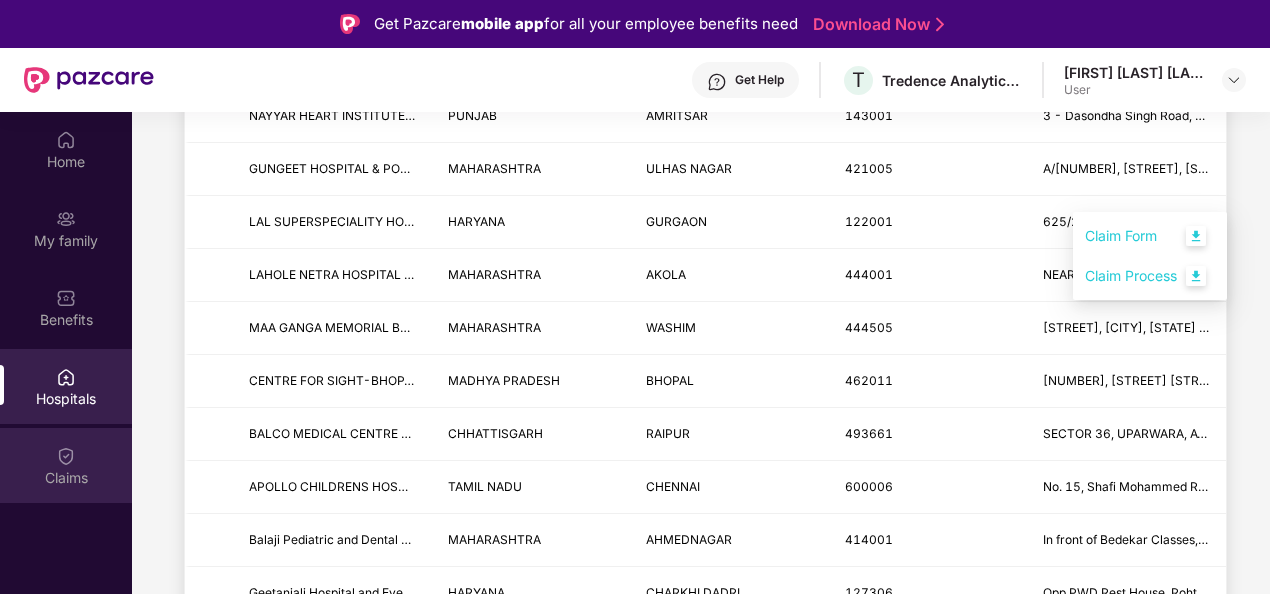 click on "Claims" at bounding box center (66, 465) 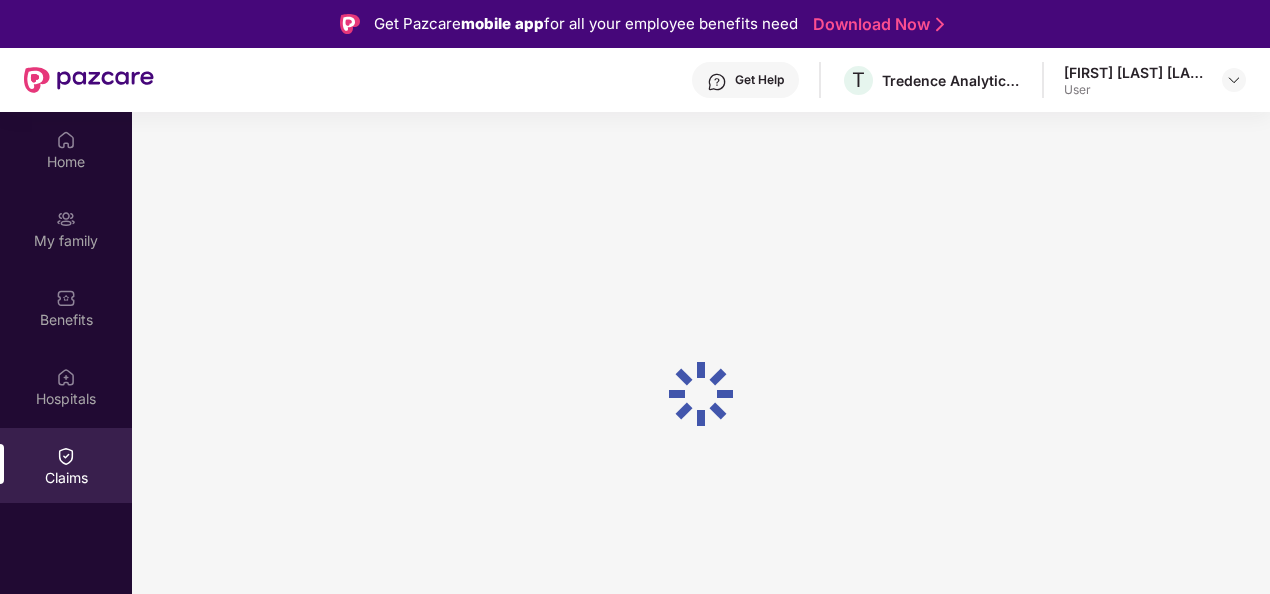 scroll, scrollTop: 0, scrollLeft: 0, axis: both 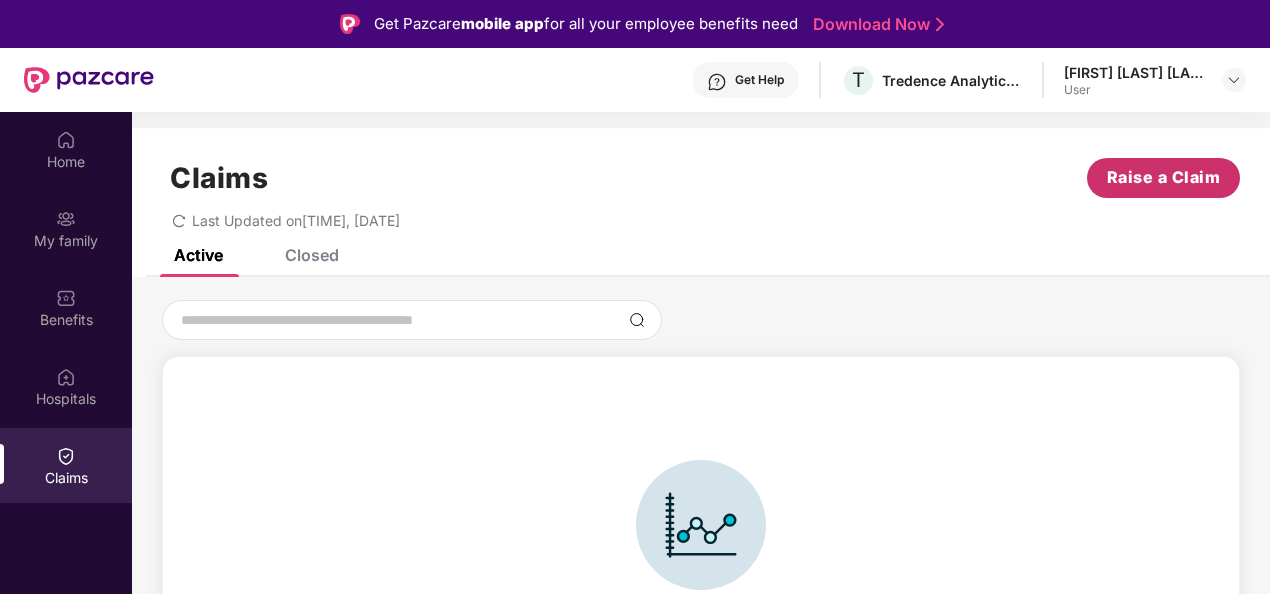 click on "Raise a Claim" at bounding box center (1163, 178) 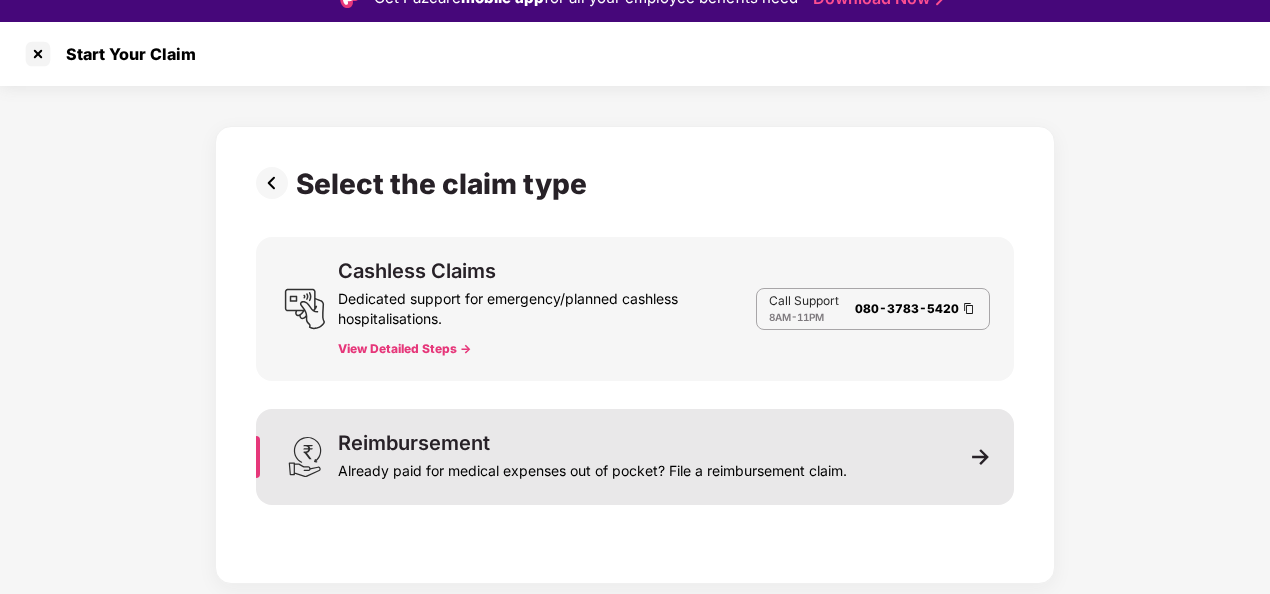 scroll, scrollTop: 48, scrollLeft: 0, axis: vertical 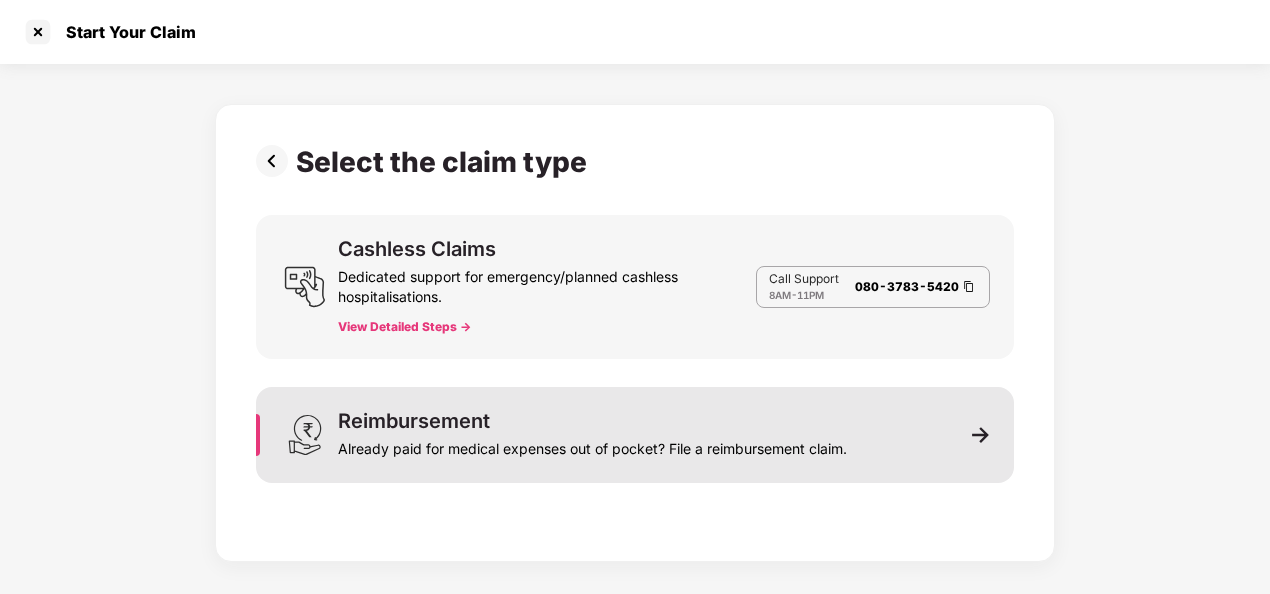 click on "Reimbursement Already paid for medical expenses out of pocket? File a reimbursement claim." at bounding box center [635, 435] 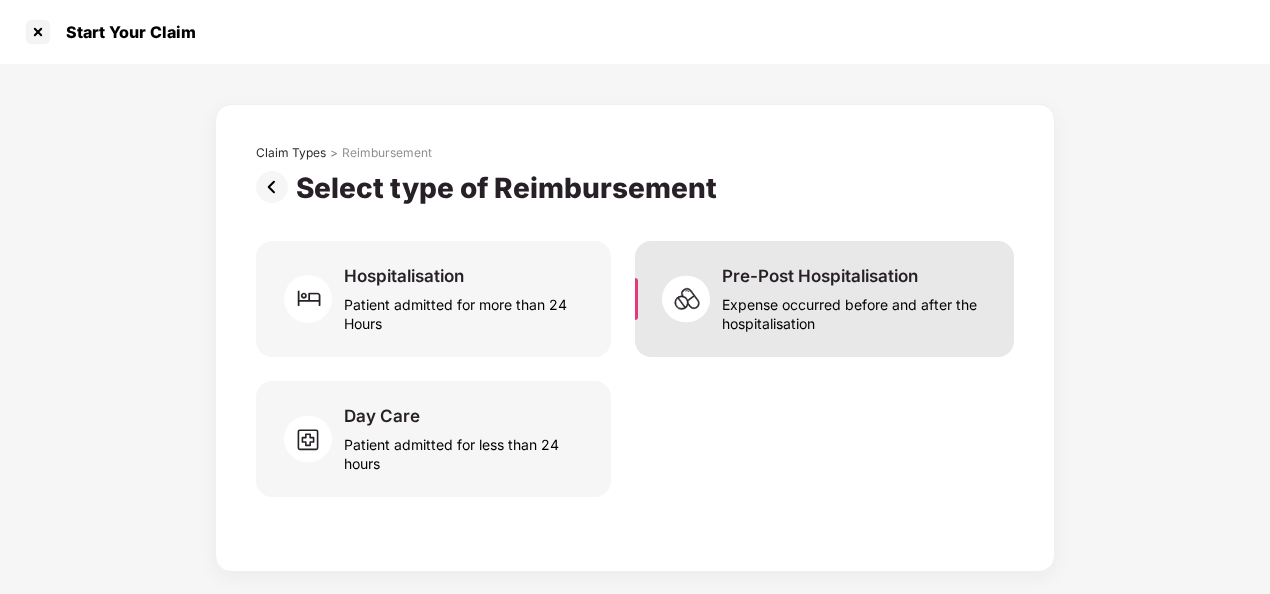 click on "Expense occurred before and after the hospitalisation" at bounding box center (856, 310) 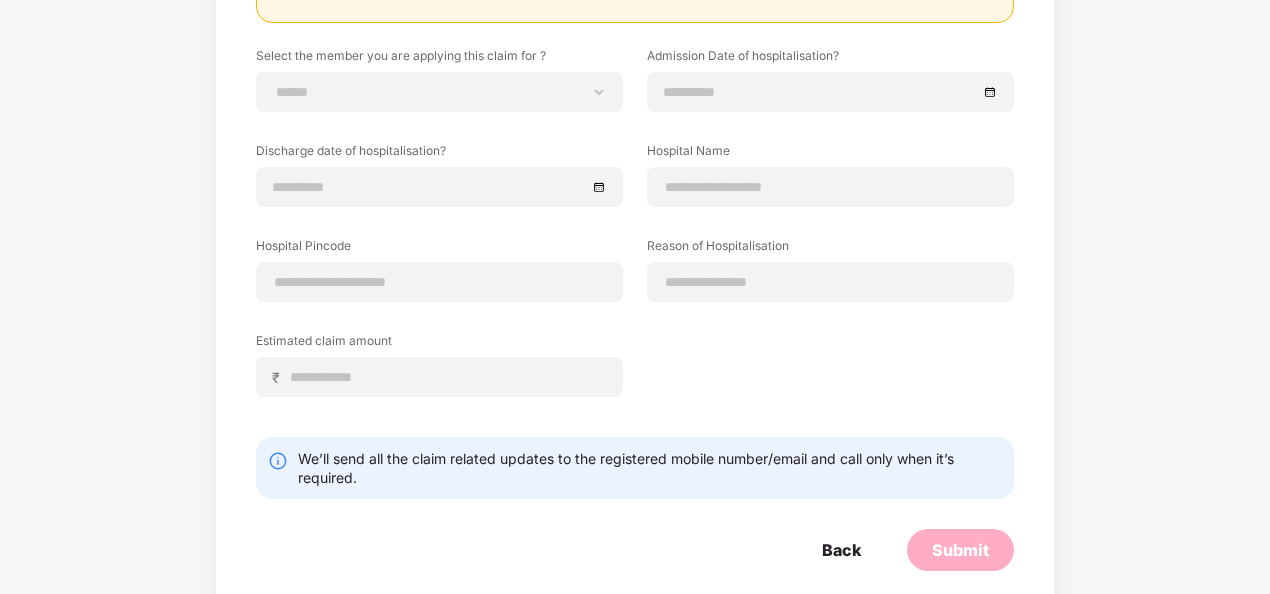 scroll, scrollTop: 312, scrollLeft: 0, axis: vertical 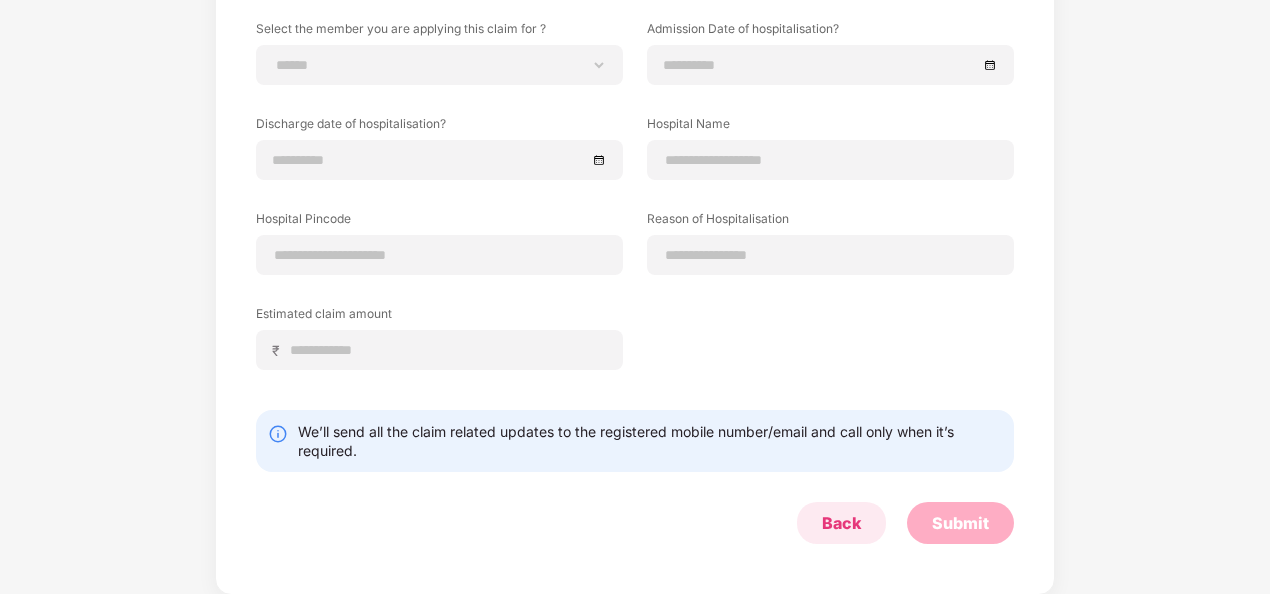 click on "Back" at bounding box center (841, 523) 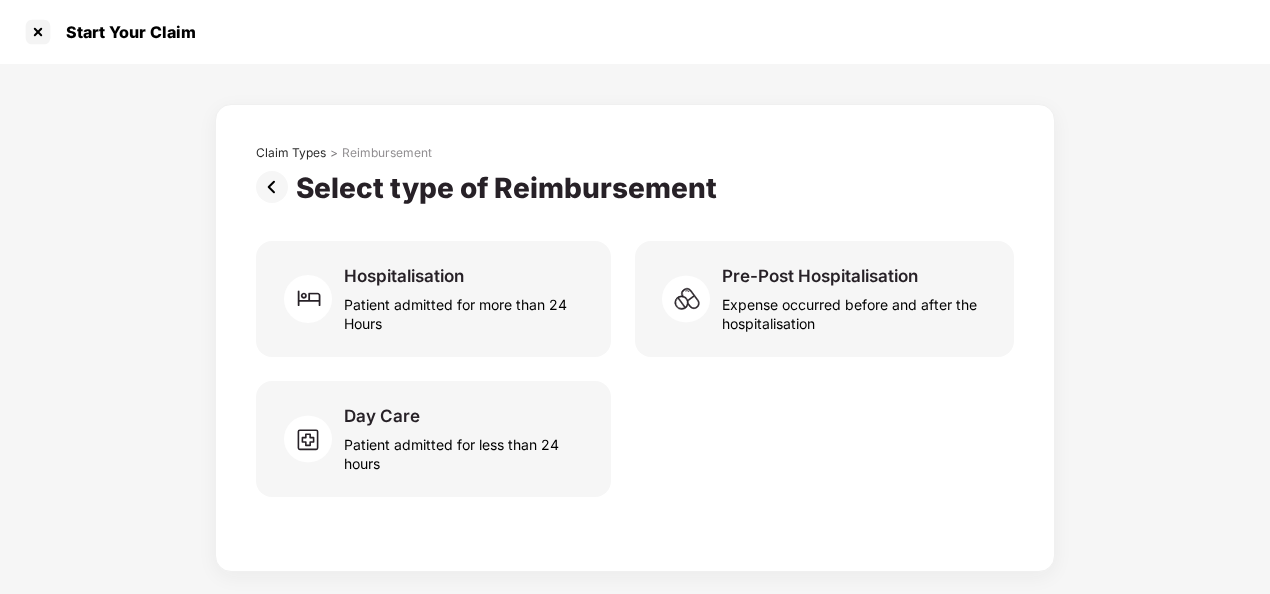 scroll, scrollTop: 0, scrollLeft: 0, axis: both 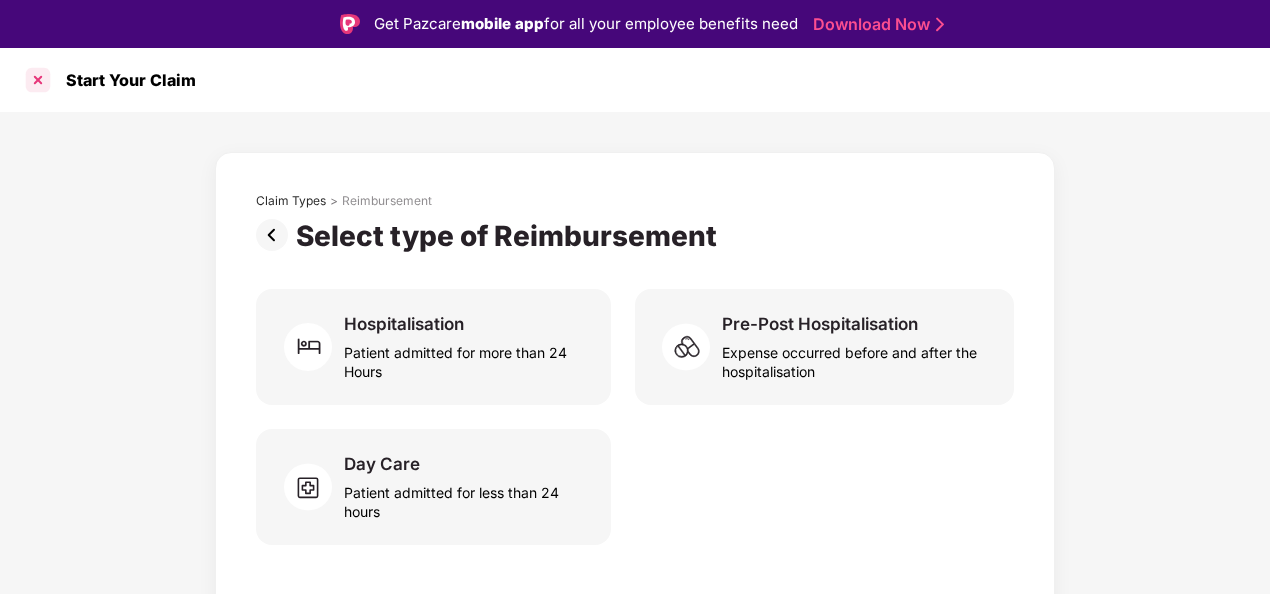 click at bounding box center [38, 80] 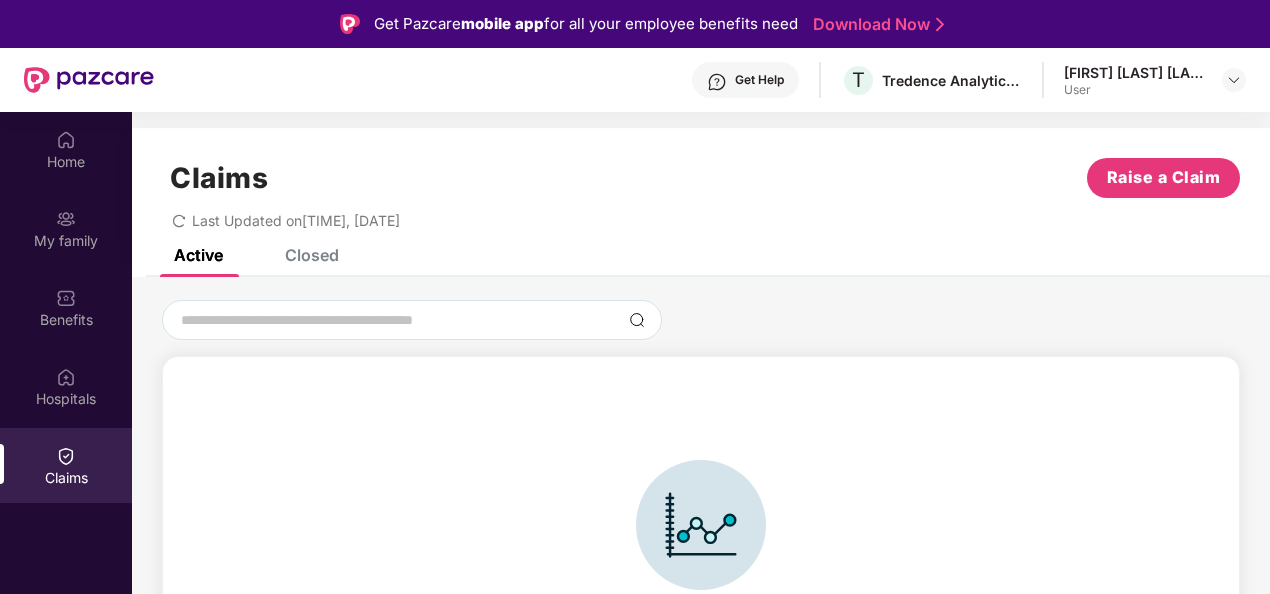 click on "Closed" at bounding box center [297, 255] 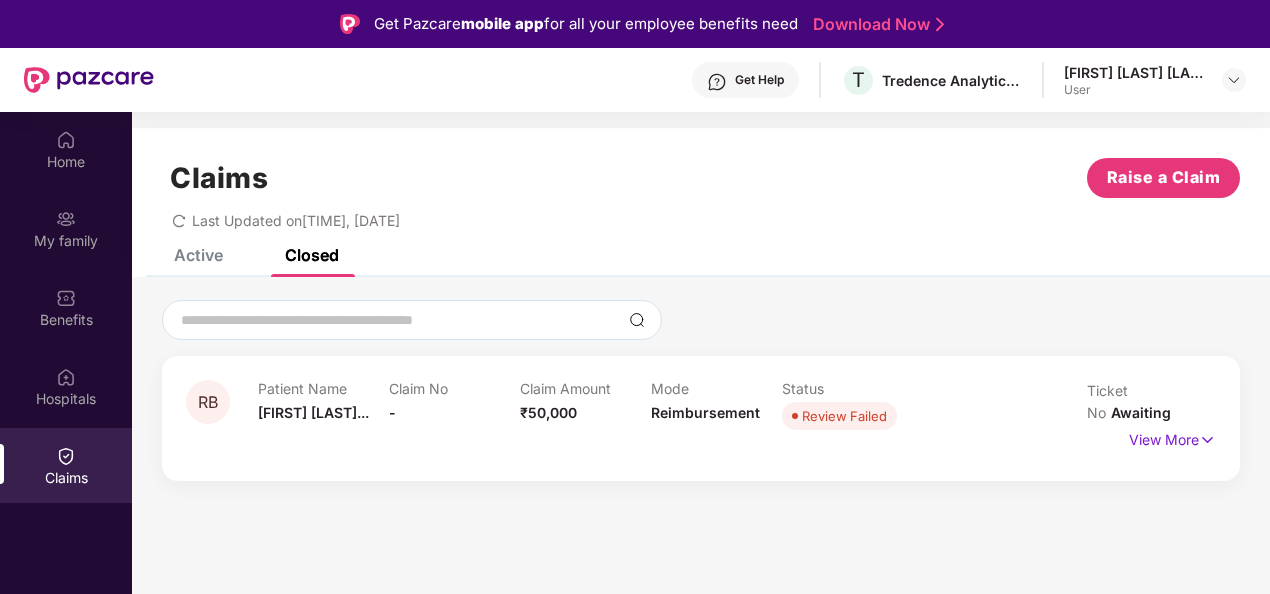click on "[FIRST] [LAST]..." at bounding box center (313, 412) 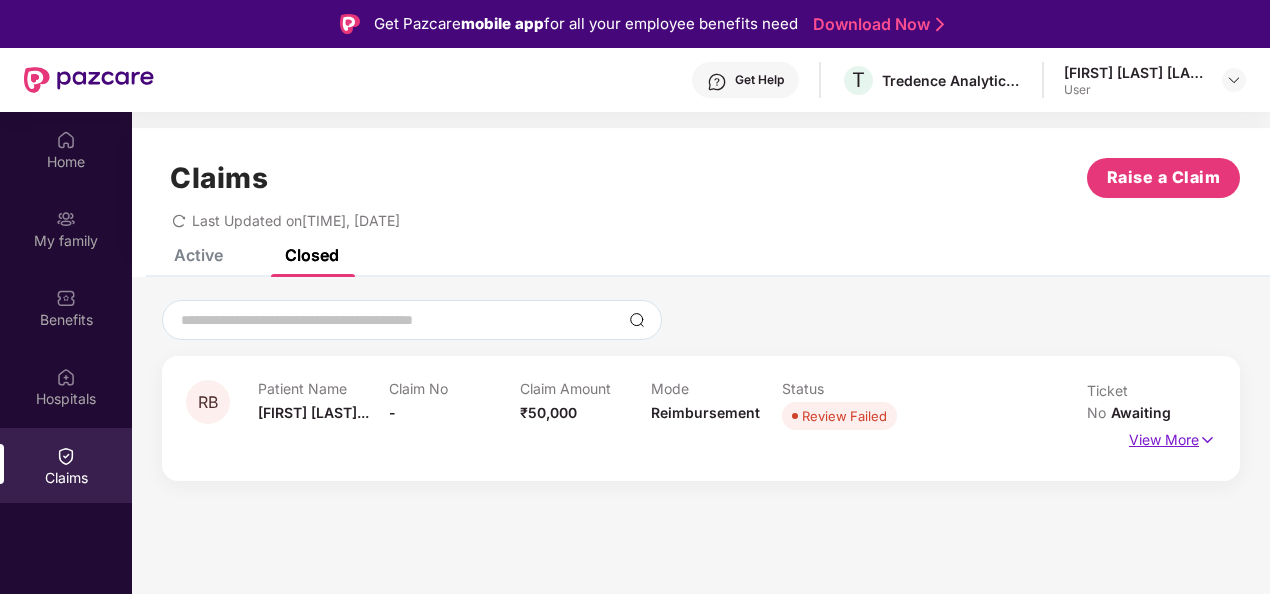 click on "View More" at bounding box center [1172, 437] 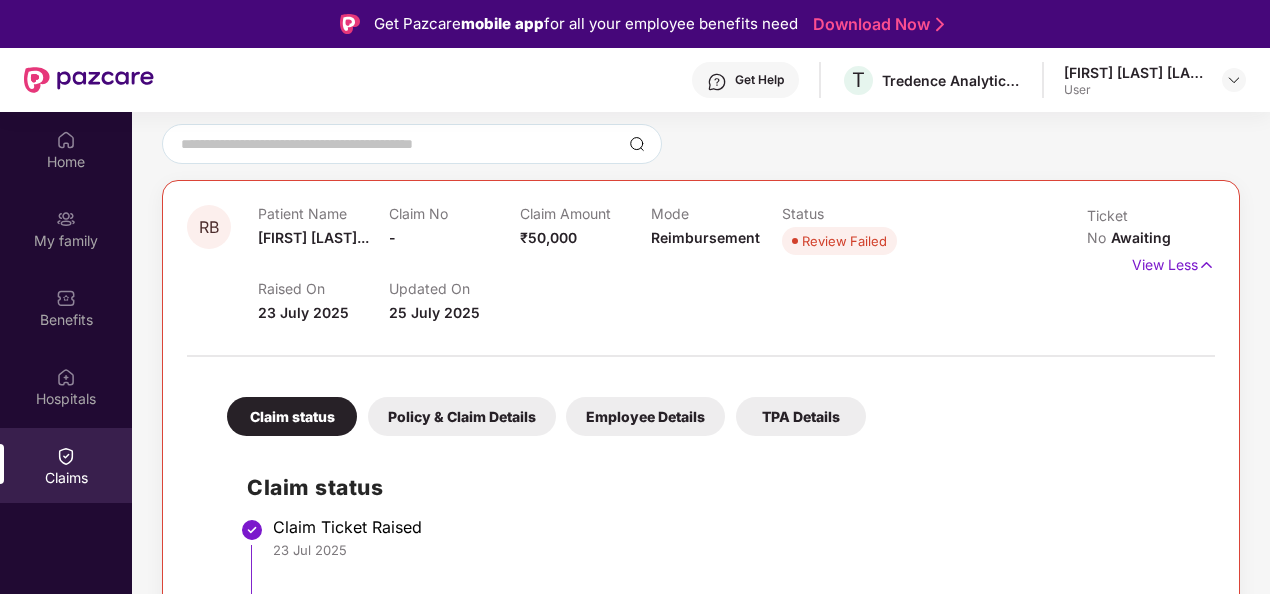 scroll, scrollTop: 178, scrollLeft: 0, axis: vertical 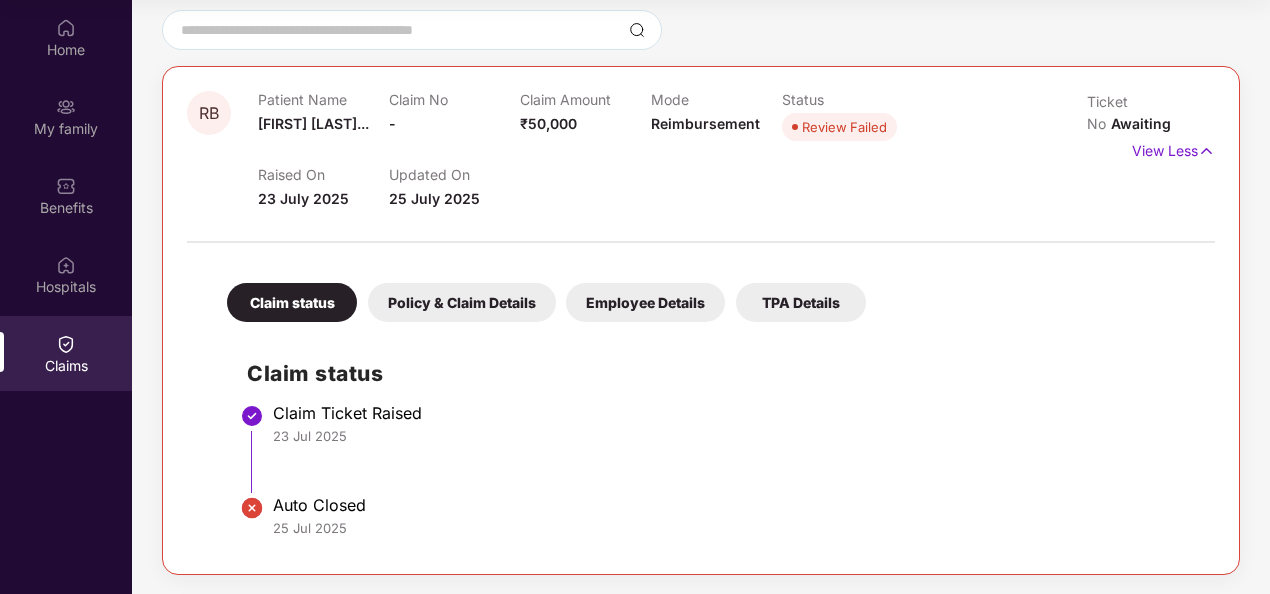 click on "Policy & Claim Details" at bounding box center [462, 302] 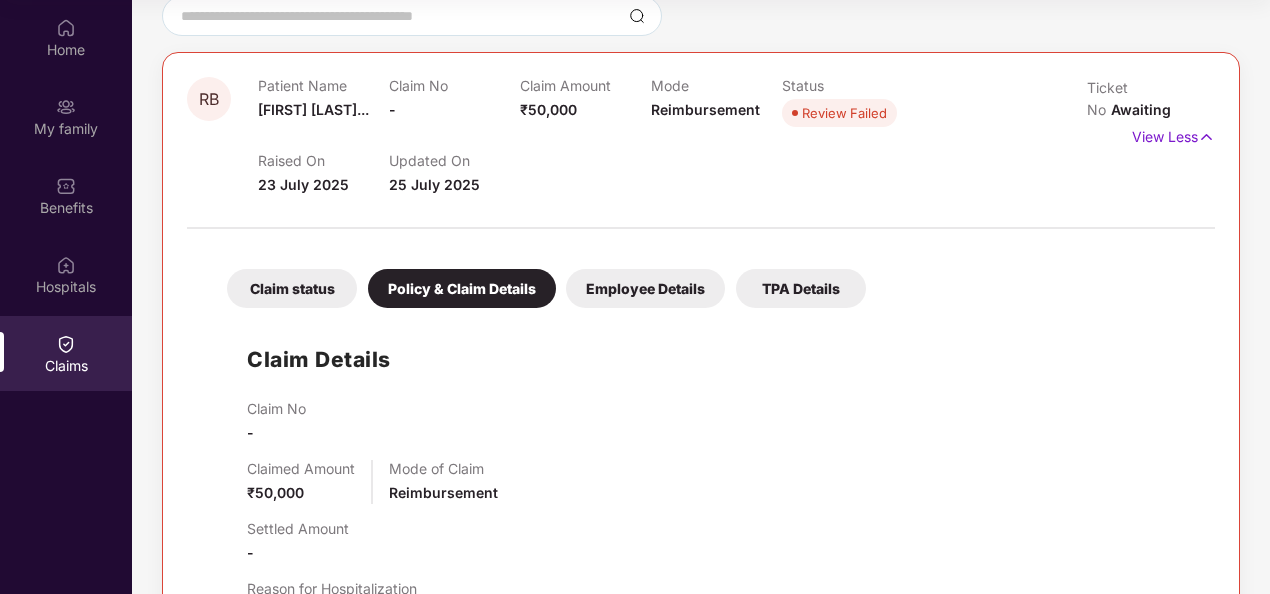 scroll, scrollTop: 0, scrollLeft: 0, axis: both 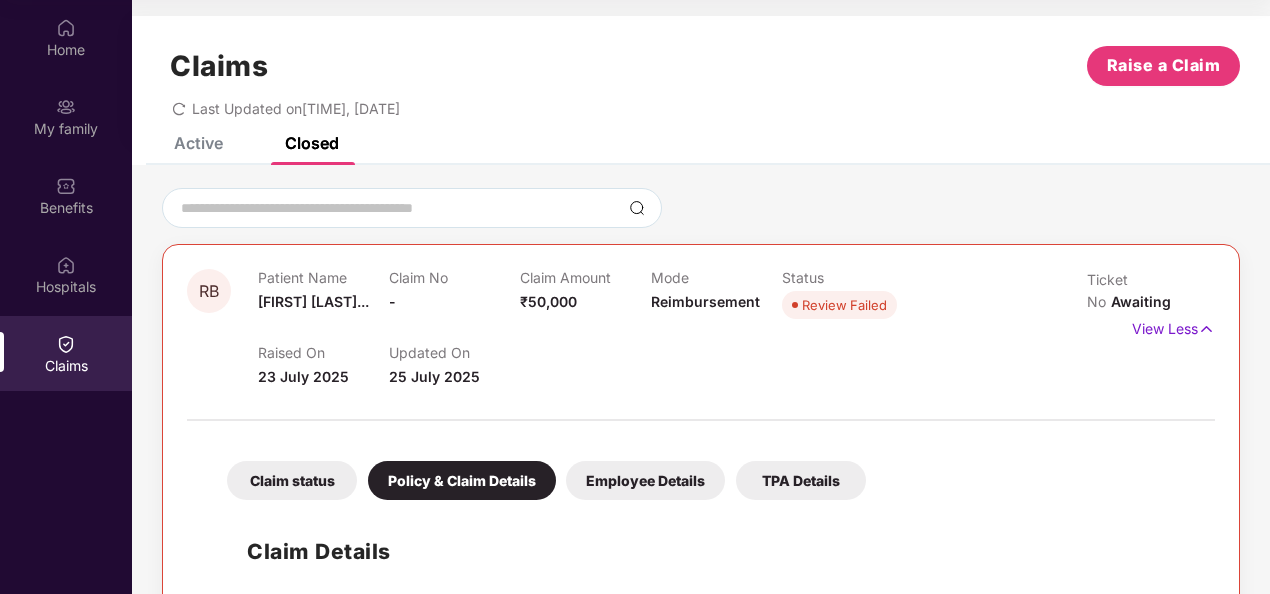 click on "Employee Details" at bounding box center (645, 480) 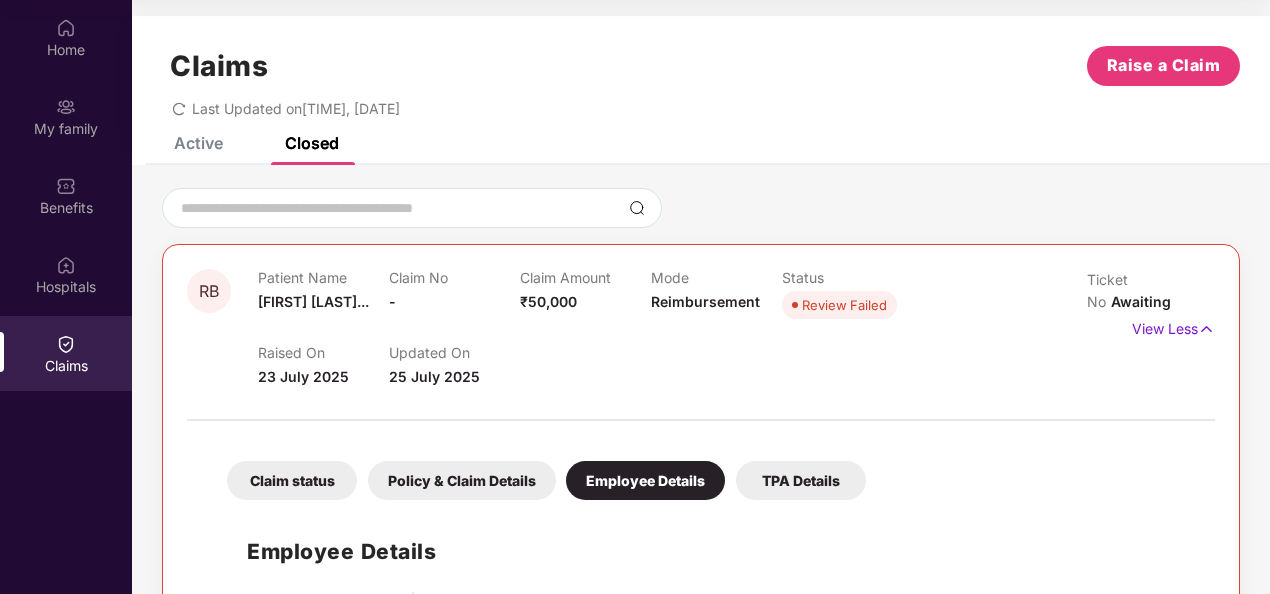 scroll, scrollTop: 102, scrollLeft: 0, axis: vertical 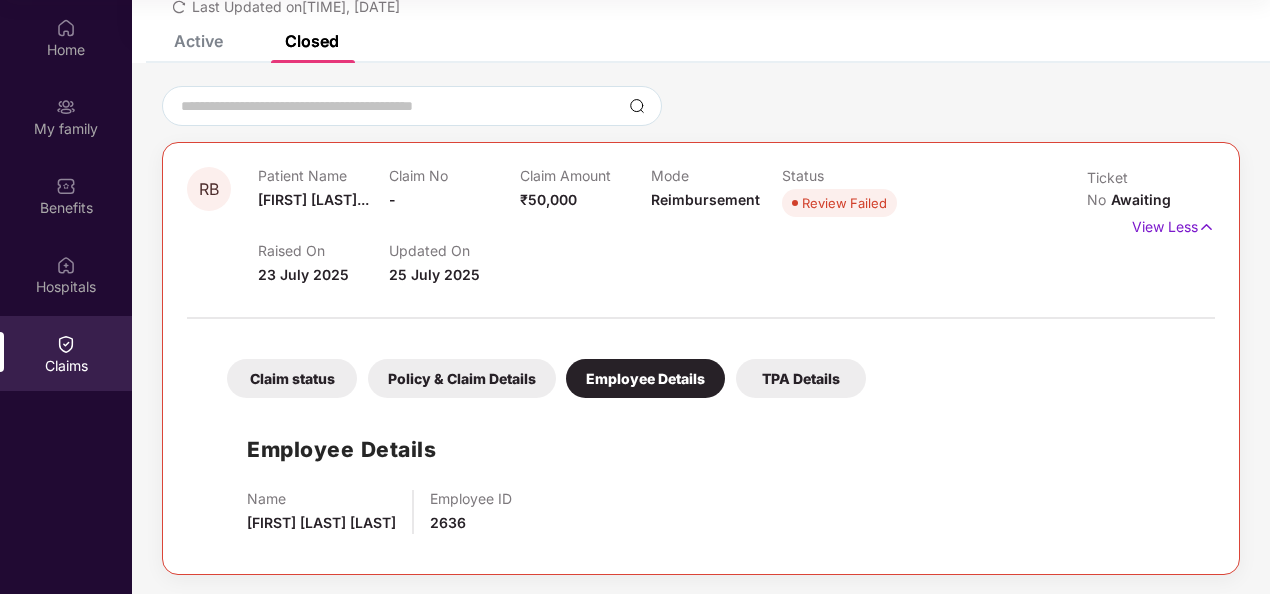 click on "TPA Details" at bounding box center (801, 378) 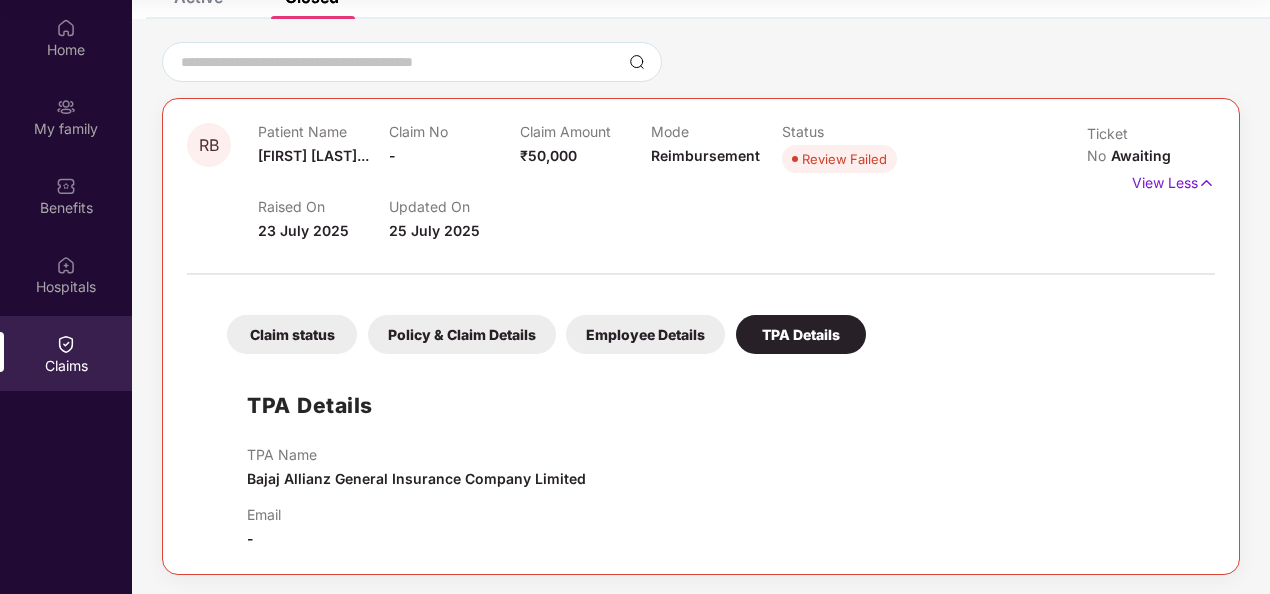 scroll, scrollTop: 0, scrollLeft: 0, axis: both 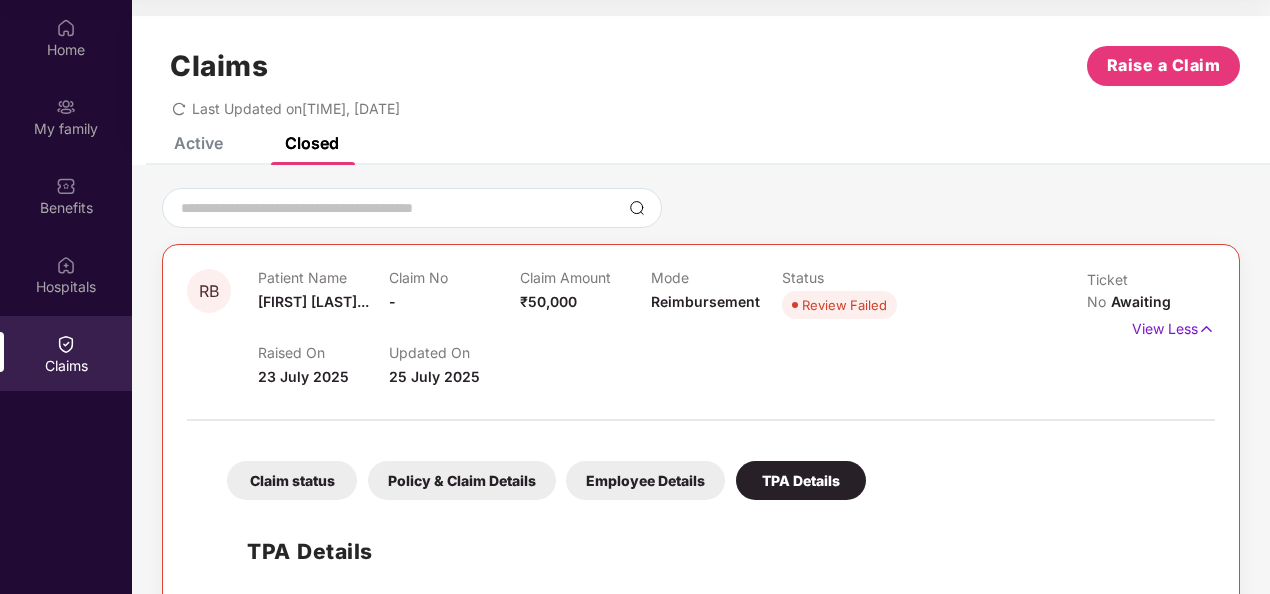 click on "RB" at bounding box center (209, 291) 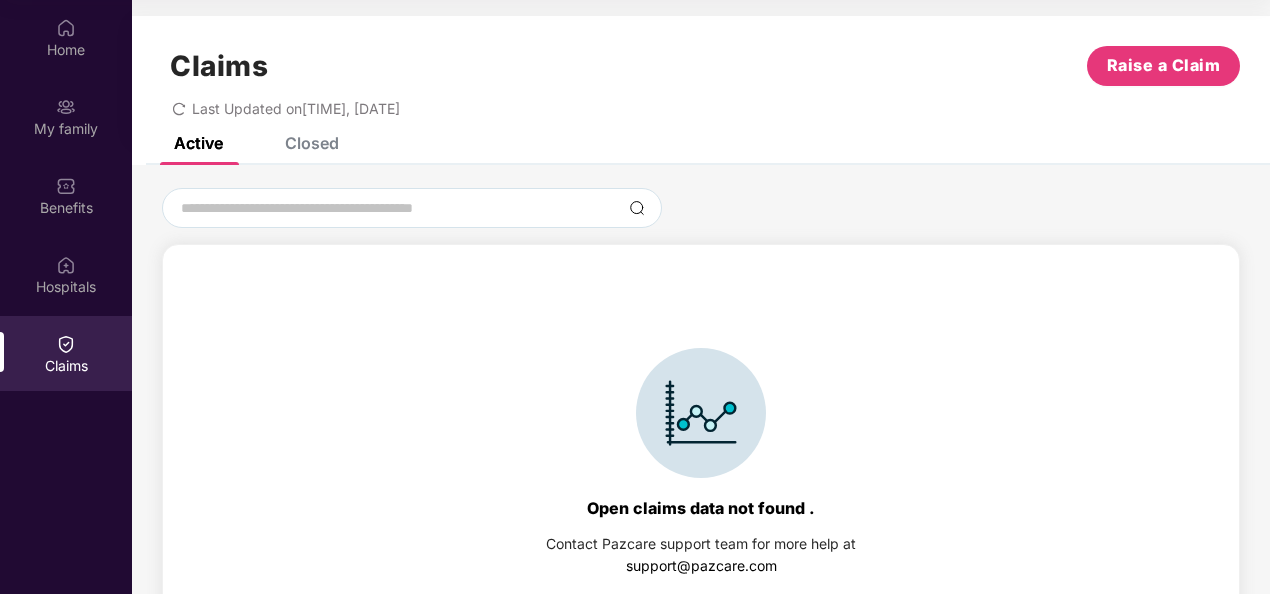 scroll, scrollTop: 44, scrollLeft: 0, axis: vertical 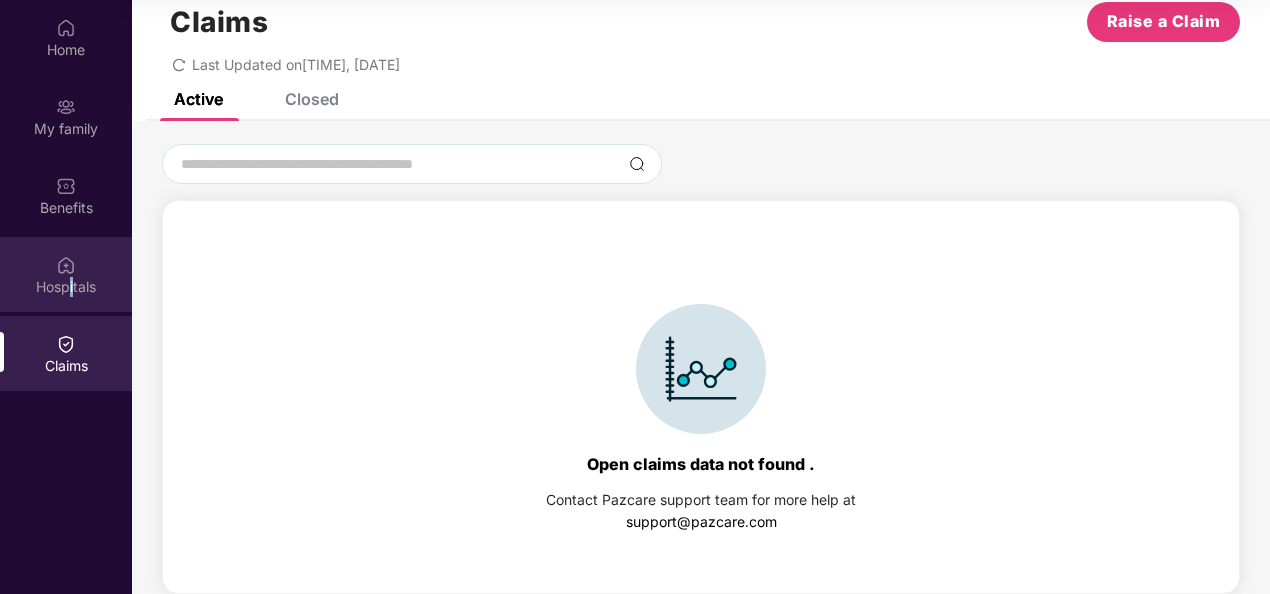 click on "Hospitals" at bounding box center (66, 287) 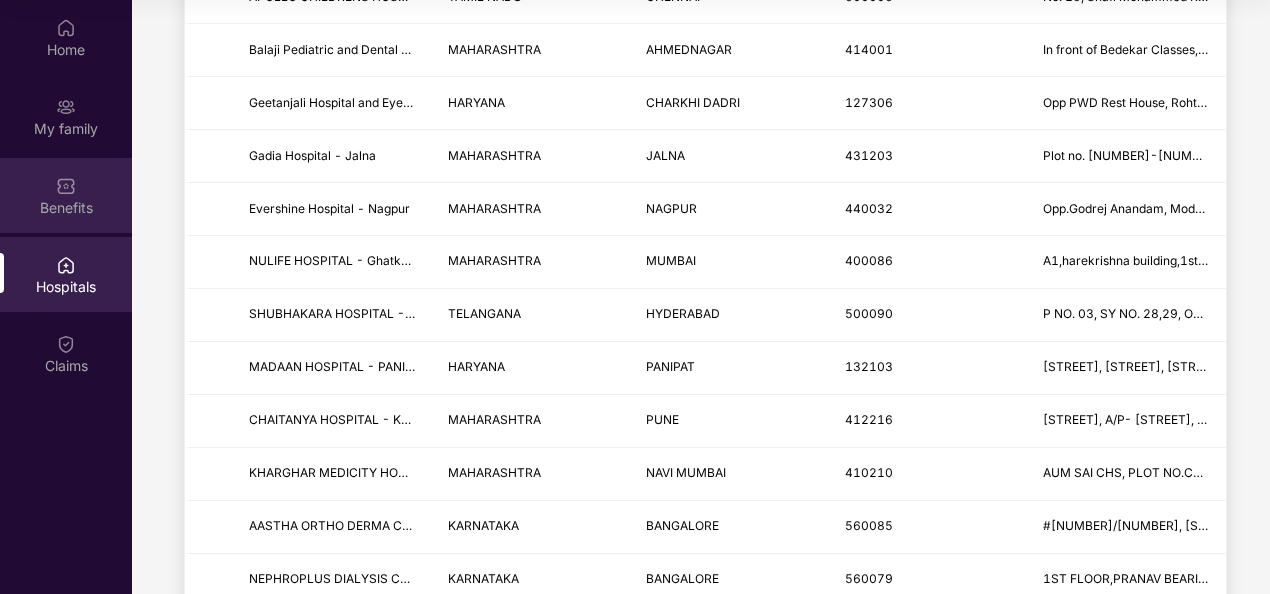 scroll, scrollTop: 900, scrollLeft: 0, axis: vertical 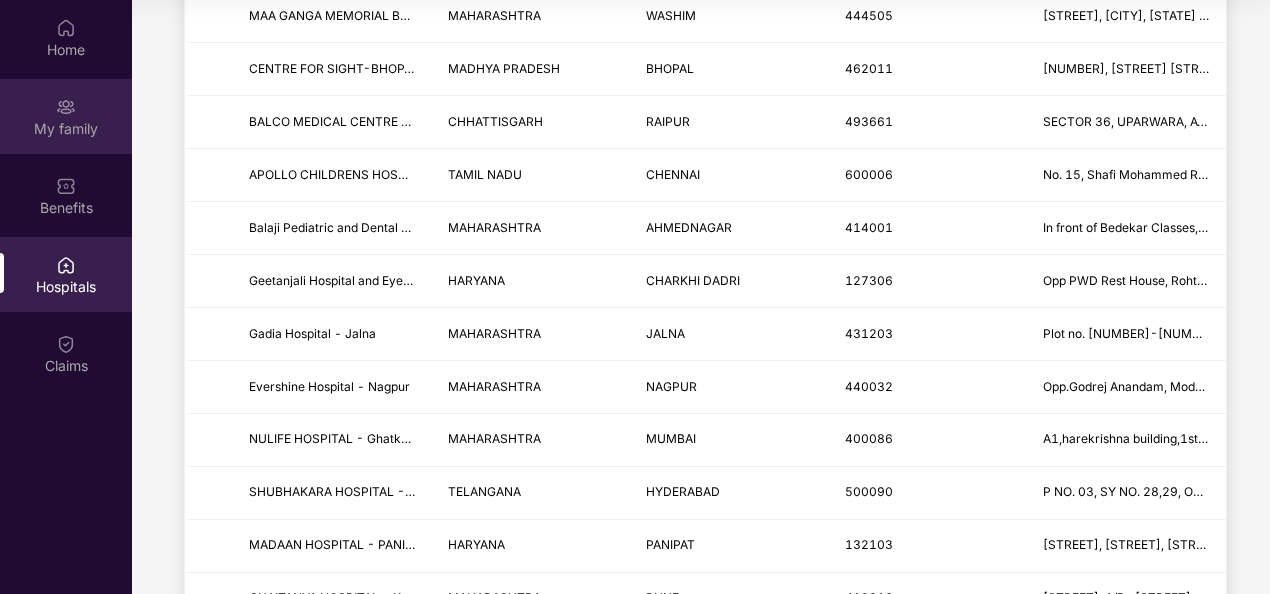 click on "My family" at bounding box center [66, 129] 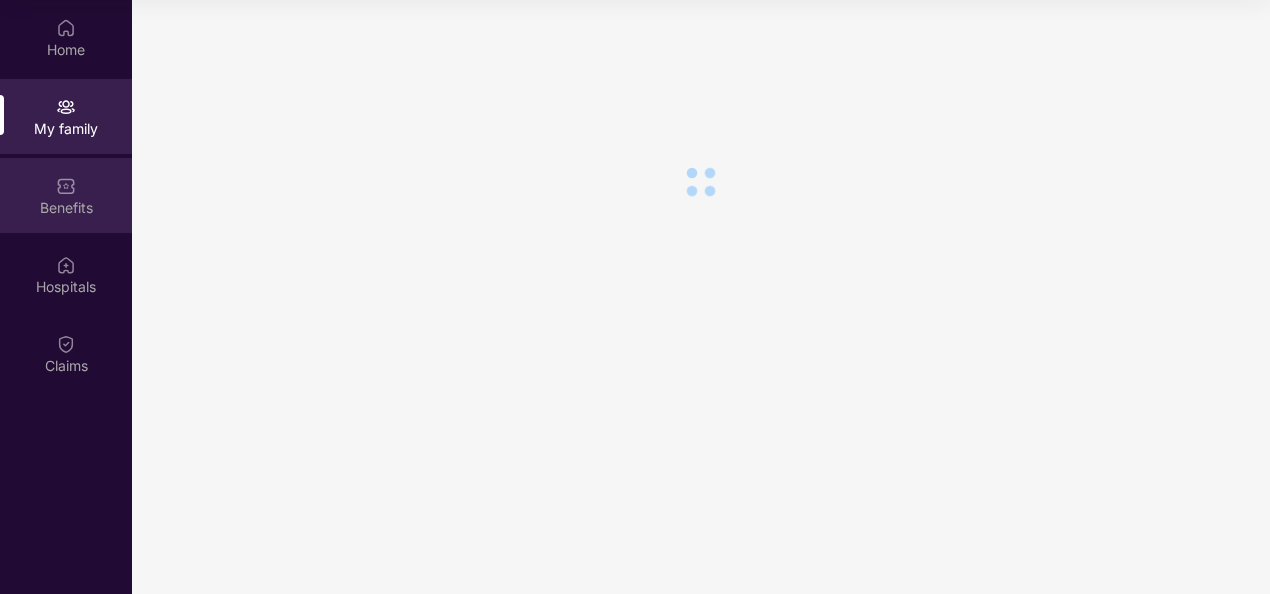 scroll, scrollTop: 0, scrollLeft: 0, axis: both 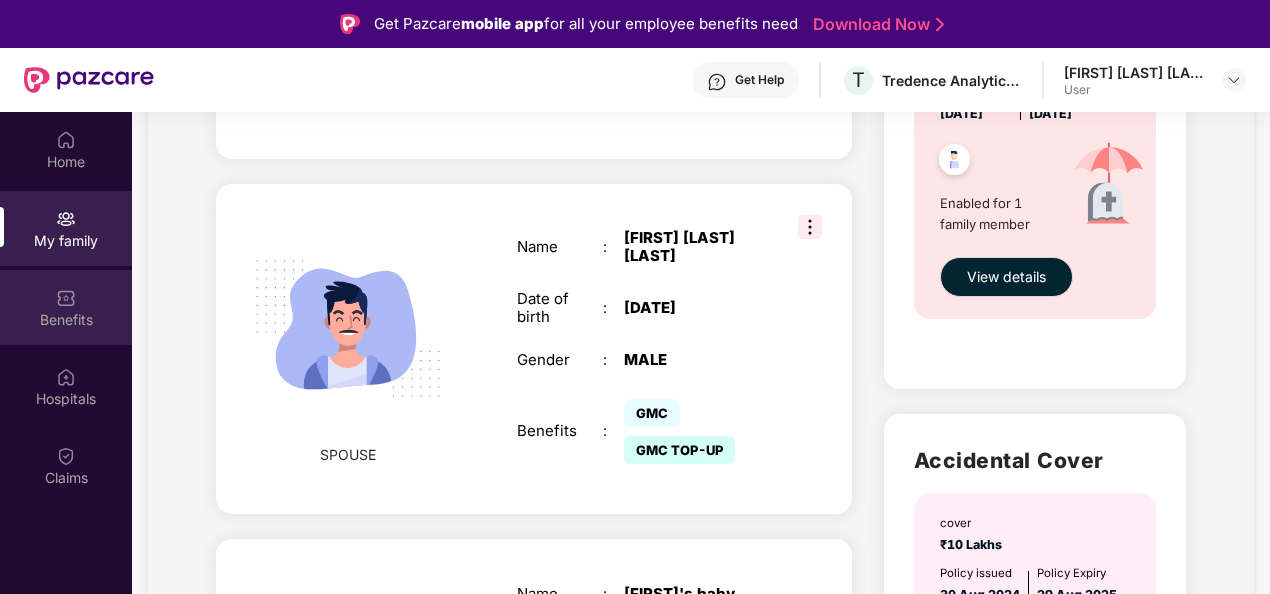 click on "Benefits" at bounding box center (66, 320) 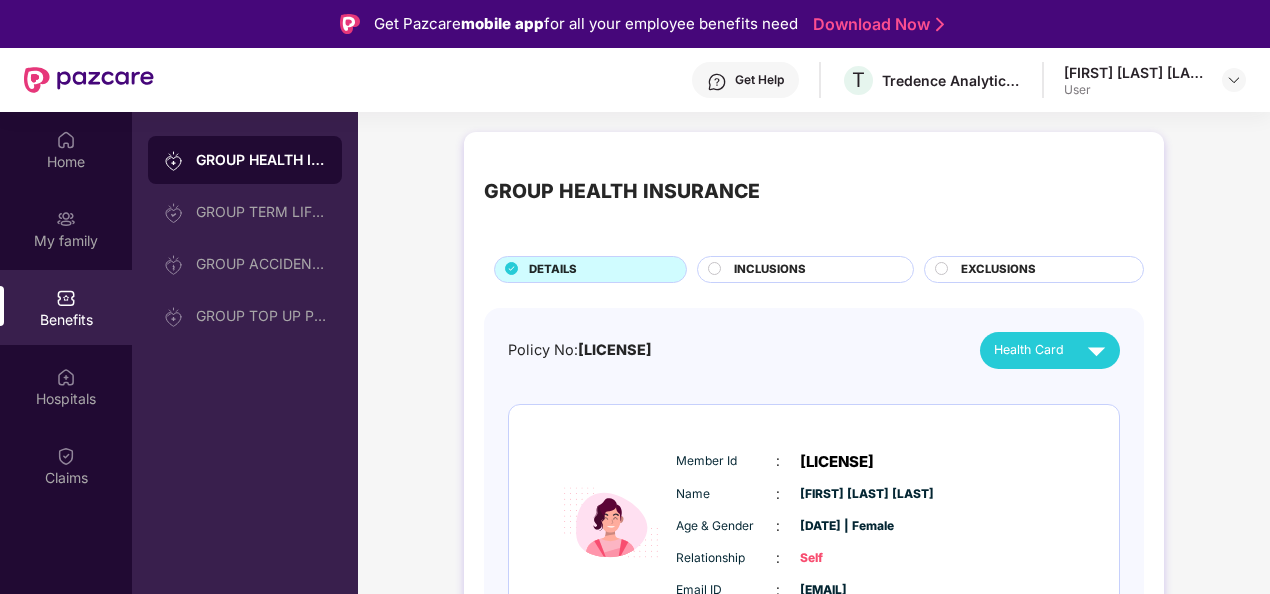 click on "[FIRST] [LAST] [LAST]" at bounding box center [1134, 72] 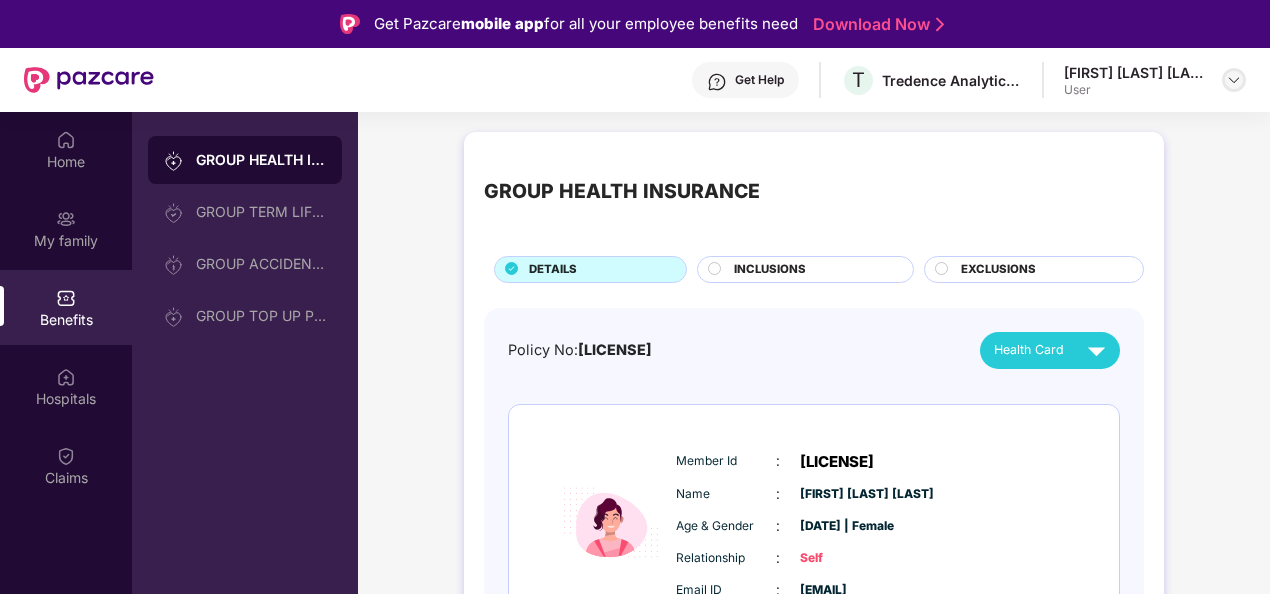 click at bounding box center [1234, 80] 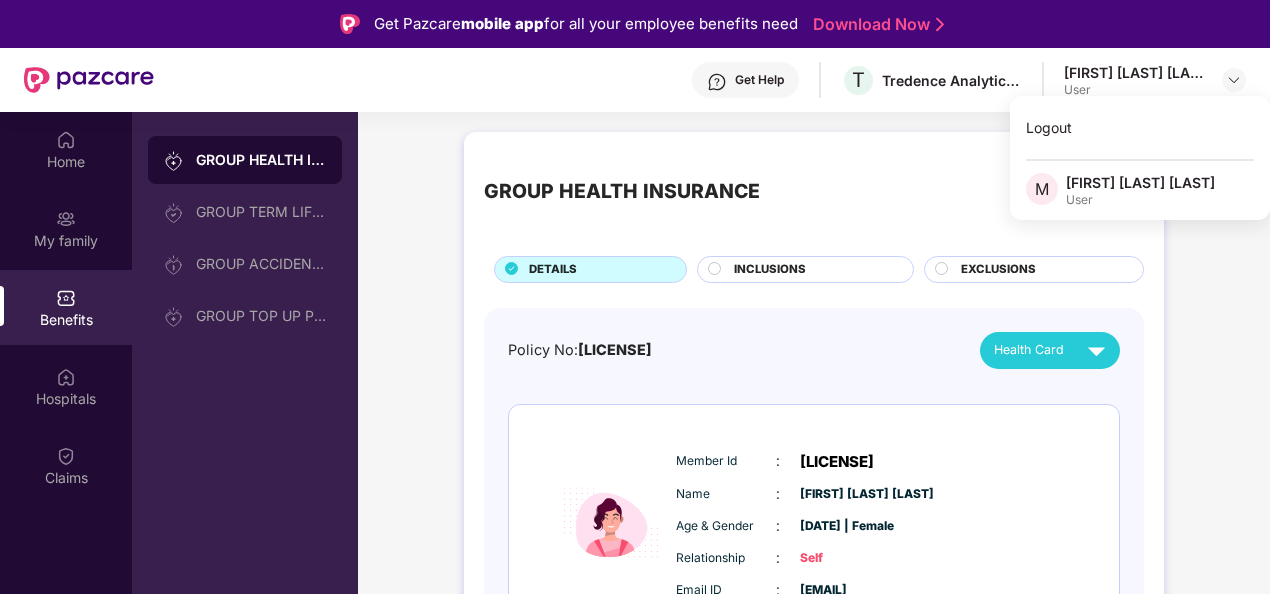 click on "EXCLUSIONS" at bounding box center [1034, 269] 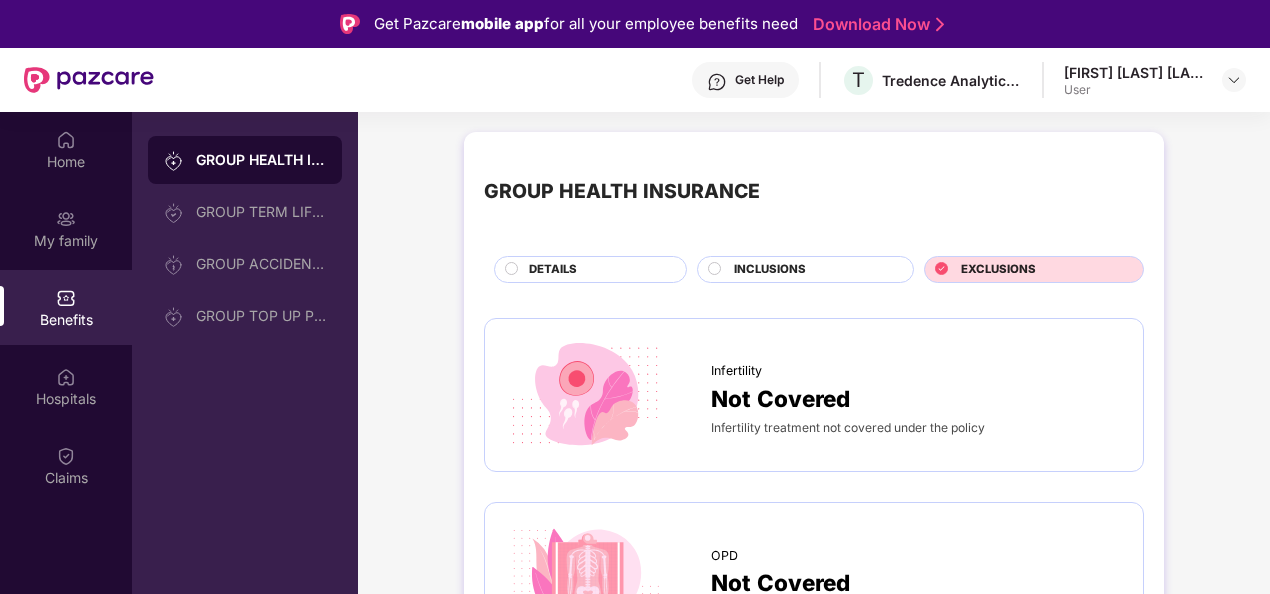 click on "INCLUSIONS" at bounding box center (813, 271) 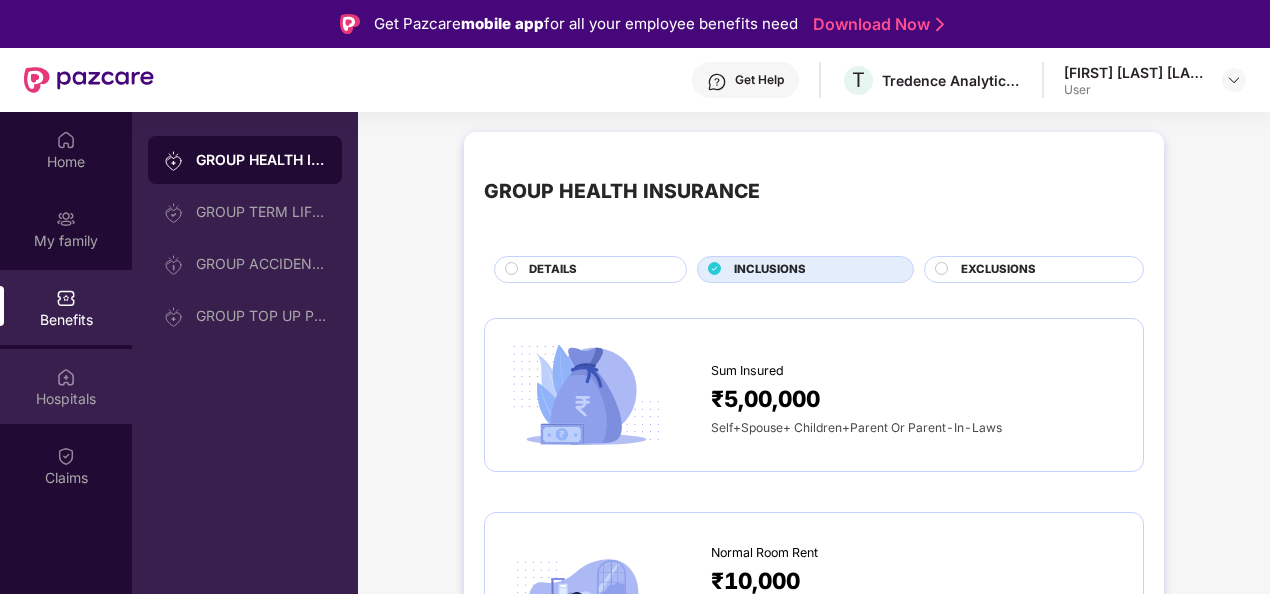 click on "Hospitals" at bounding box center [66, 386] 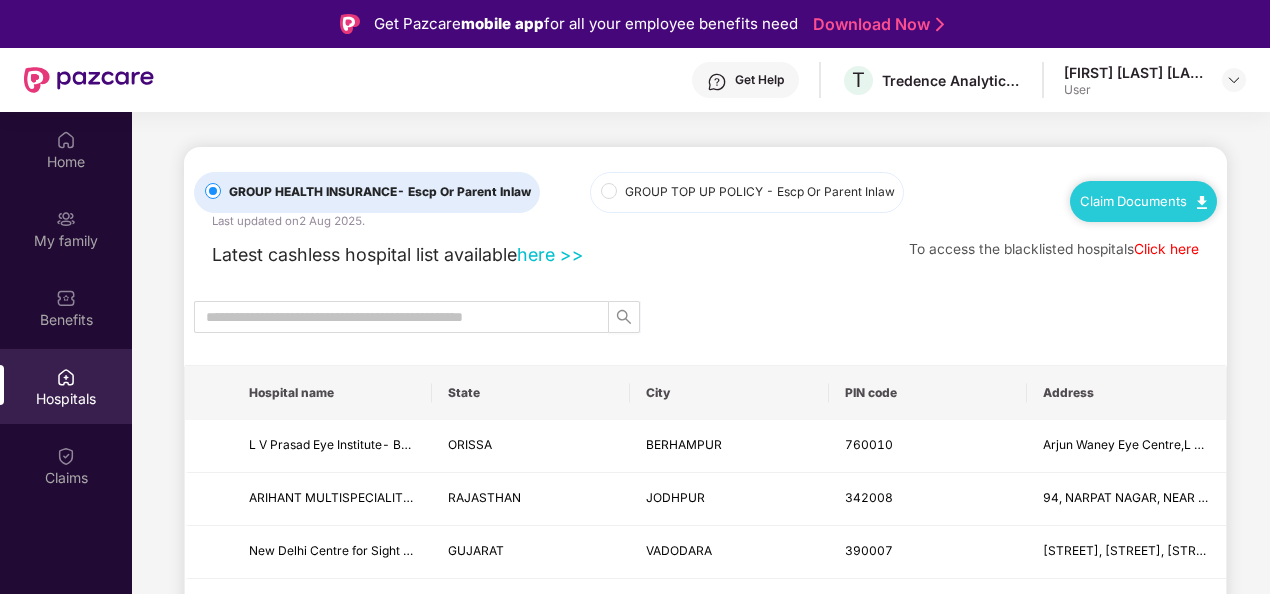 click on "GROUP TOP UP POLICY    - Escp Or Parent Inlaw" at bounding box center [760, 192] 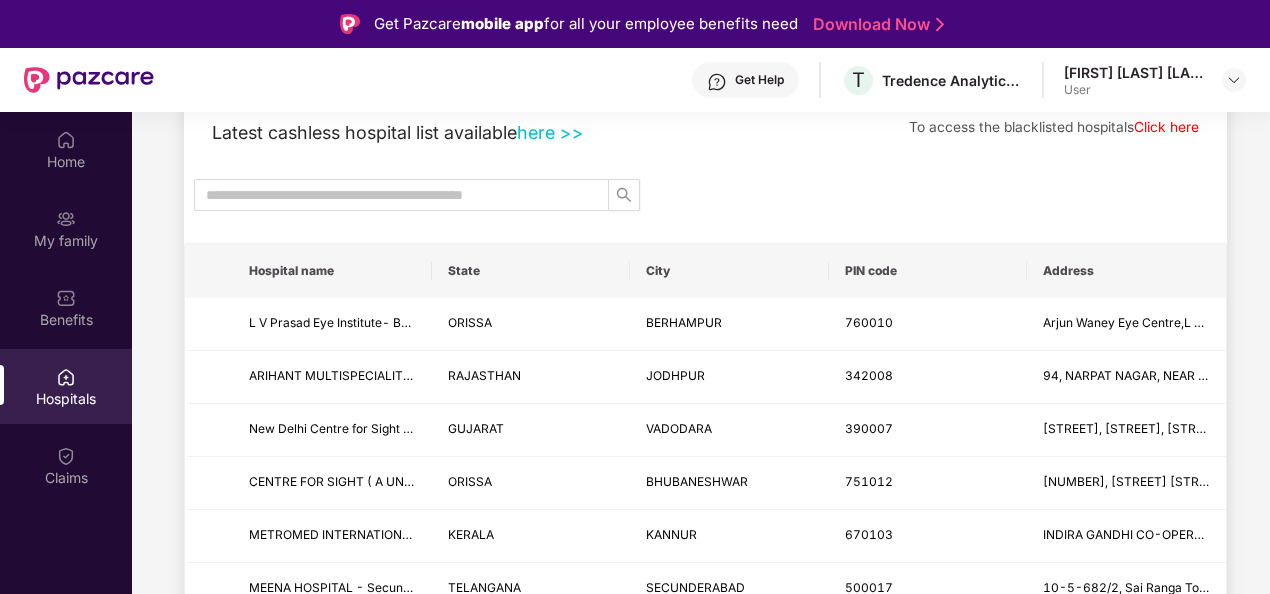 scroll, scrollTop: 0, scrollLeft: 0, axis: both 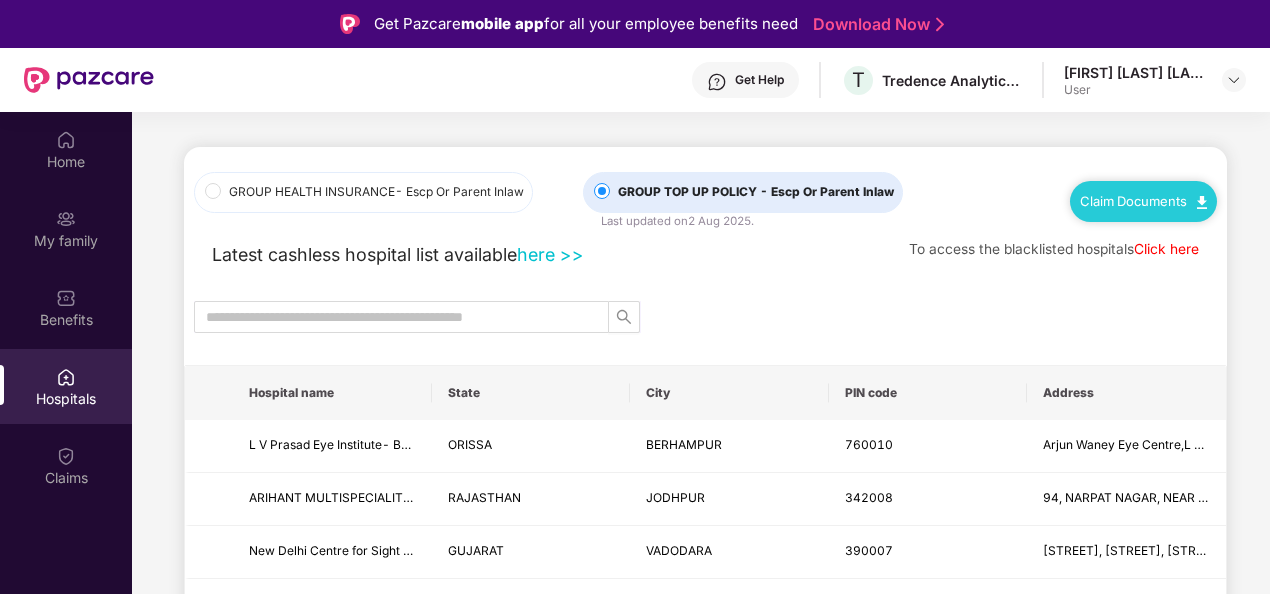 click on "Claim Documents" at bounding box center [1143, 201] 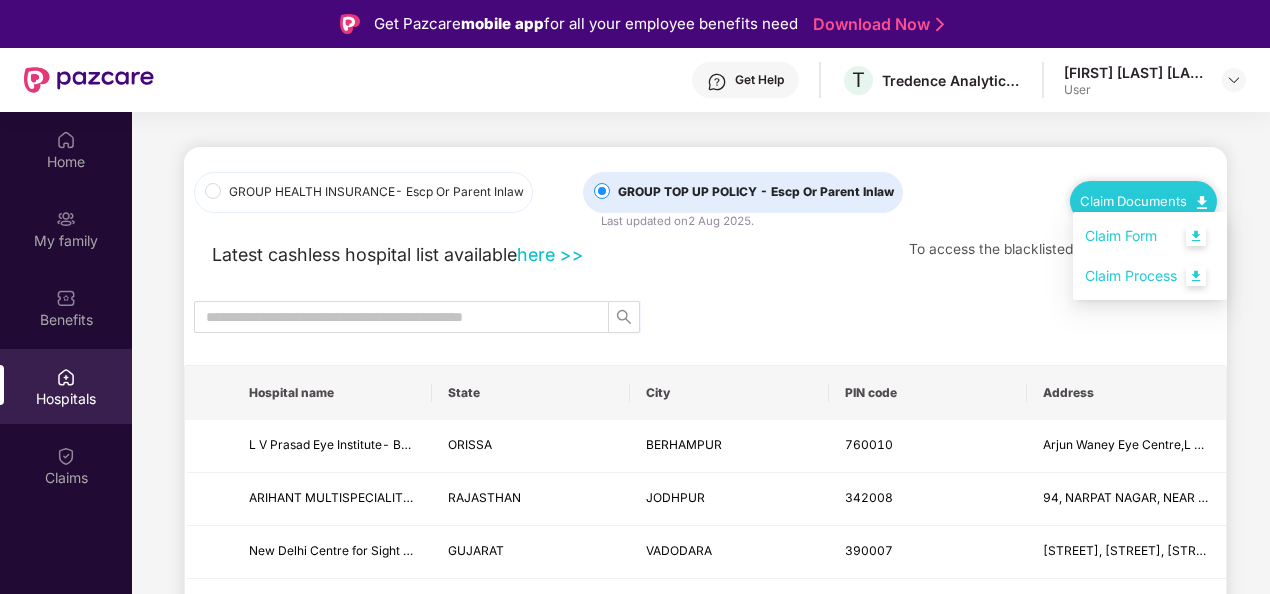 click on "Claim Process" at bounding box center (1150, 276) 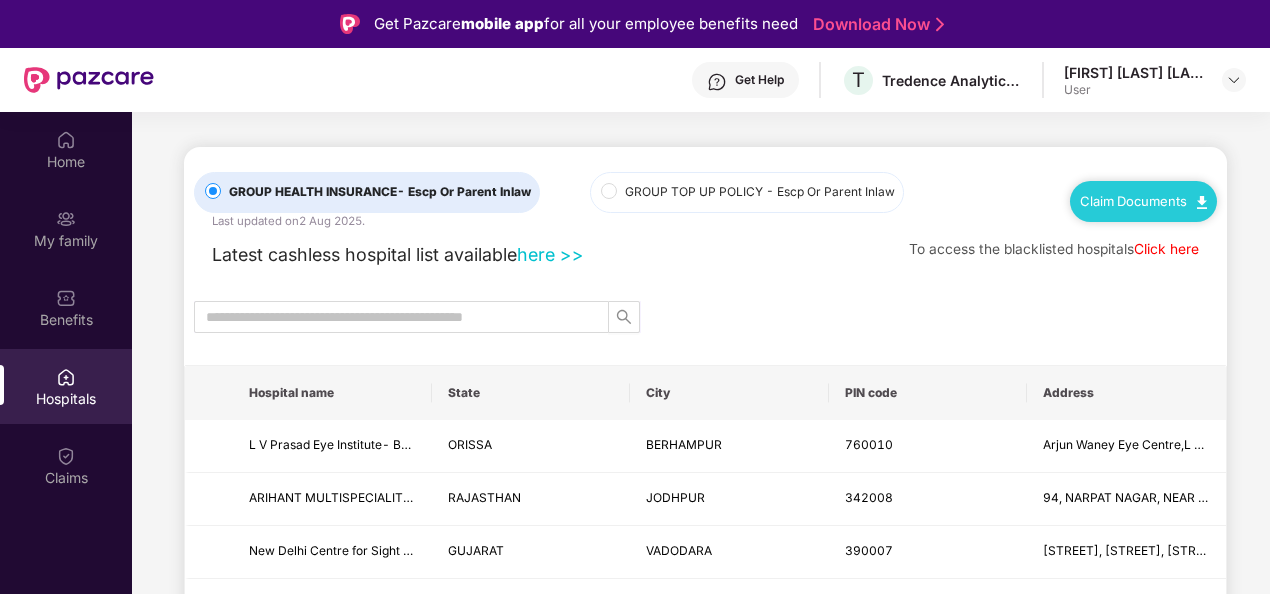 click on "Click here" at bounding box center [1166, 249] 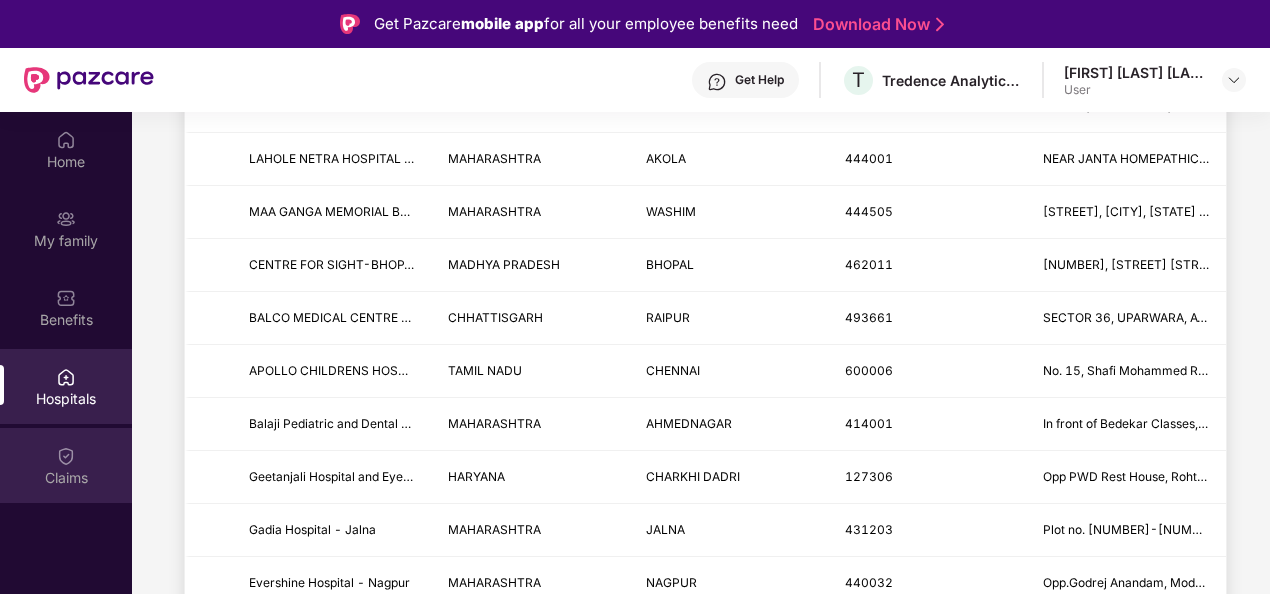 scroll, scrollTop: 900, scrollLeft: 0, axis: vertical 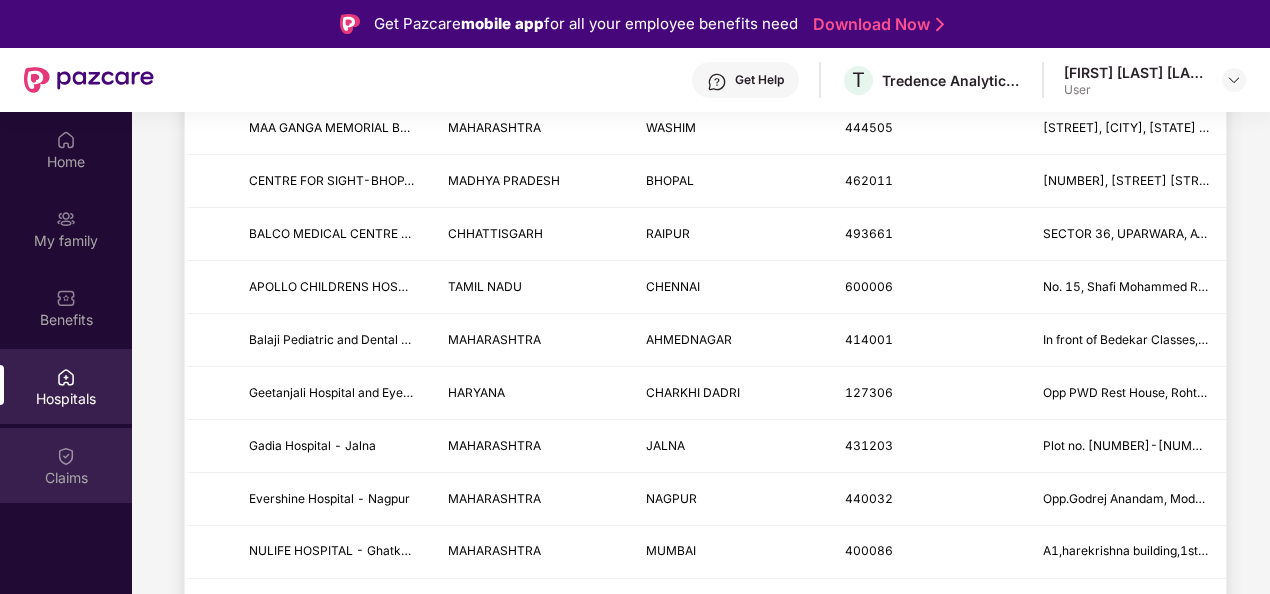 click on "Claims" at bounding box center (66, 478) 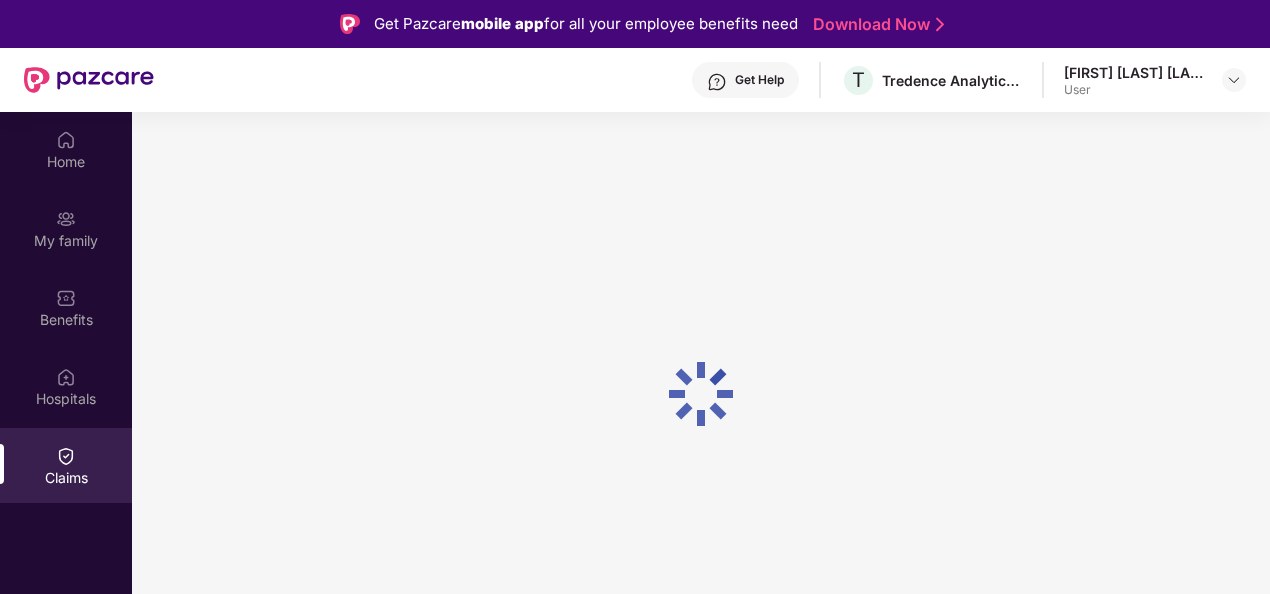 scroll, scrollTop: 0, scrollLeft: 0, axis: both 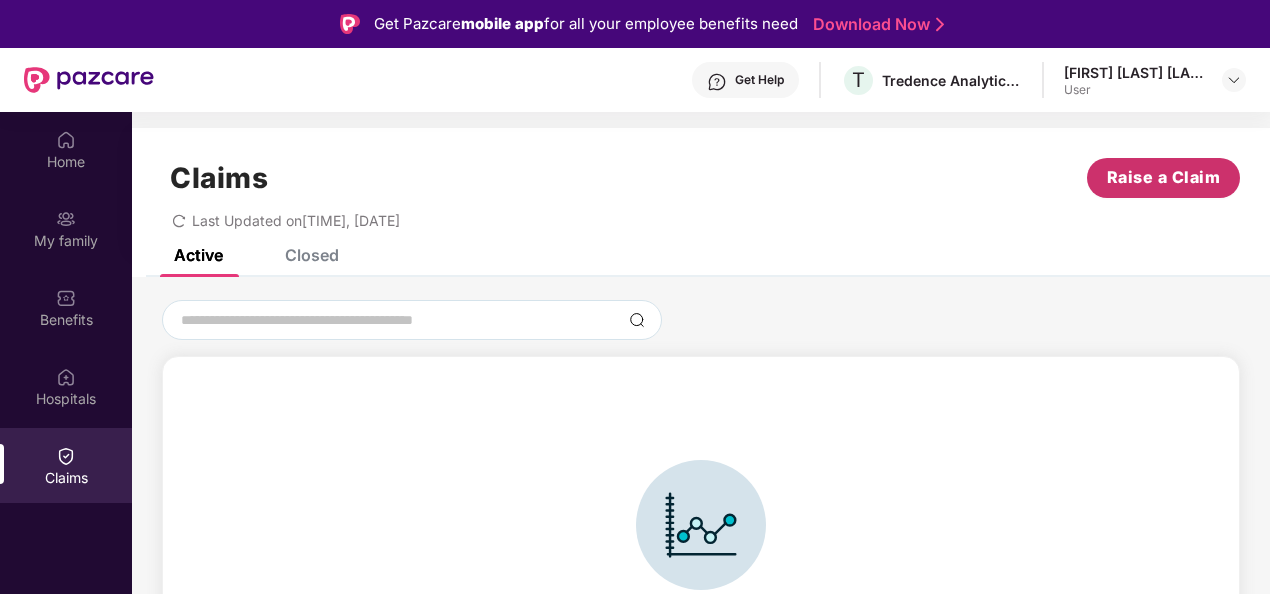 click on "Raise a Claim" at bounding box center (1164, 177) 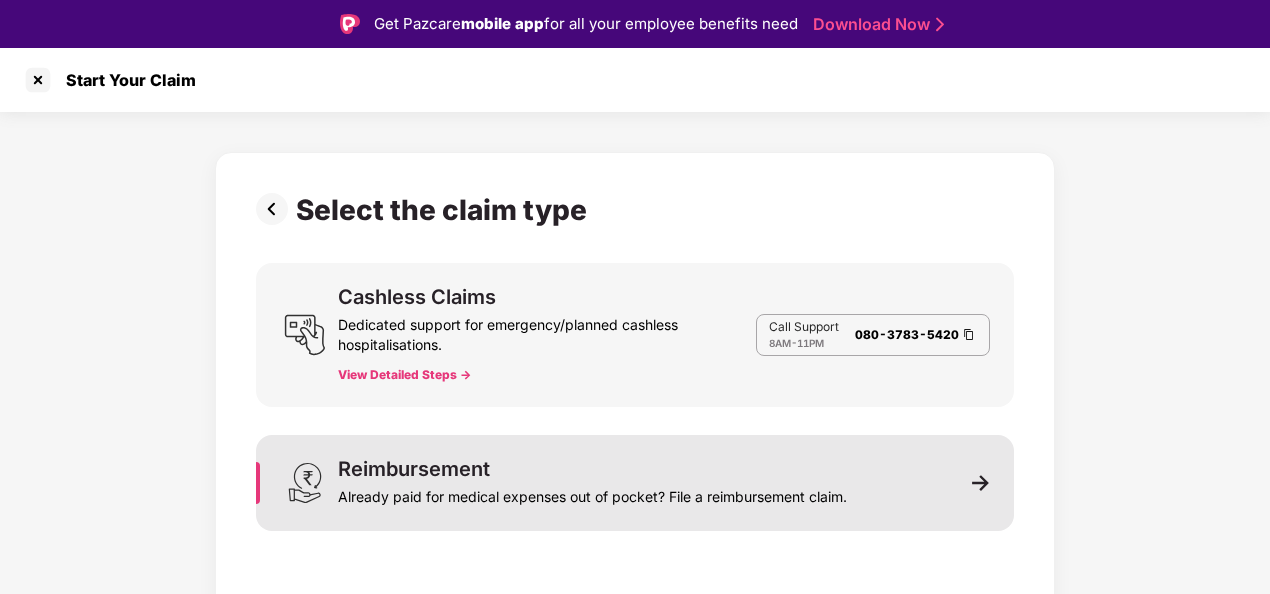 click on "Reimbursement" at bounding box center [414, 469] 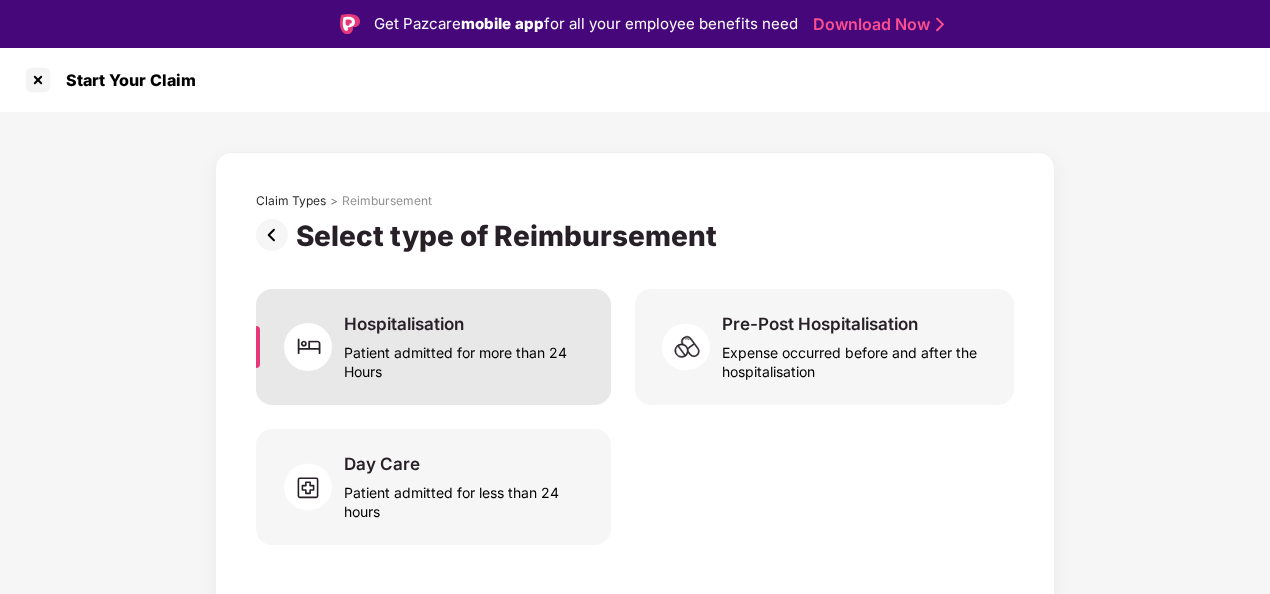 click on "Patient admitted for more than 24 Hours" at bounding box center [465, 358] 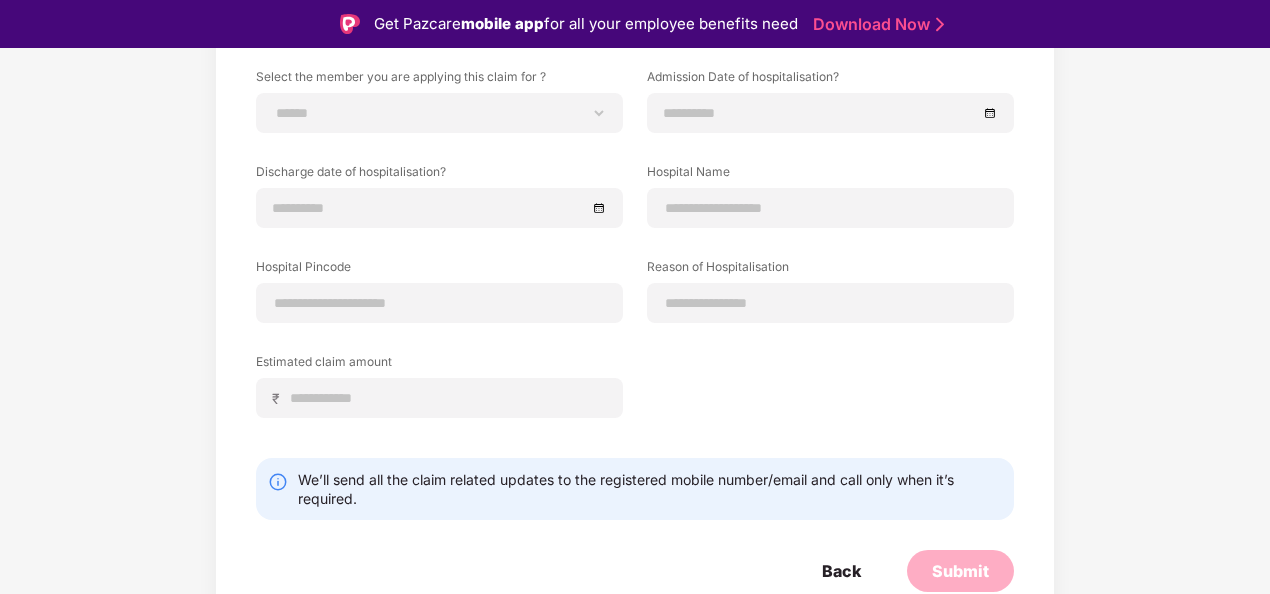 scroll, scrollTop: 0, scrollLeft: 0, axis: both 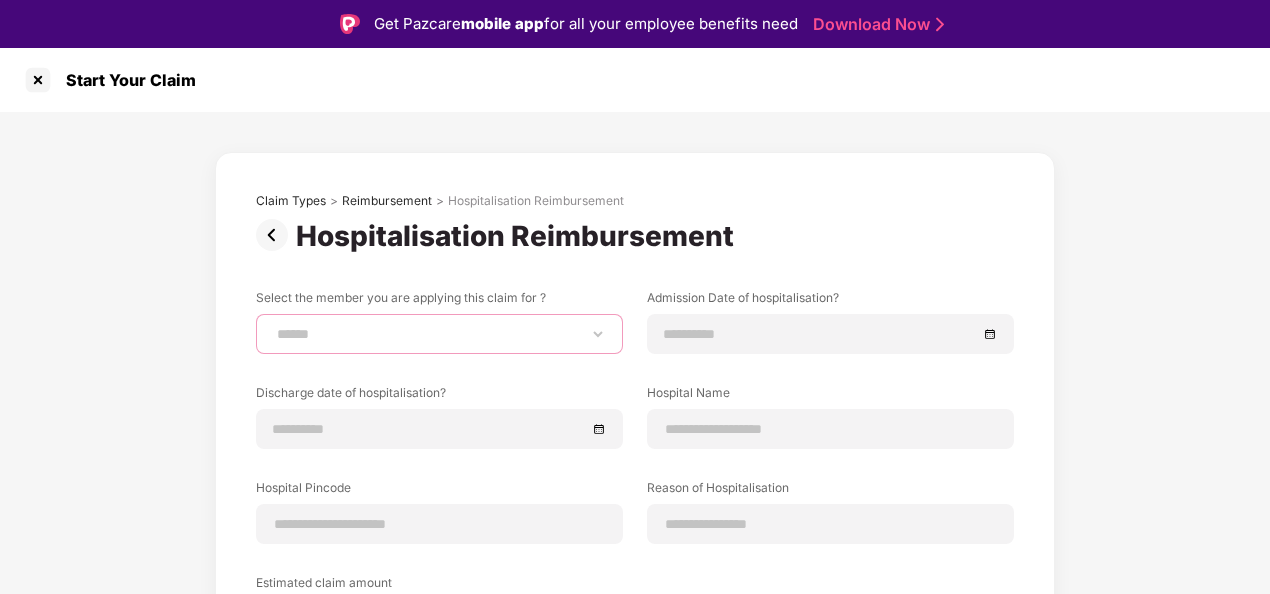 click on "**********" at bounding box center [439, 334] 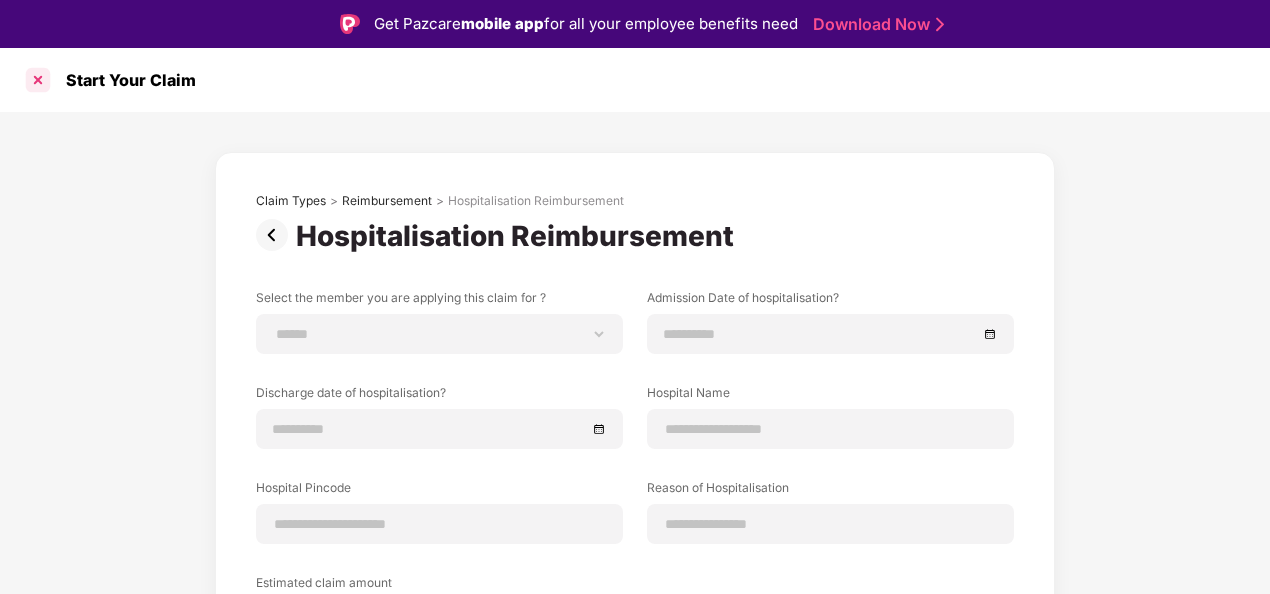click at bounding box center [38, 80] 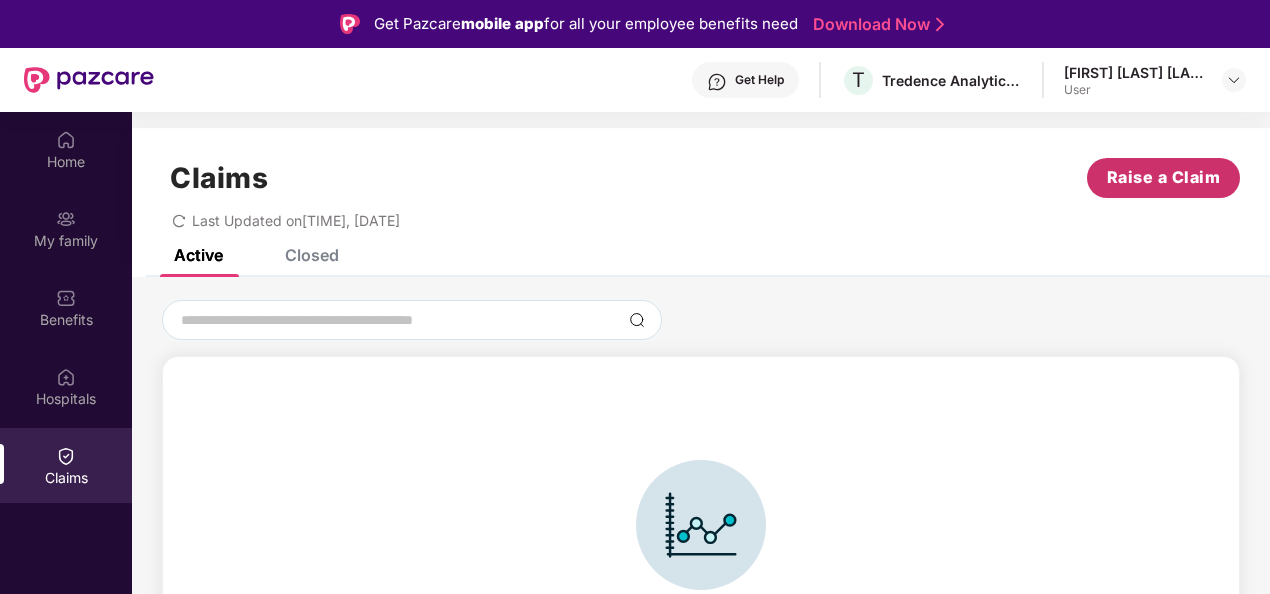 click on "Raise a Claim" at bounding box center (1164, 177) 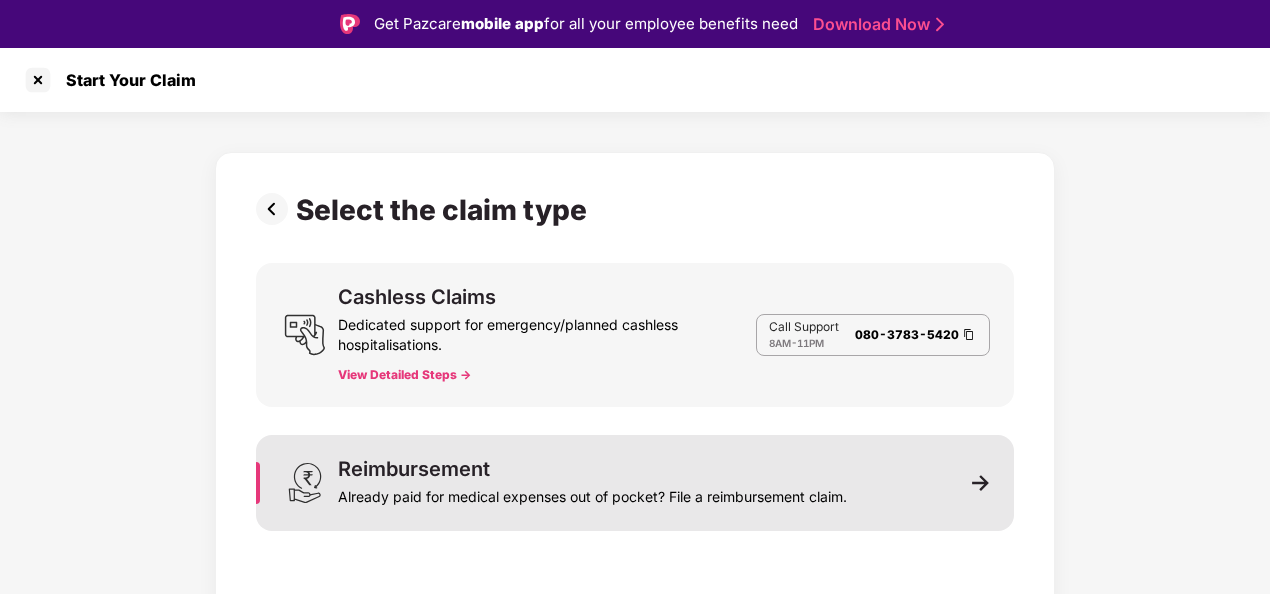 click on "Reimbursement Already paid for medical expenses out of pocket? File a reimbursement claim." at bounding box center (635, 483) 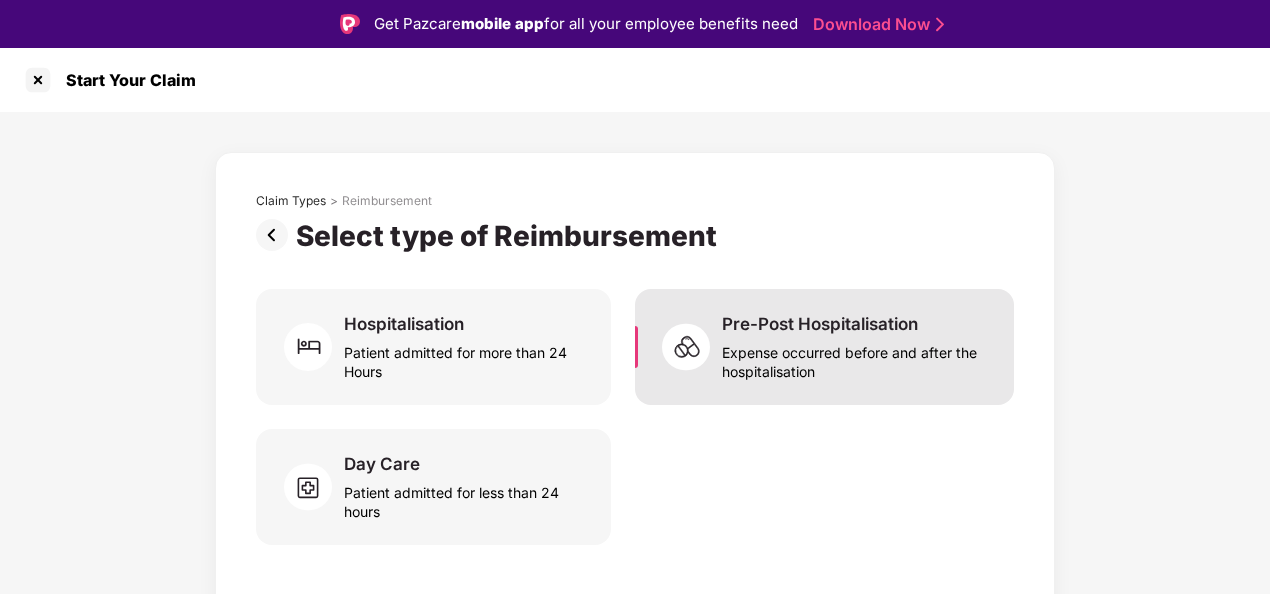 click on "Expense occurred before and after the hospitalisation" at bounding box center [856, 358] 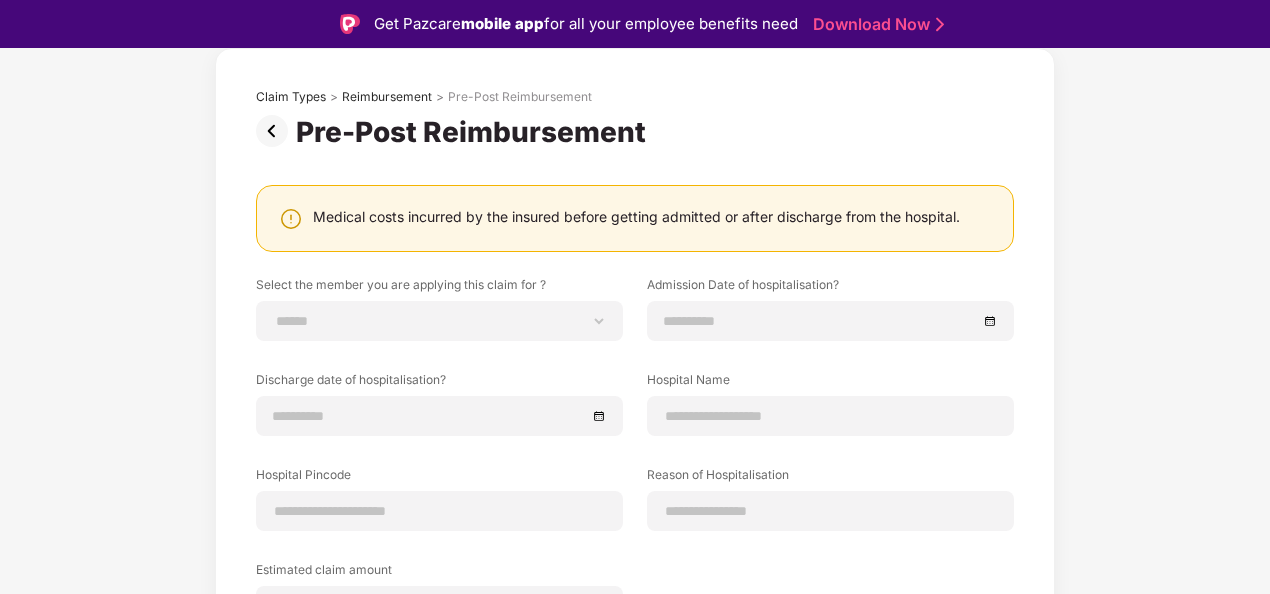 scroll, scrollTop: 212, scrollLeft: 0, axis: vertical 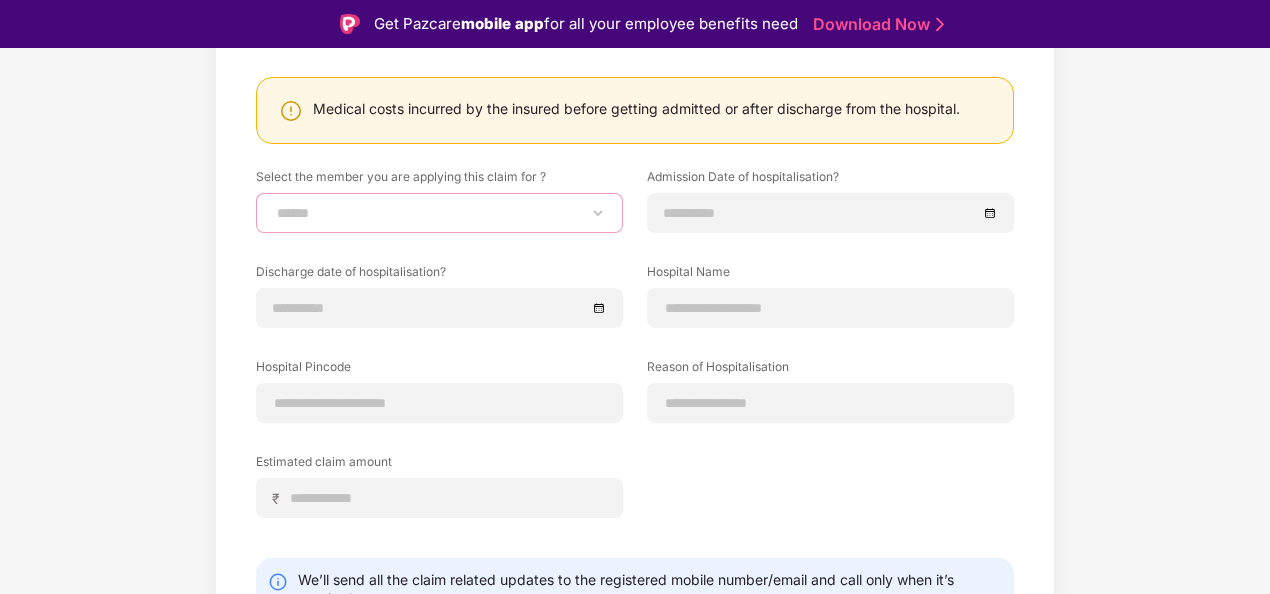 click on "**********" at bounding box center (439, 213) 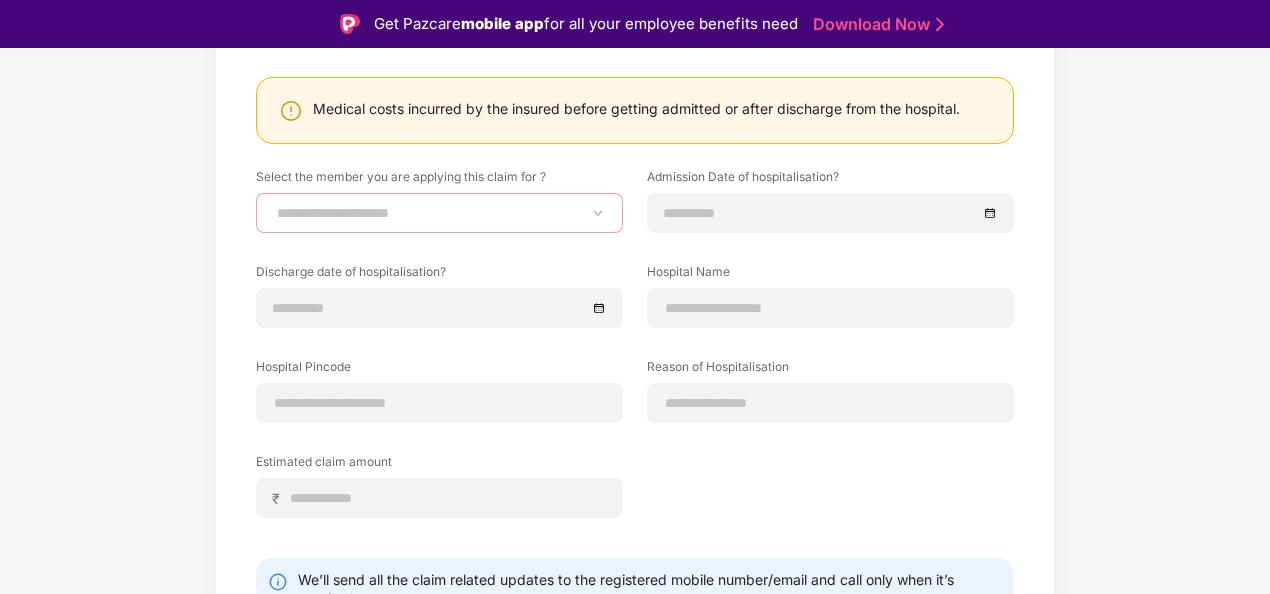 click on "**********" at bounding box center (439, 213) 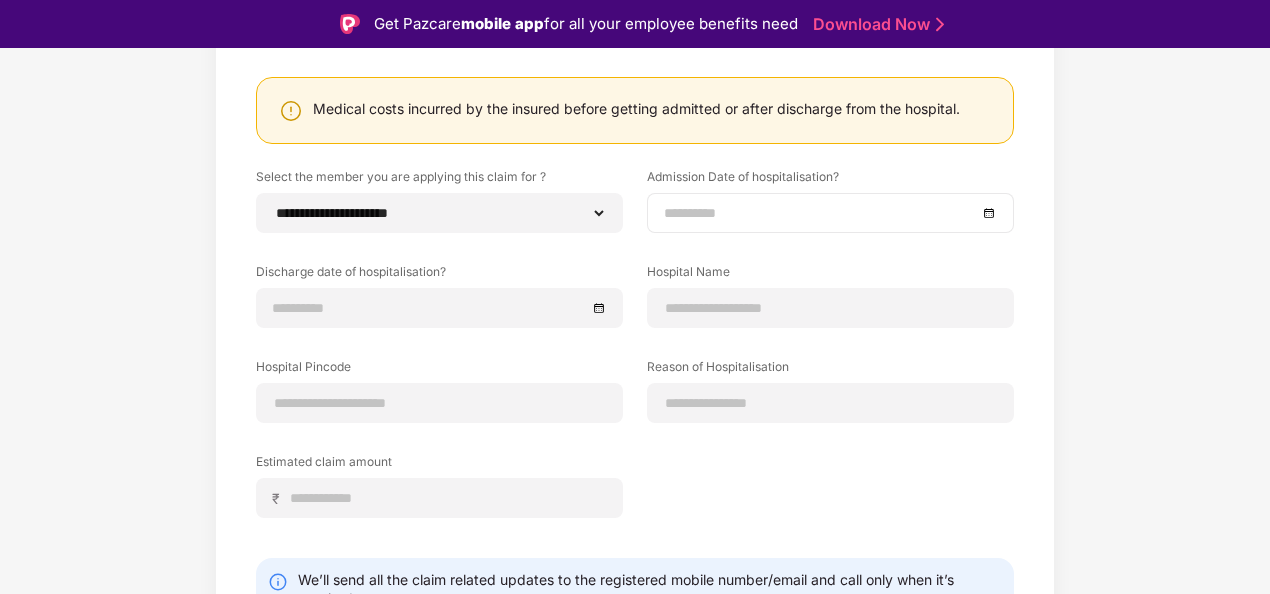 click at bounding box center [820, 213] 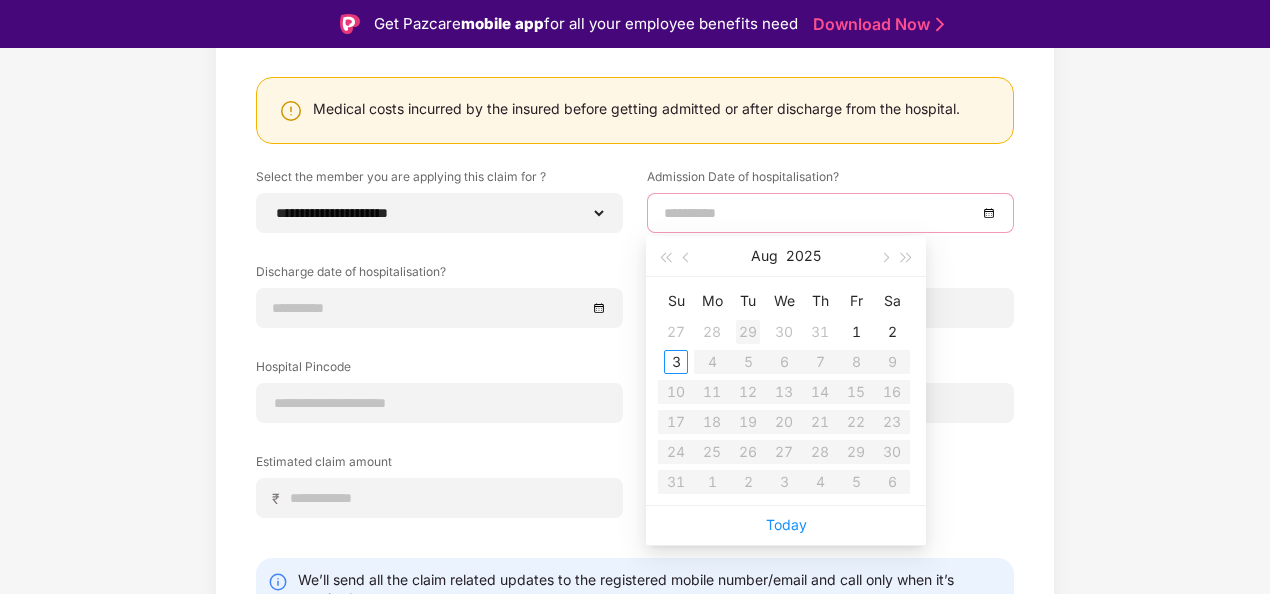 type on "**********" 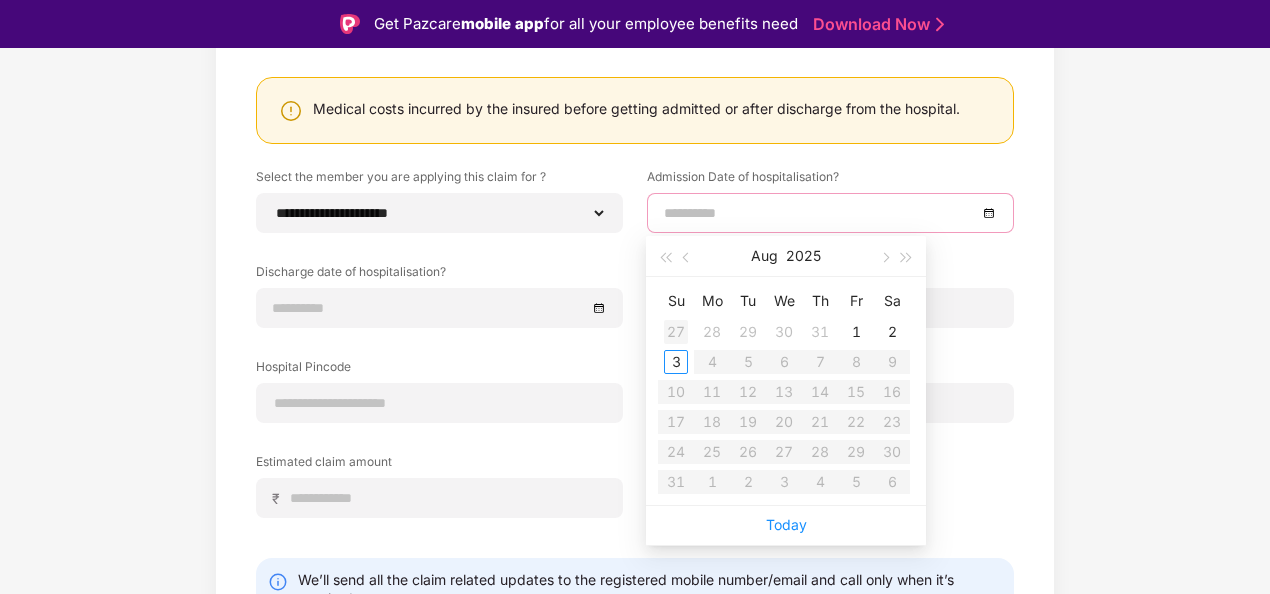 type on "**********" 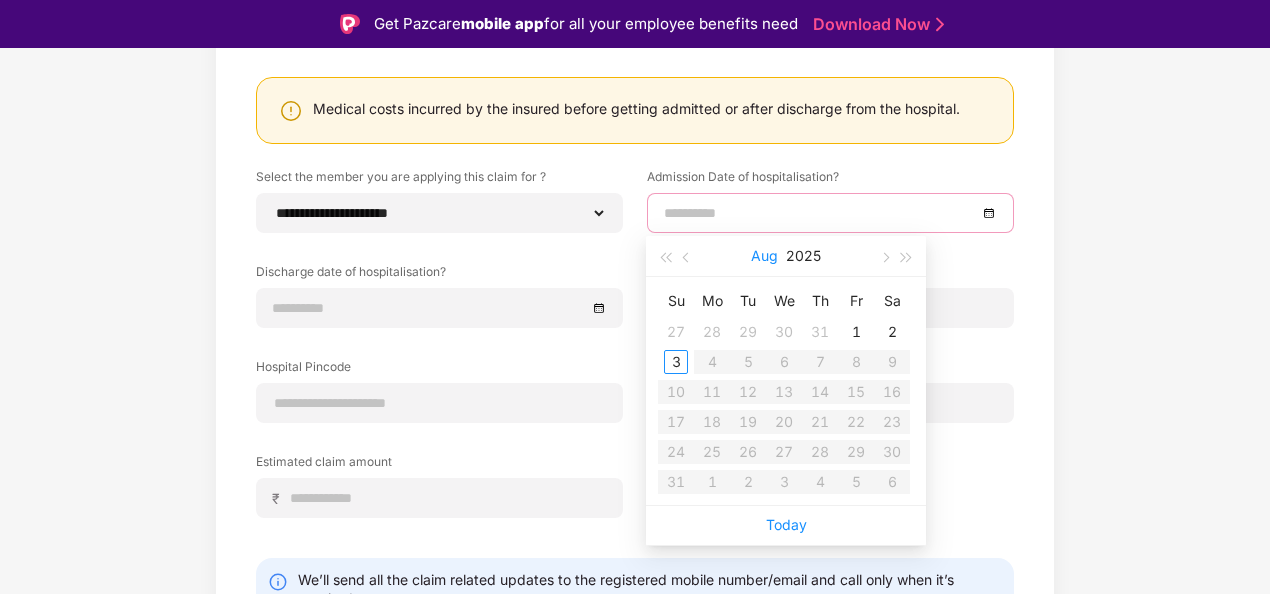 click on "Aug" at bounding box center [764, 256] 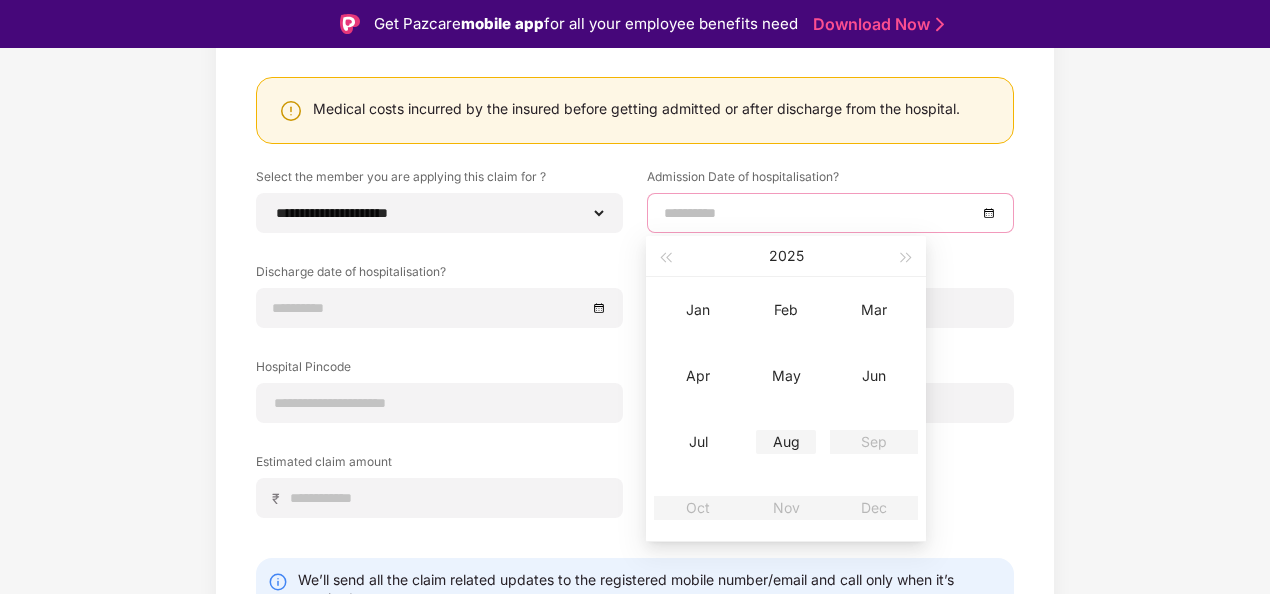 type on "**********" 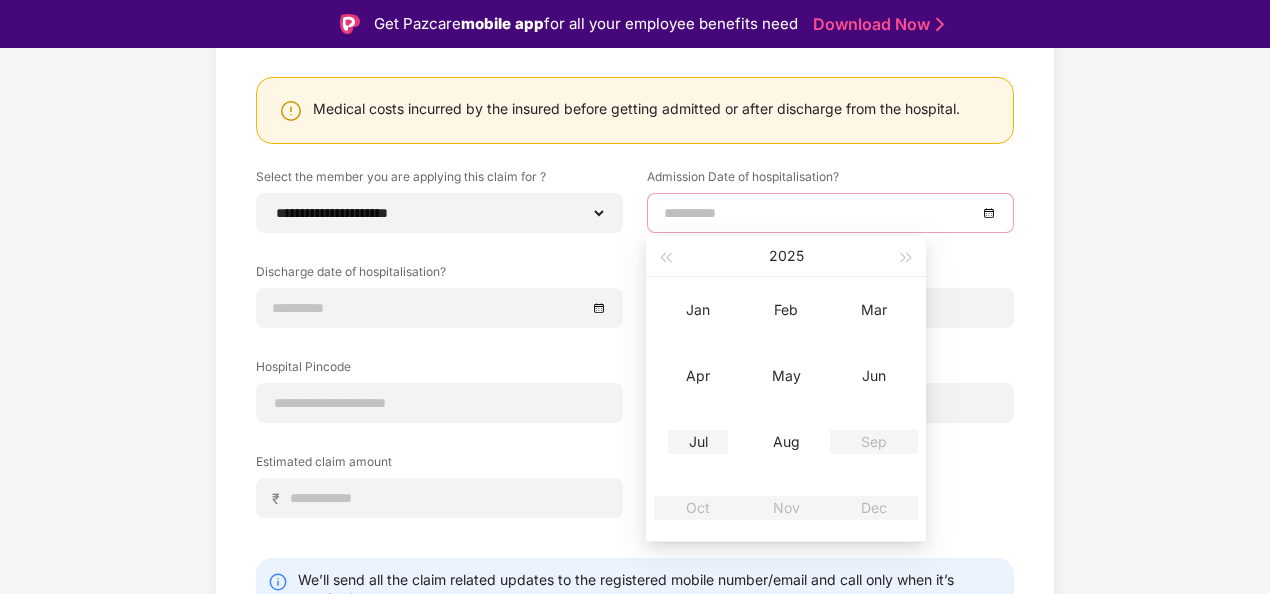type on "**********" 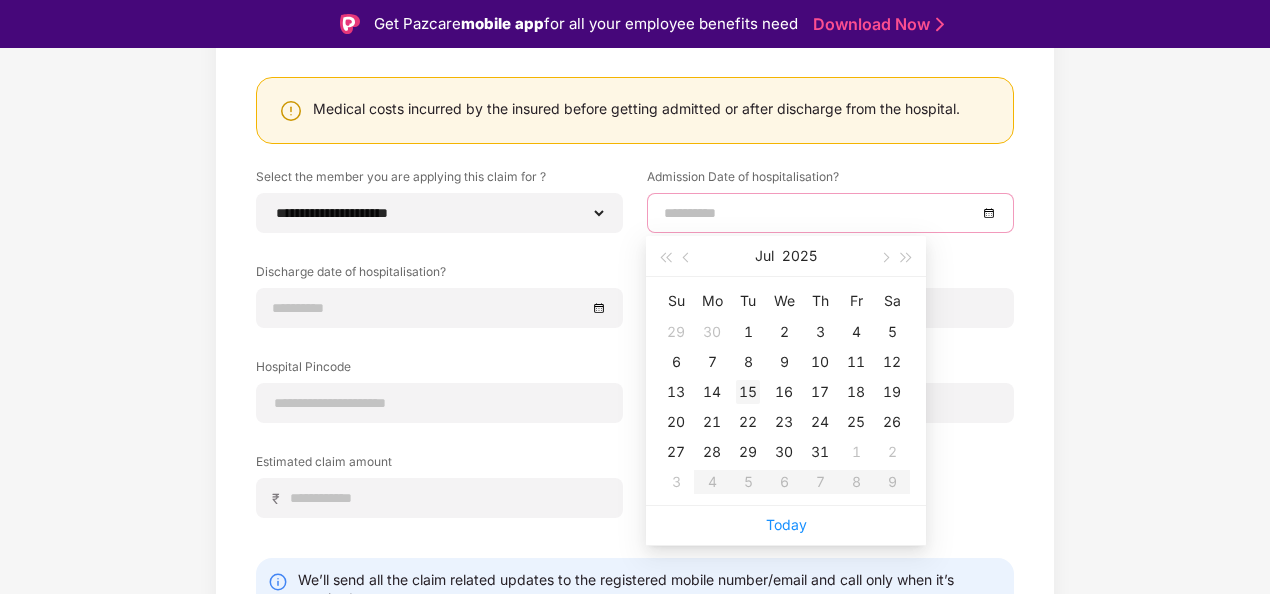 type on "**********" 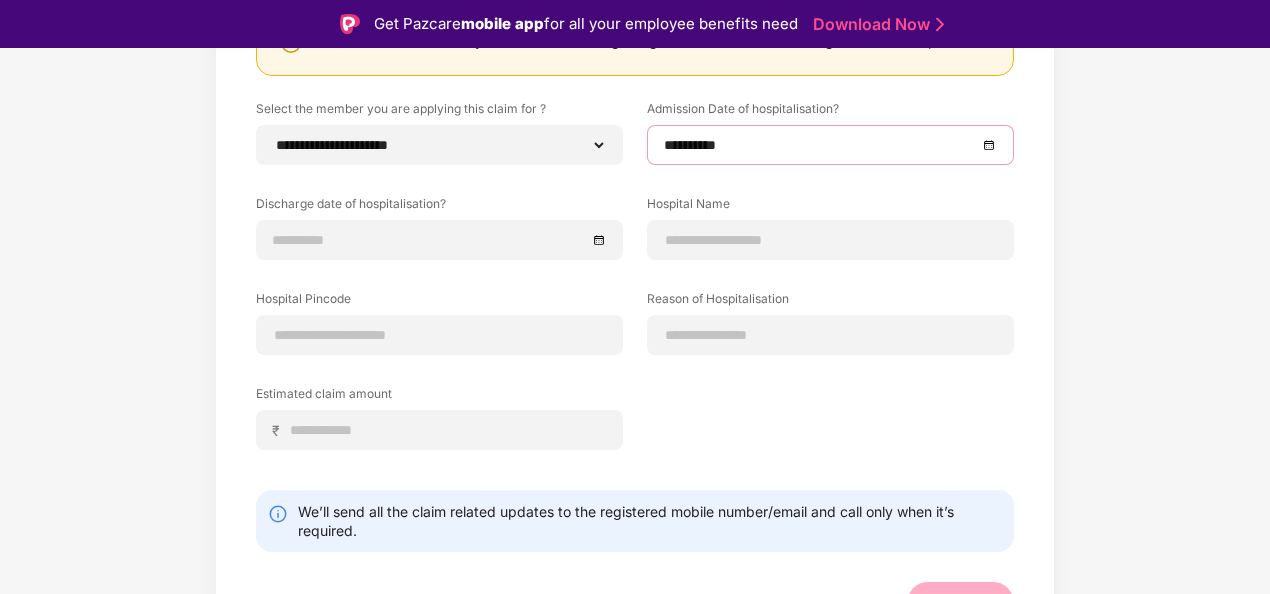 scroll, scrollTop: 312, scrollLeft: 0, axis: vertical 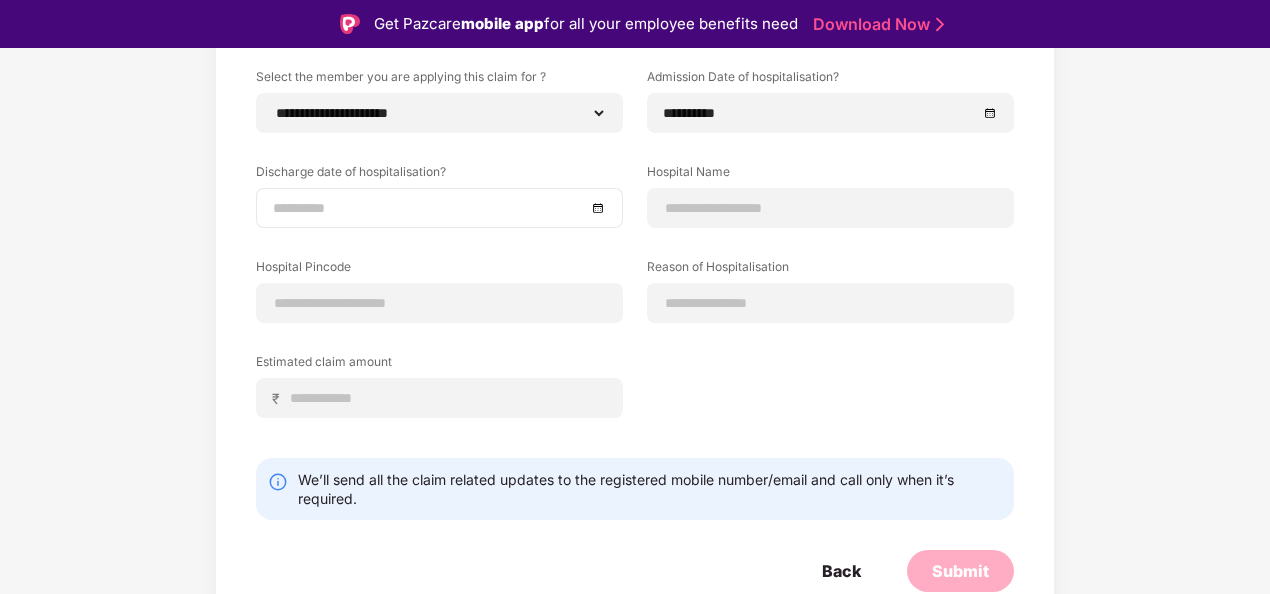 click at bounding box center [439, 208] 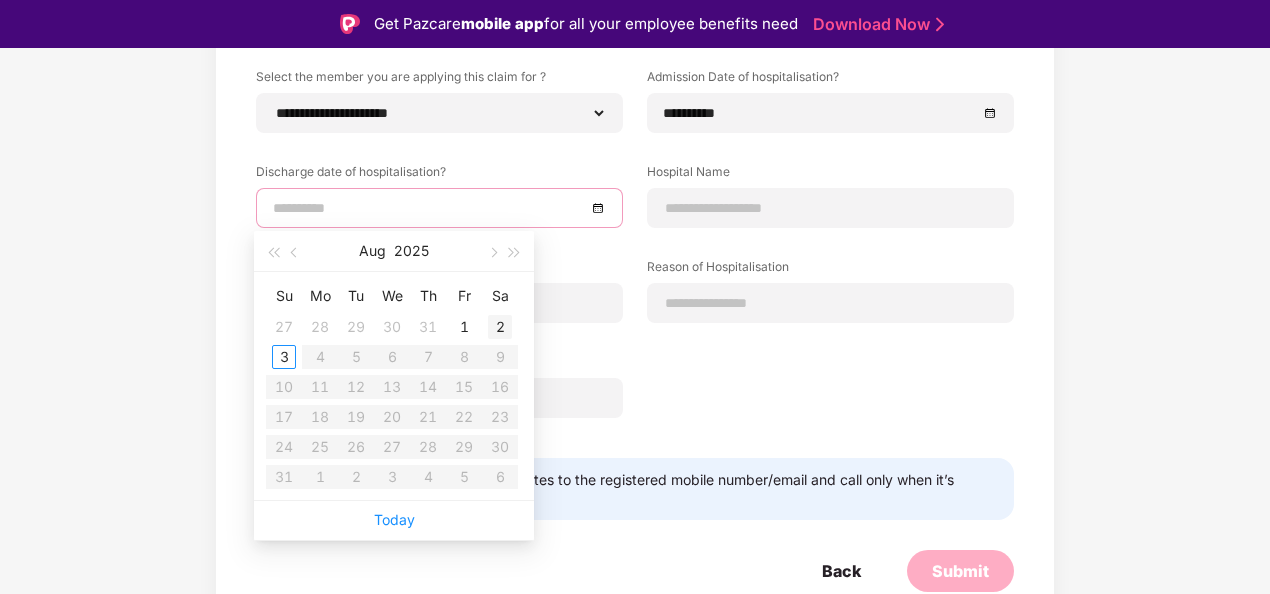 type on "**********" 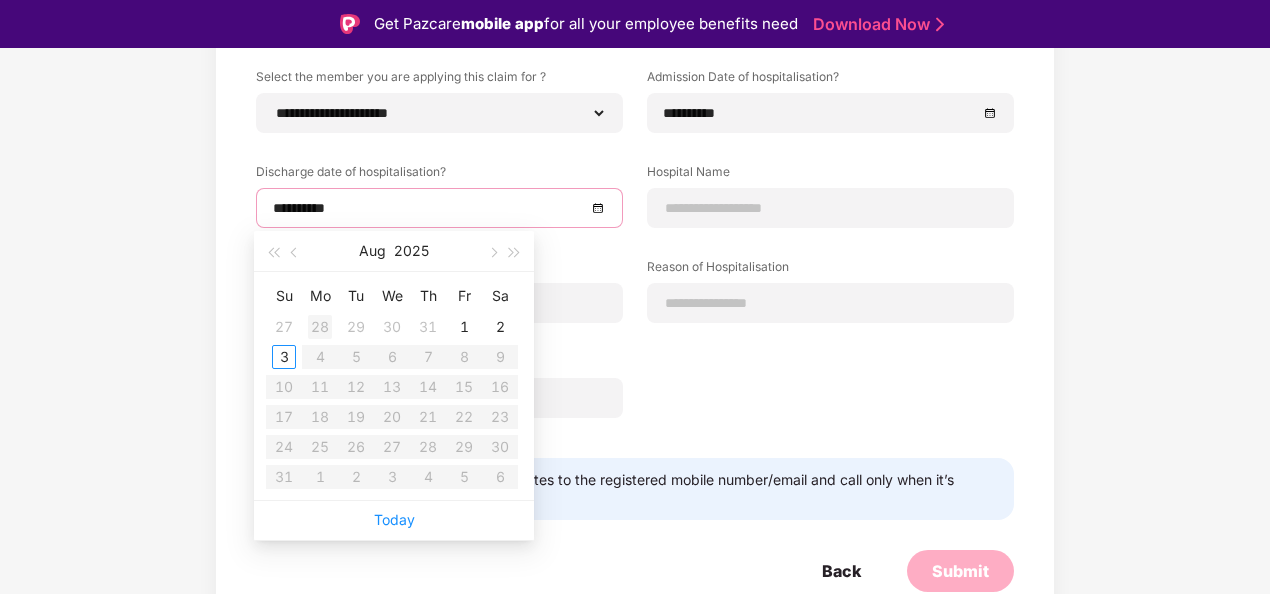 type on "**********" 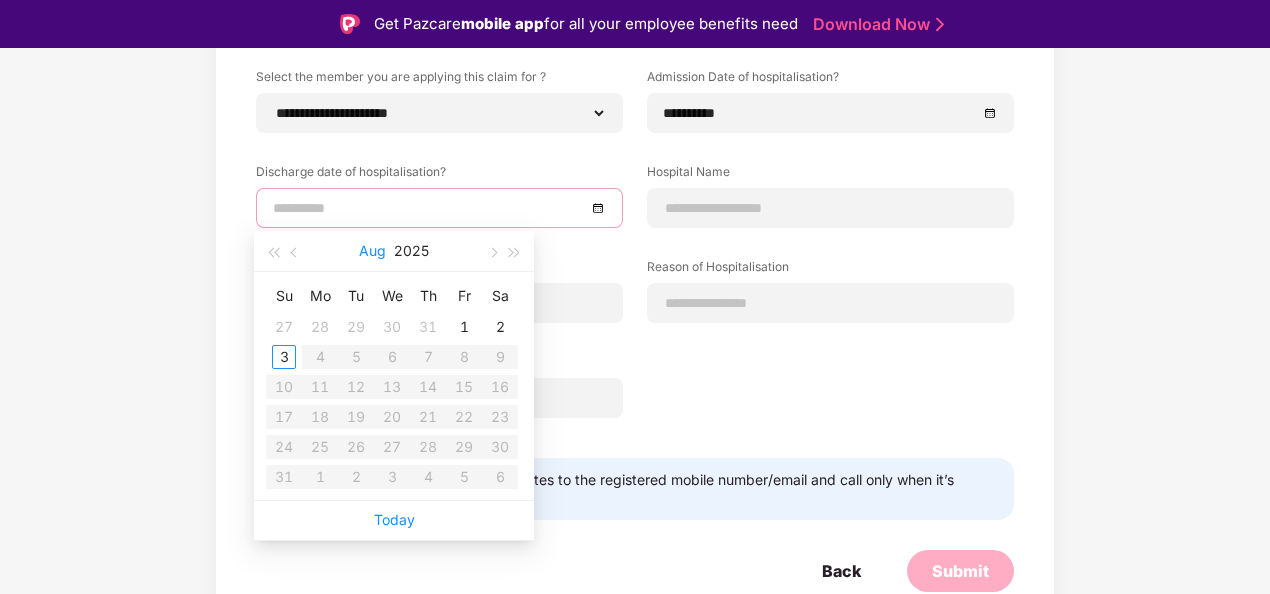 click on "Aug" at bounding box center [372, 251] 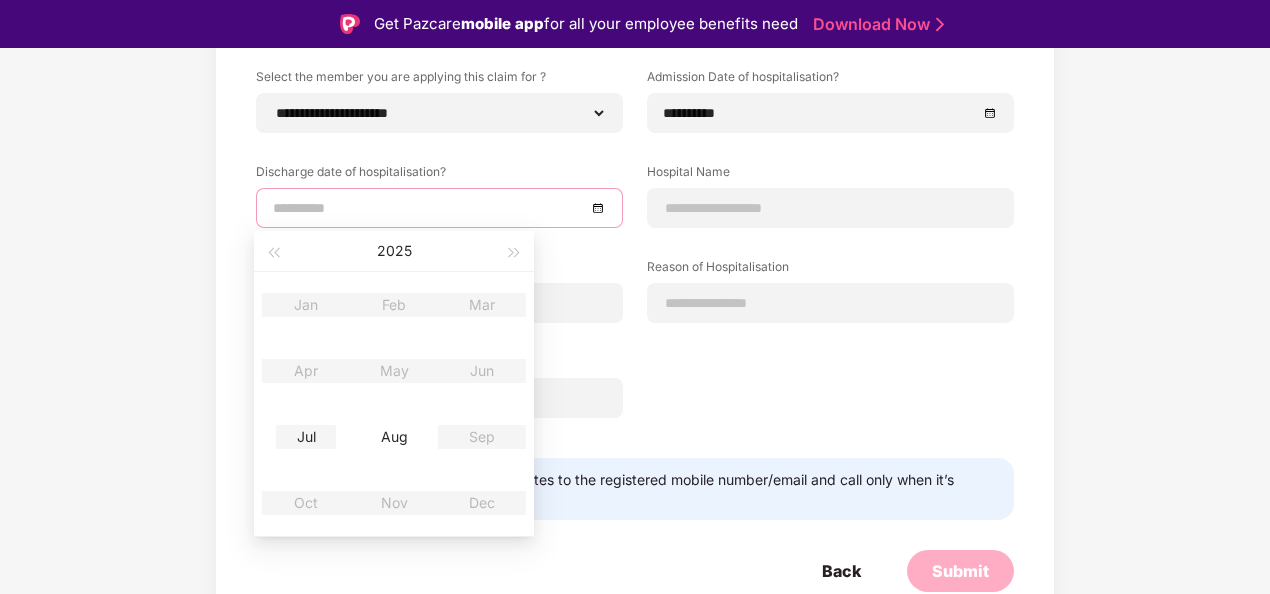 type on "**********" 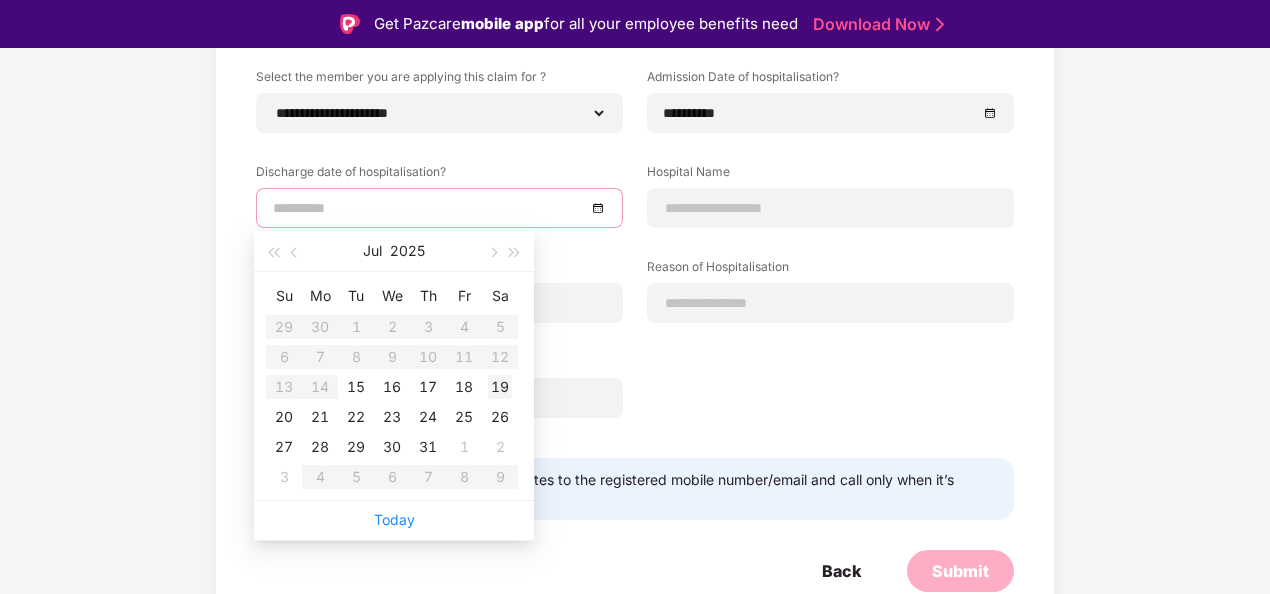 type on "**********" 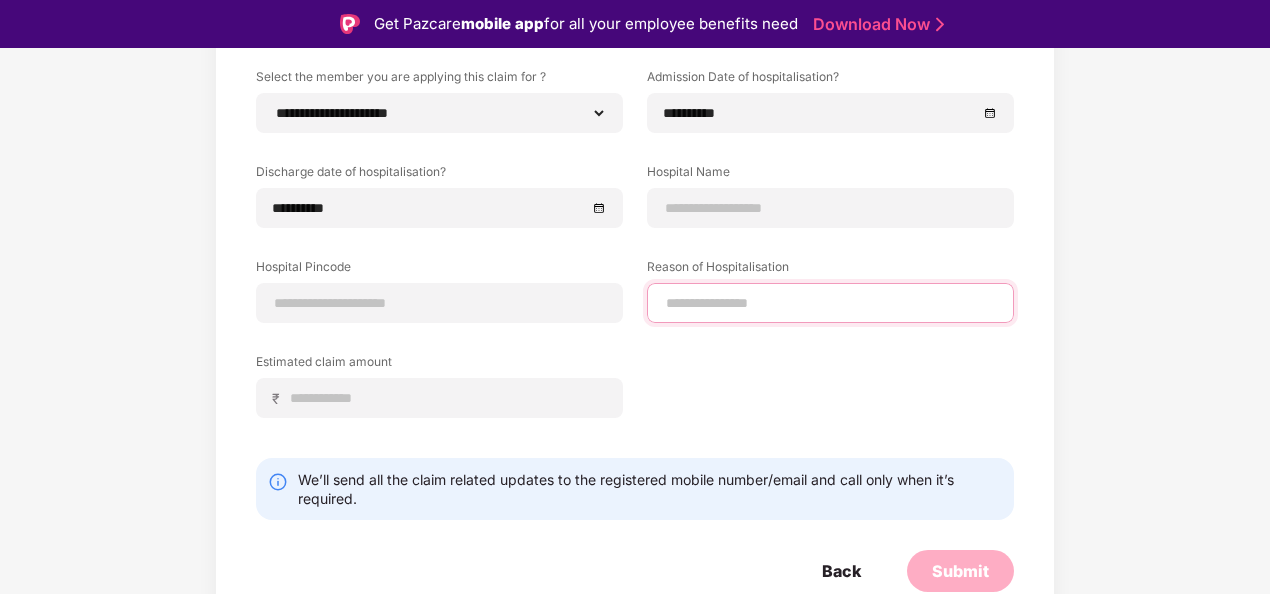 click at bounding box center (830, 303) 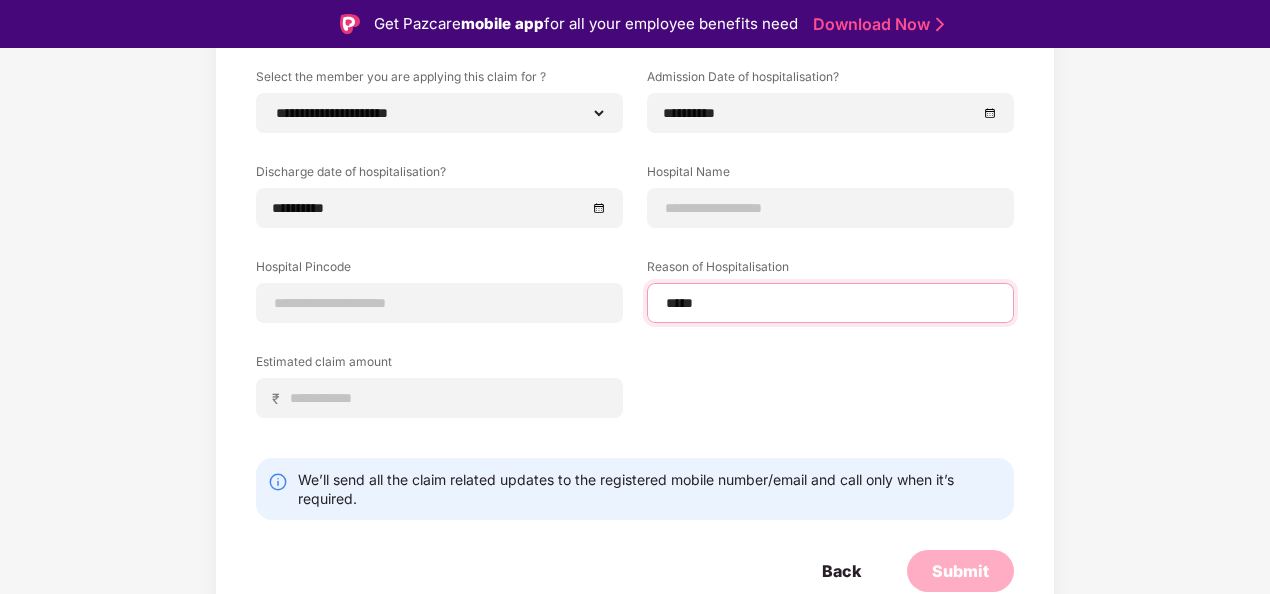 click on "*****" at bounding box center (830, 303) 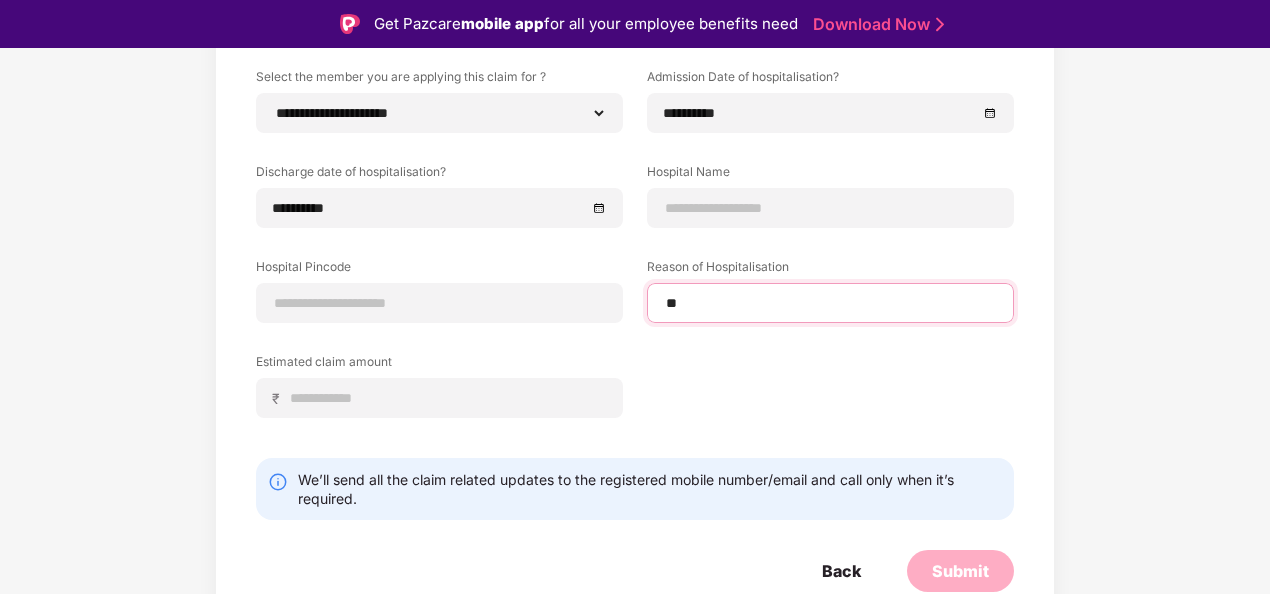 type on "*" 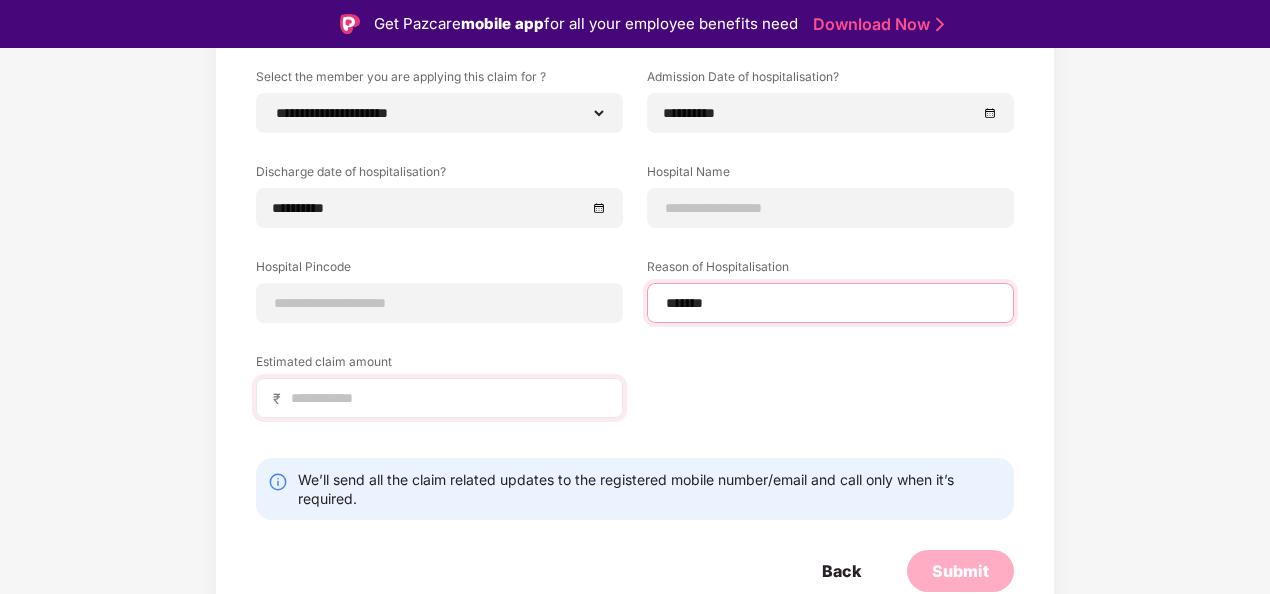 type on "*******" 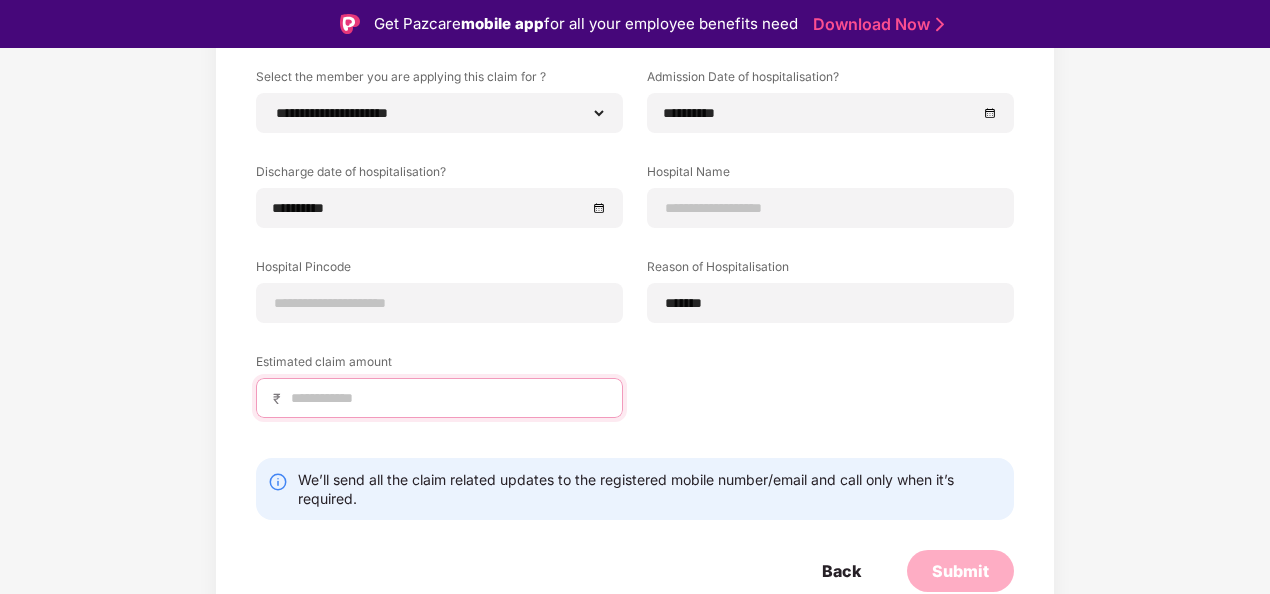 click at bounding box center (447, 398) 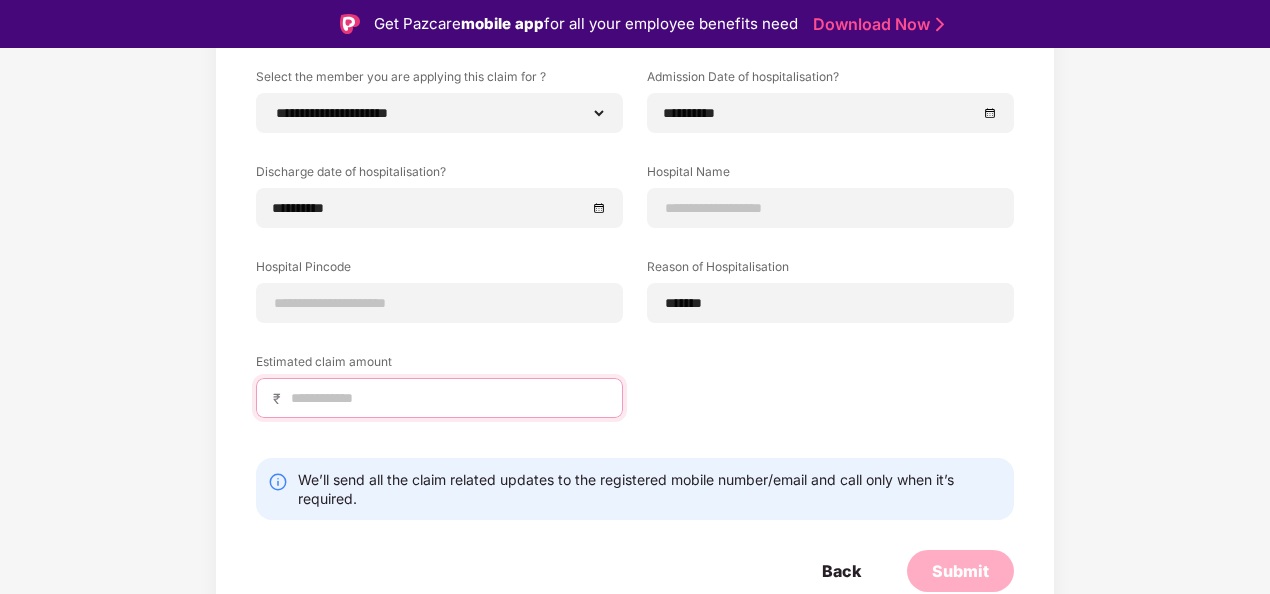 click at bounding box center (447, 398) 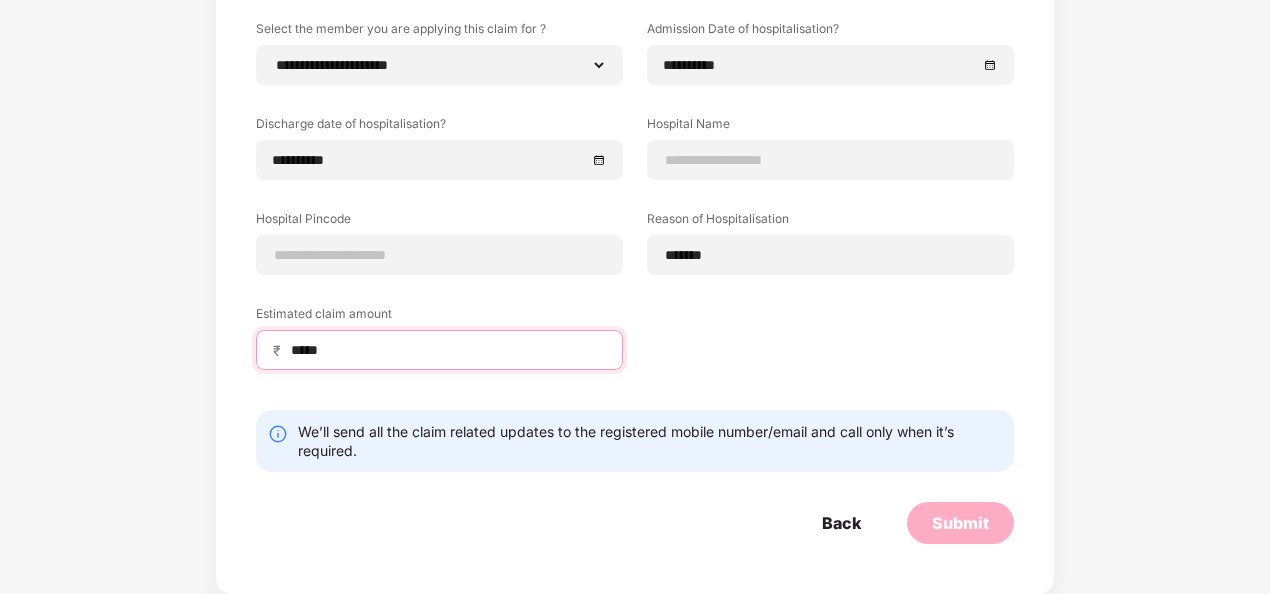scroll, scrollTop: 0, scrollLeft: 0, axis: both 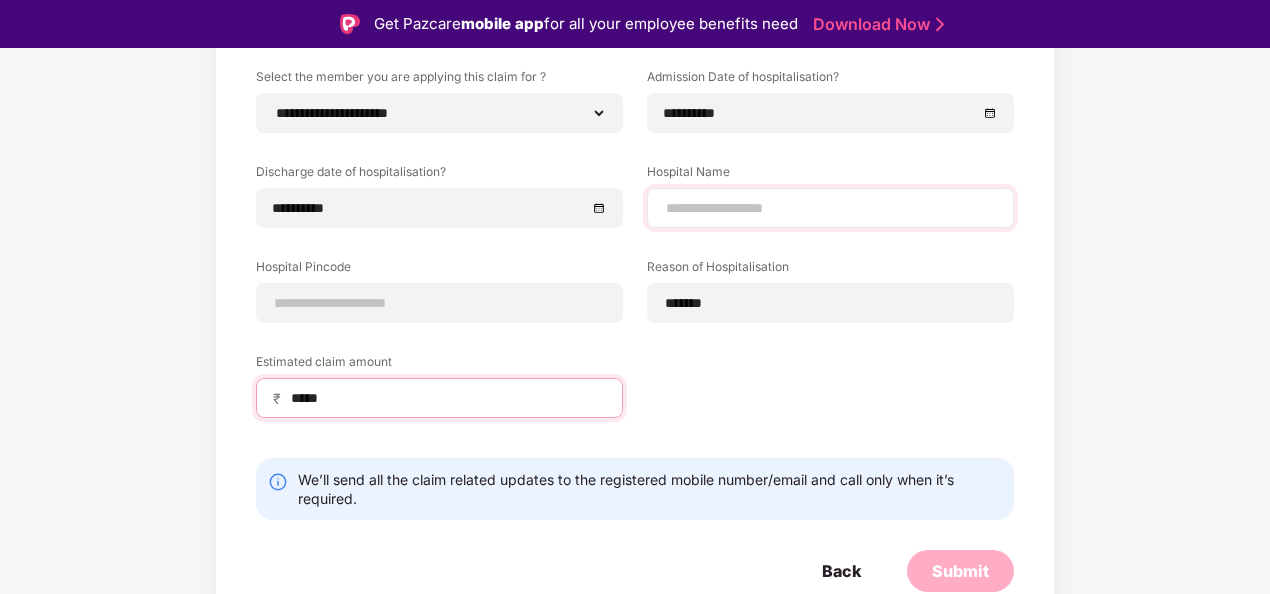 type on "*****" 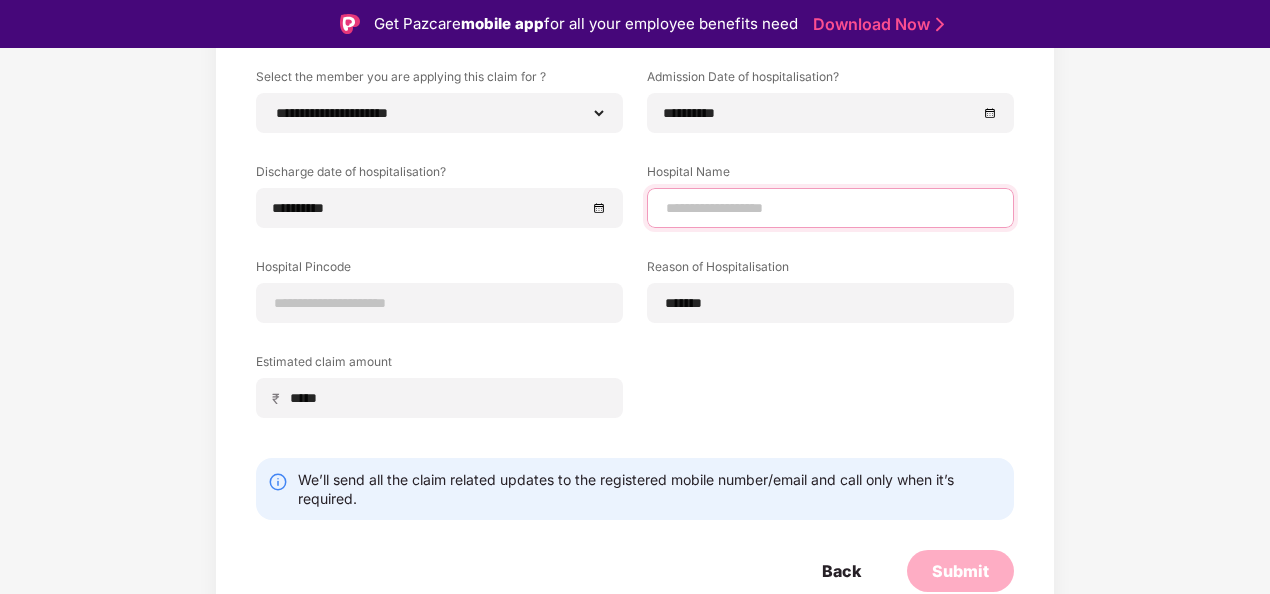 click at bounding box center [830, 208] 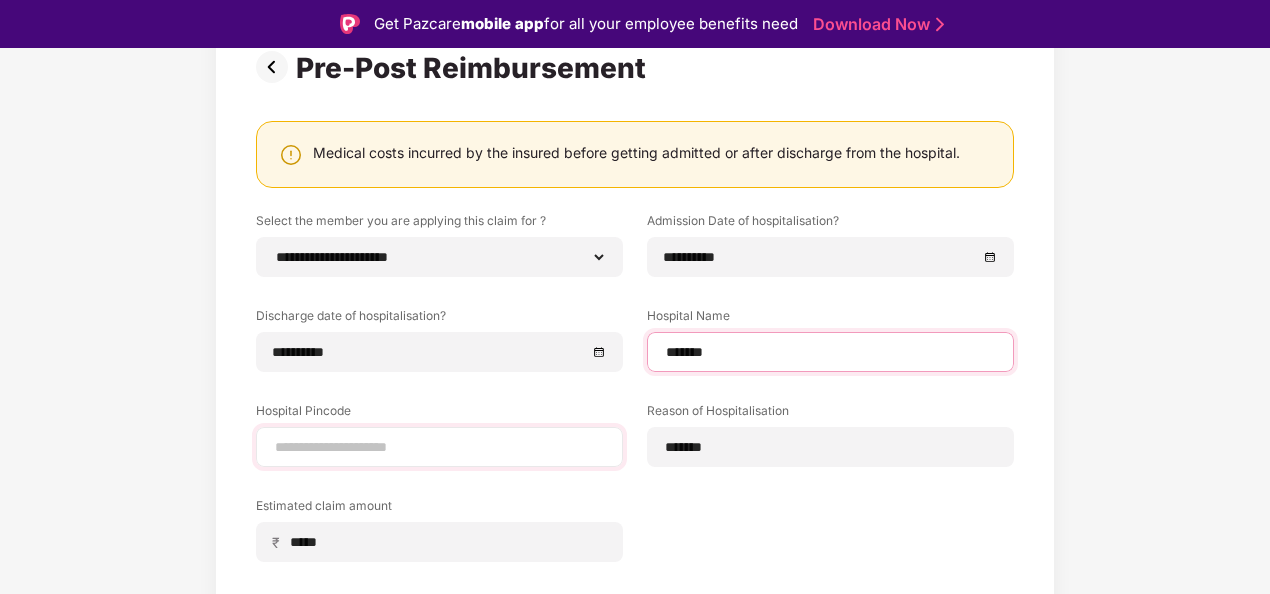 scroll, scrollTop: 212, scrollLeft: 0, axis: vertical 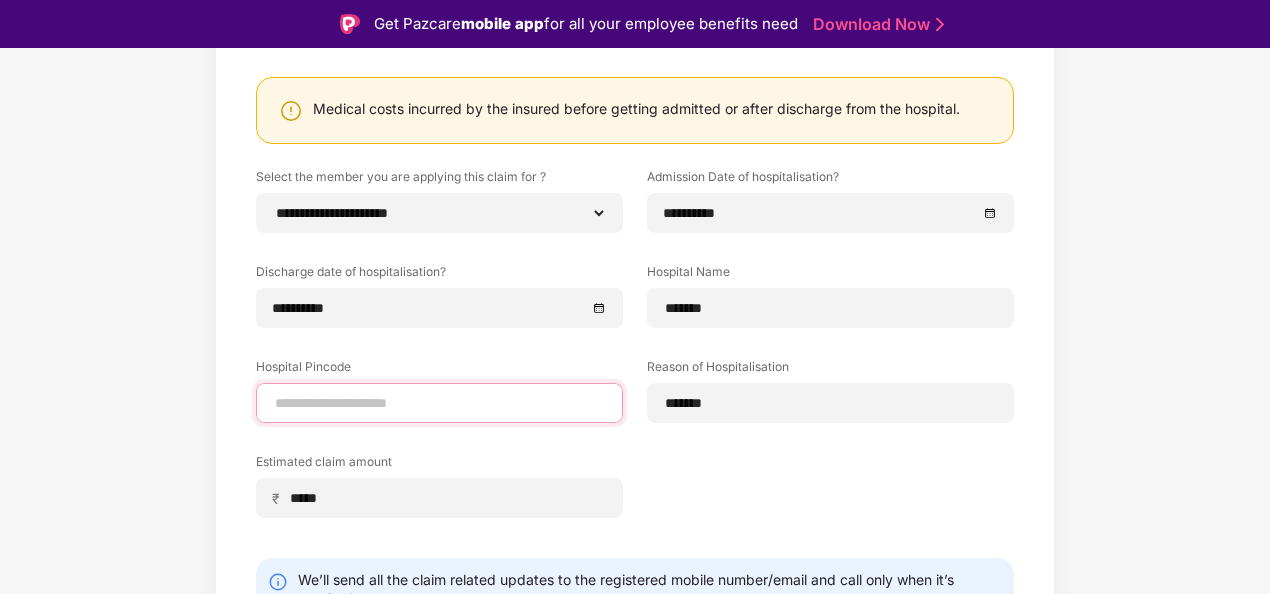click at bounding box center (439, 403) 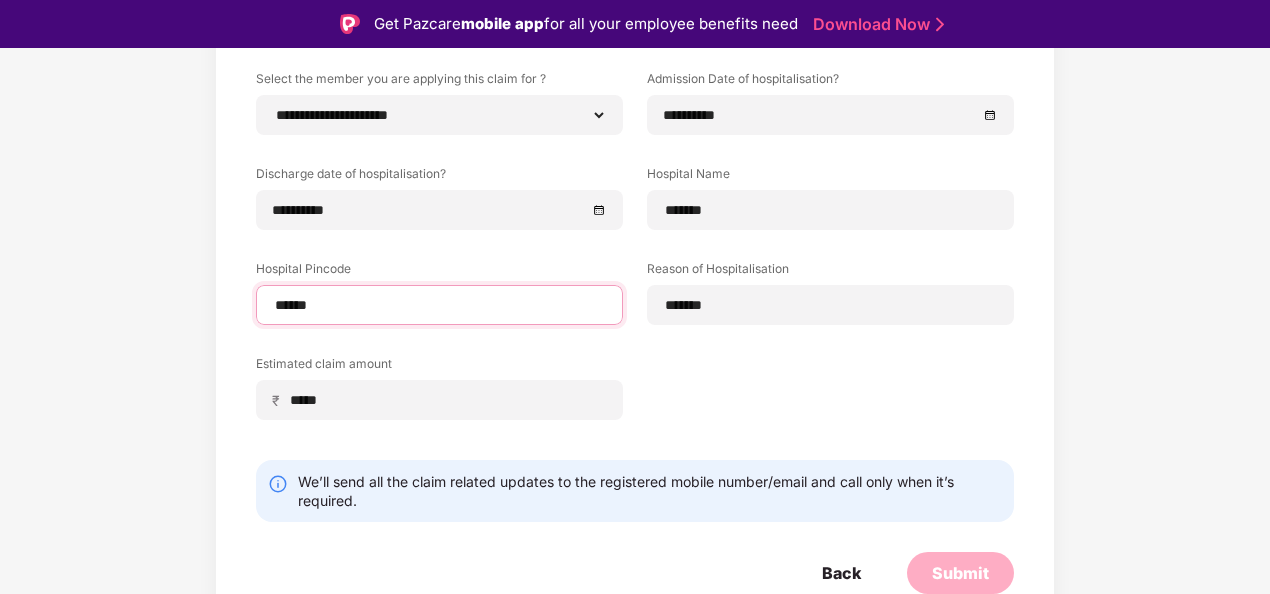 select on "*****" 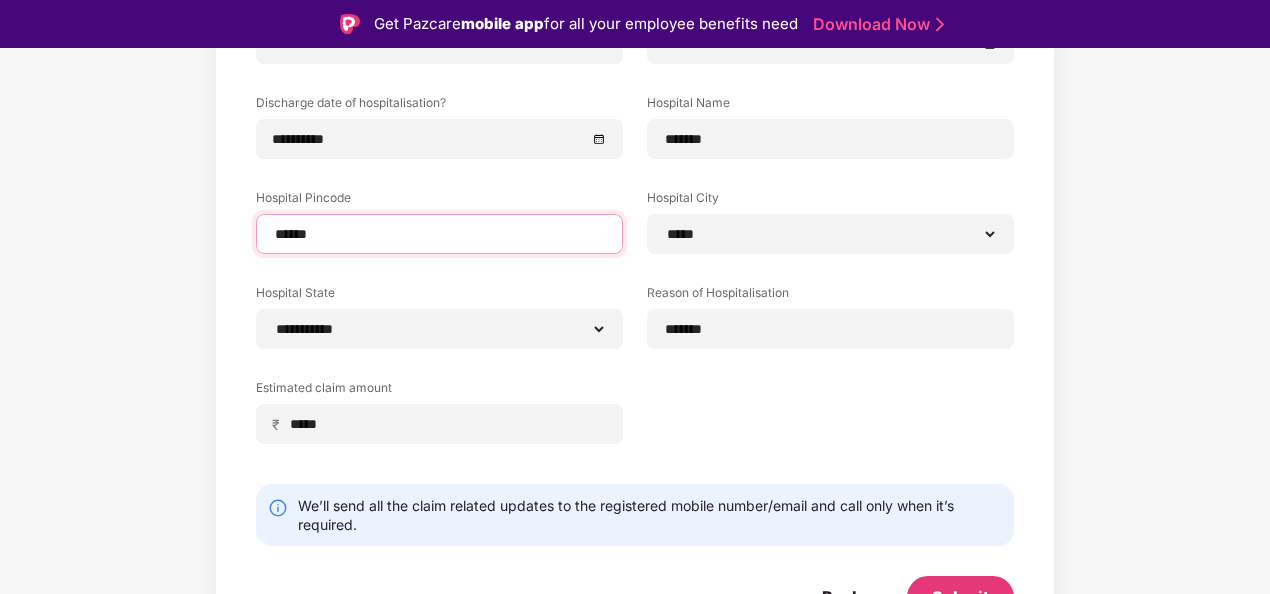 scroll, scrollTop: 406, scrollLeft: 0, axis: vertical 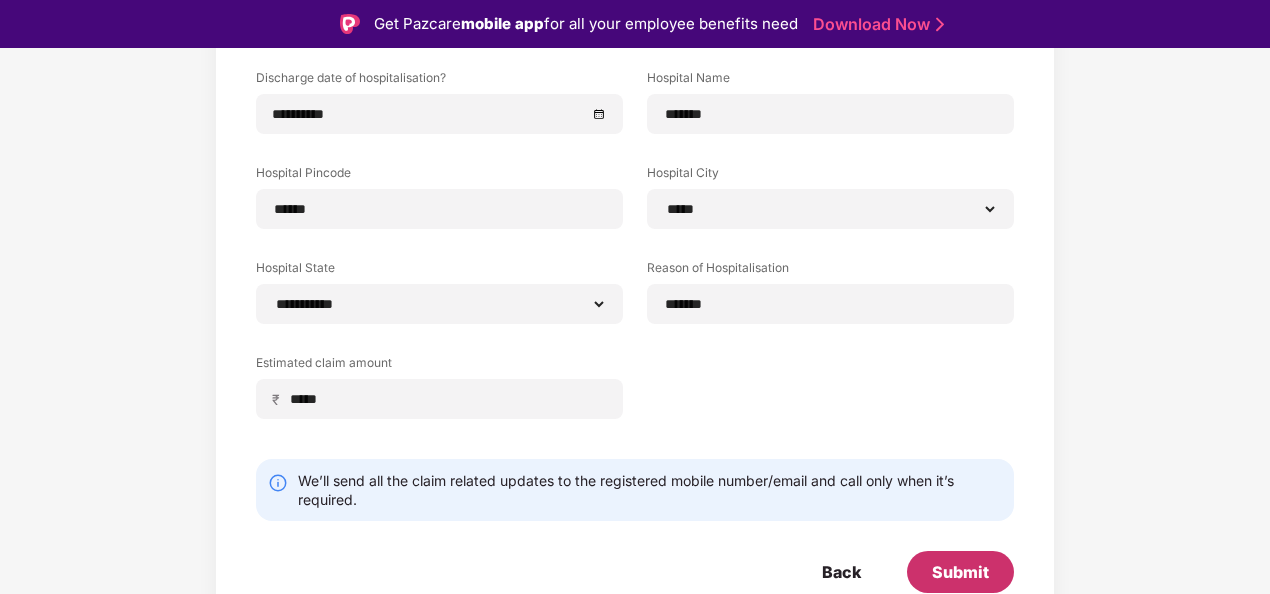 click on "Submit" at bounding box center (960, 572) 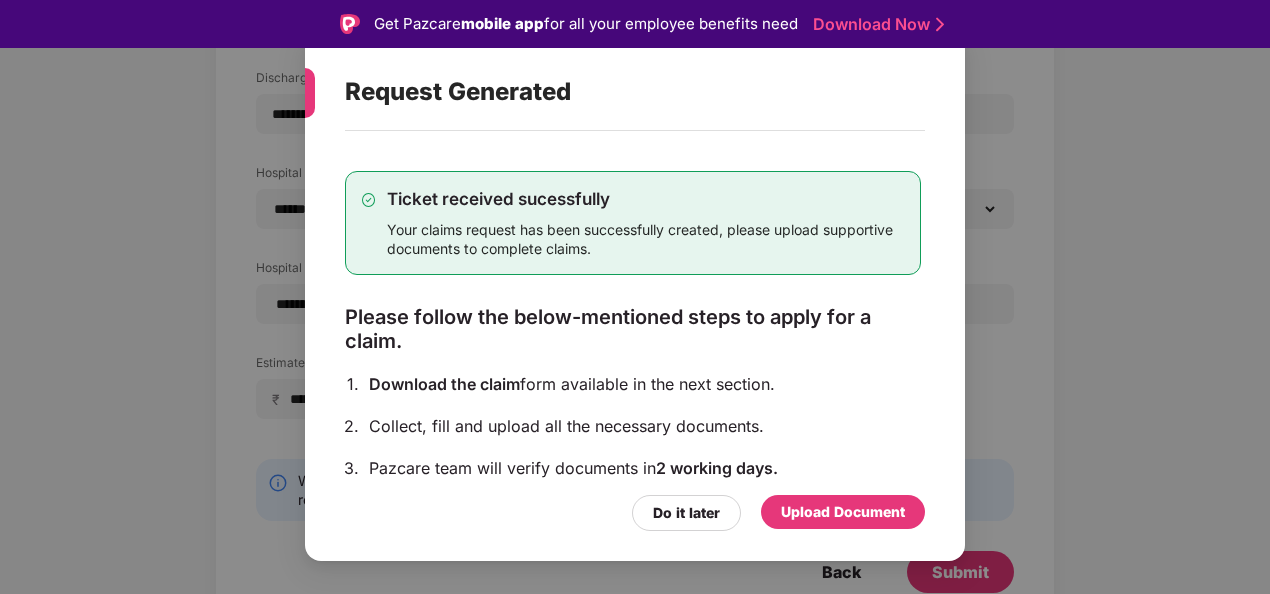 click on "Upload Document" at bounding box center [843, 512] 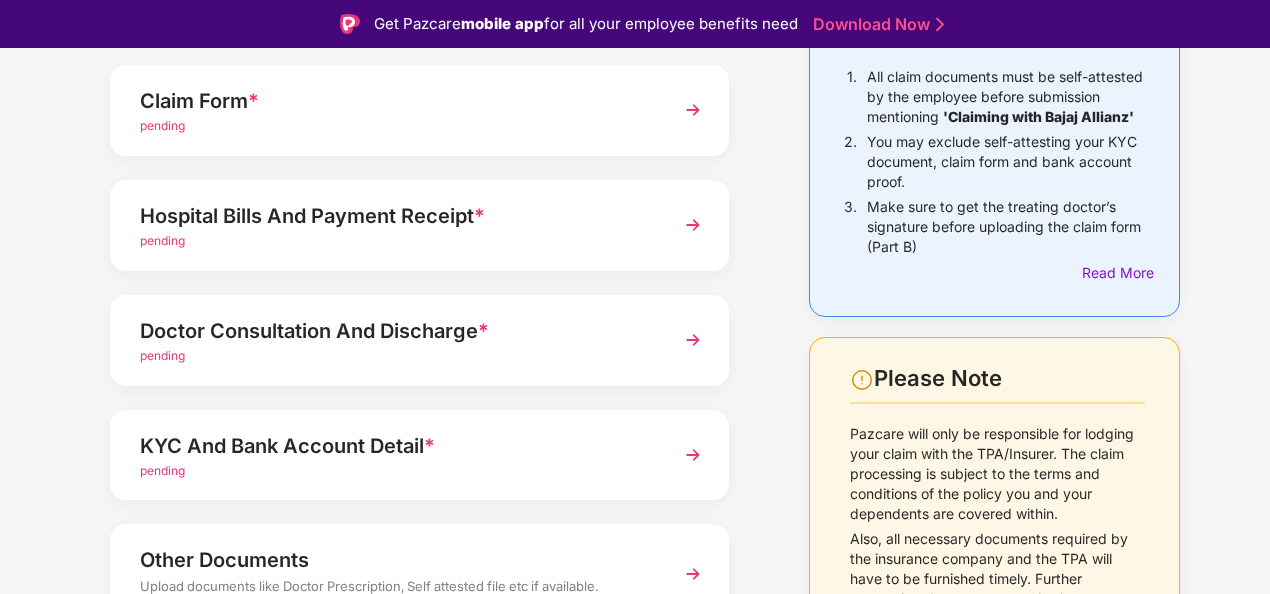 scroll, scrollTop: 100, scrollLeft: 0, axis: vertical 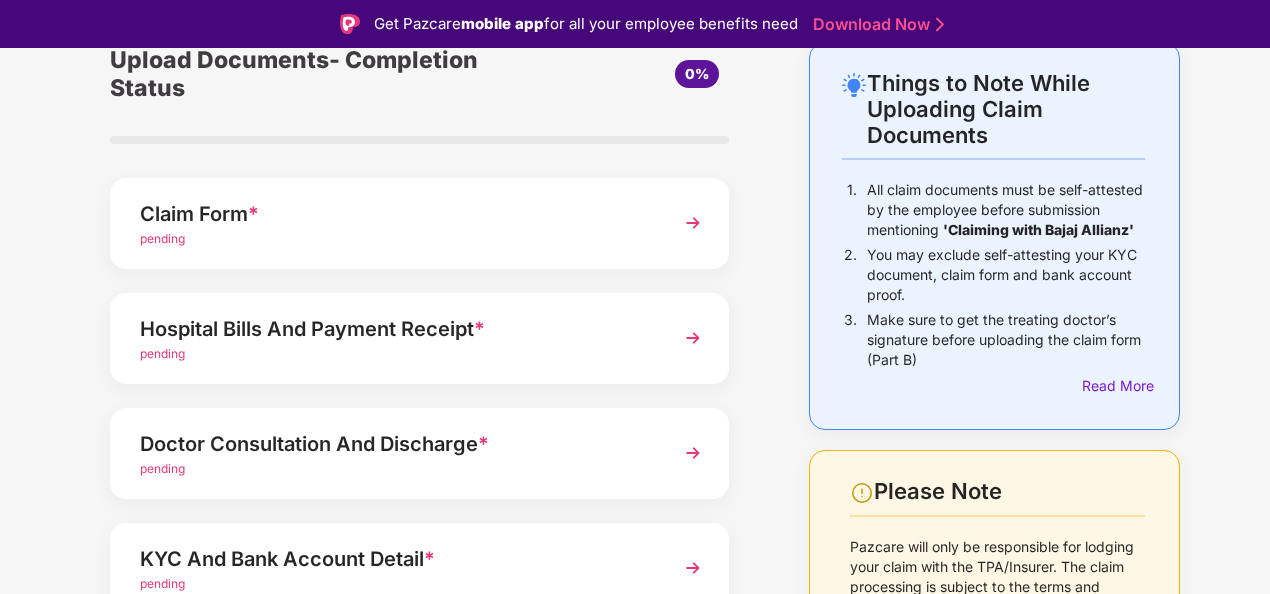 click at bounding box center (693, 338) 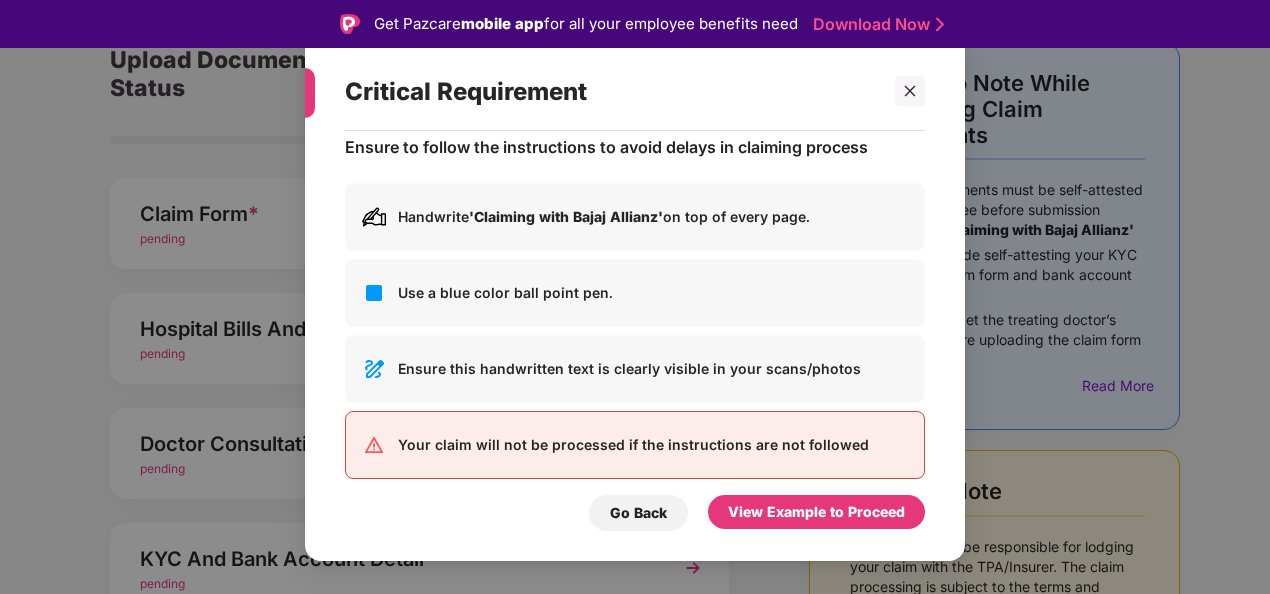 scroll, scrollTop: 43, scrollLeft: 0, axis: vertical 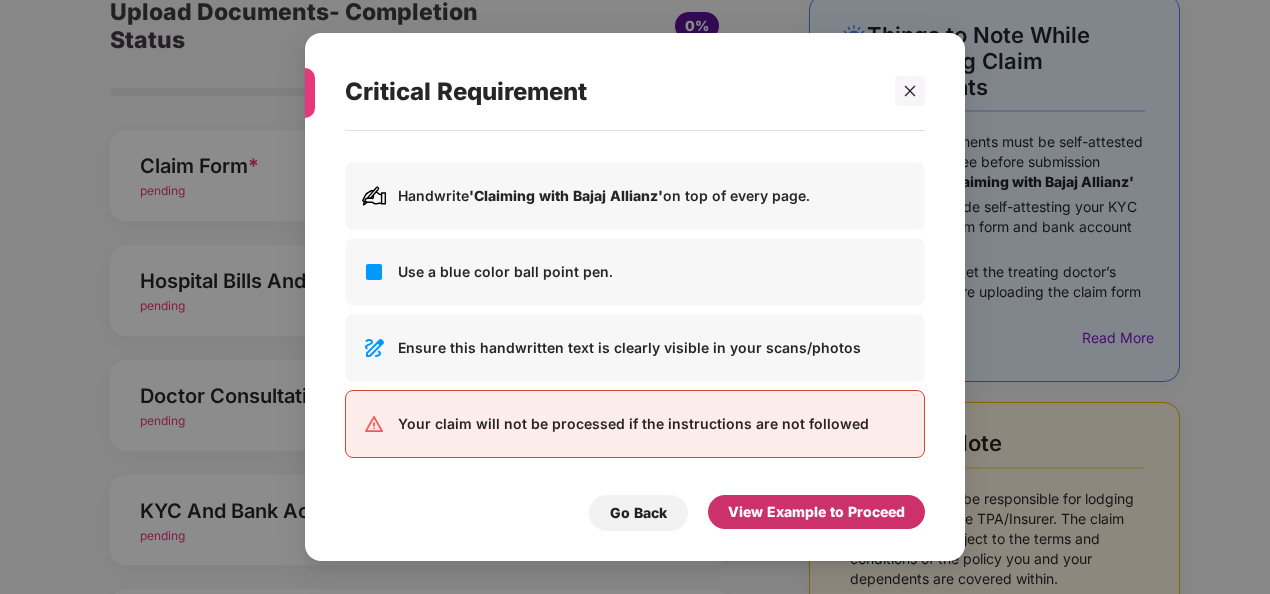 click on "View Example to Proceed" at bounding box center [816, 512] 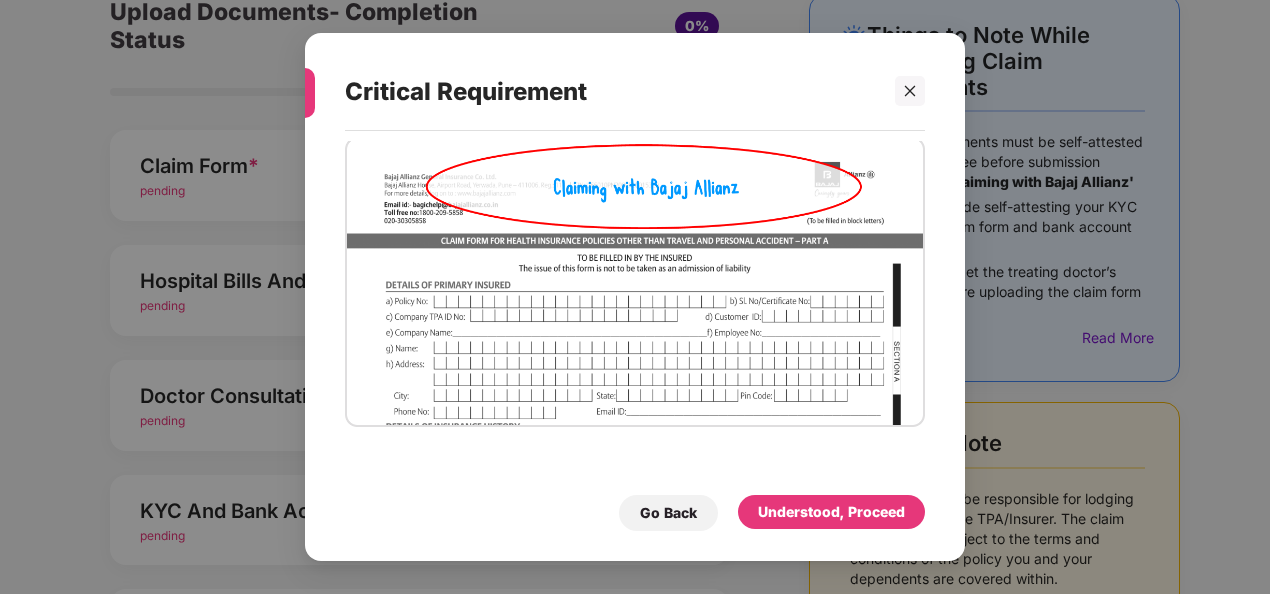 scroll, scrollTop: 50, scrollLeft: 0, axis: vertical 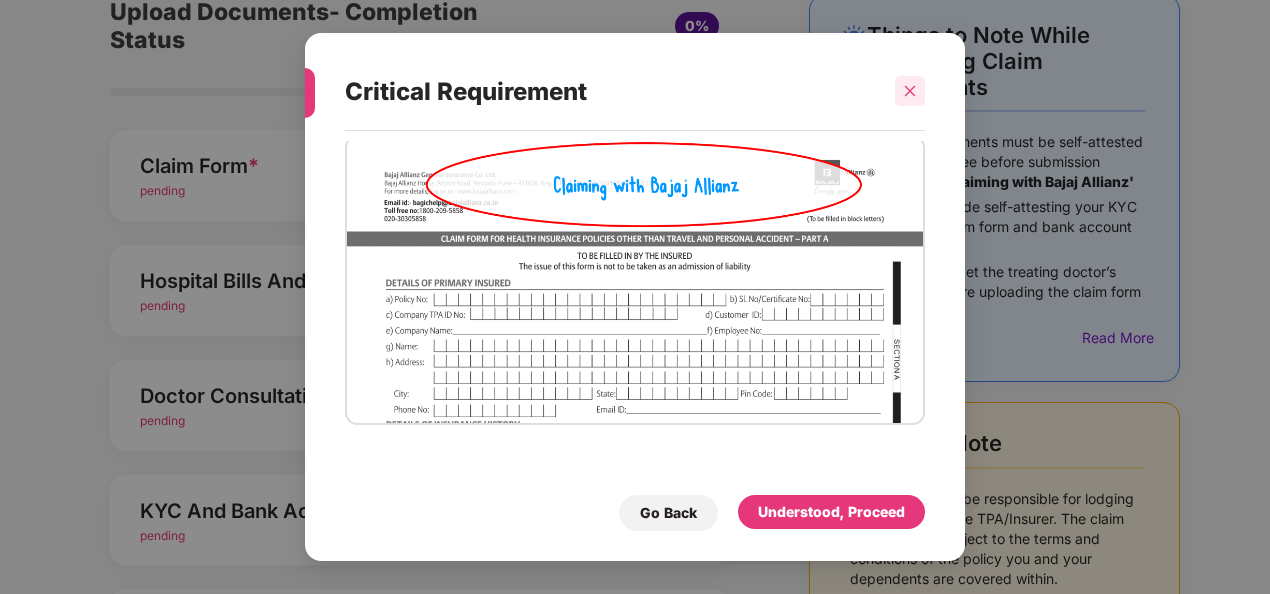 click 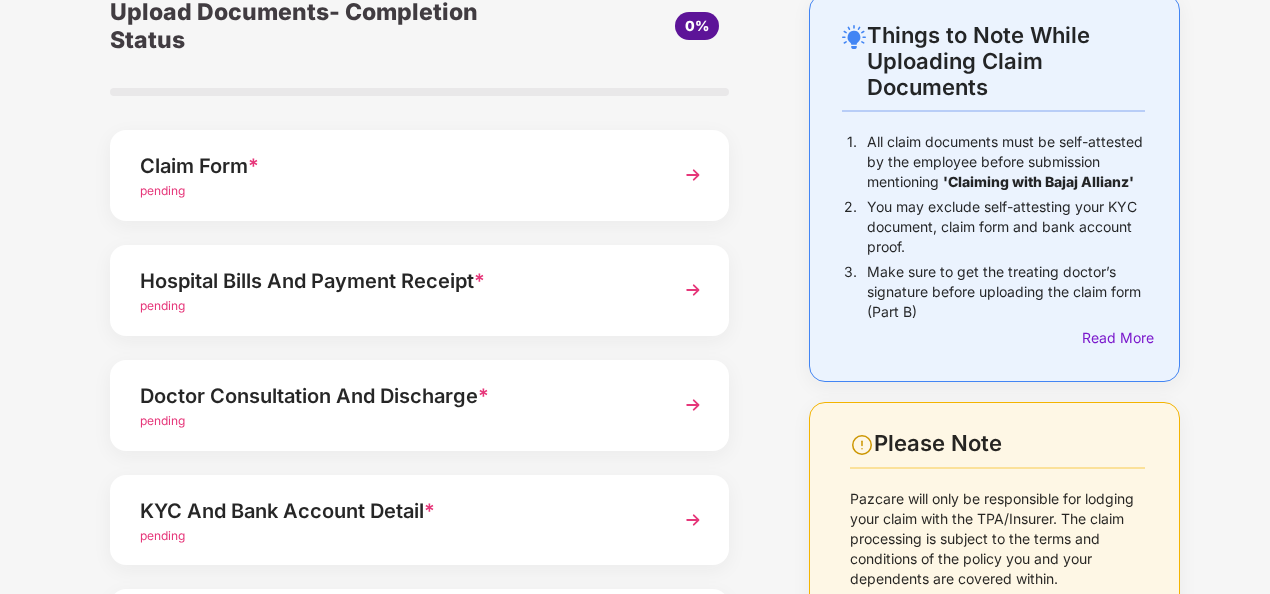 click at bounding box center (693, 405) 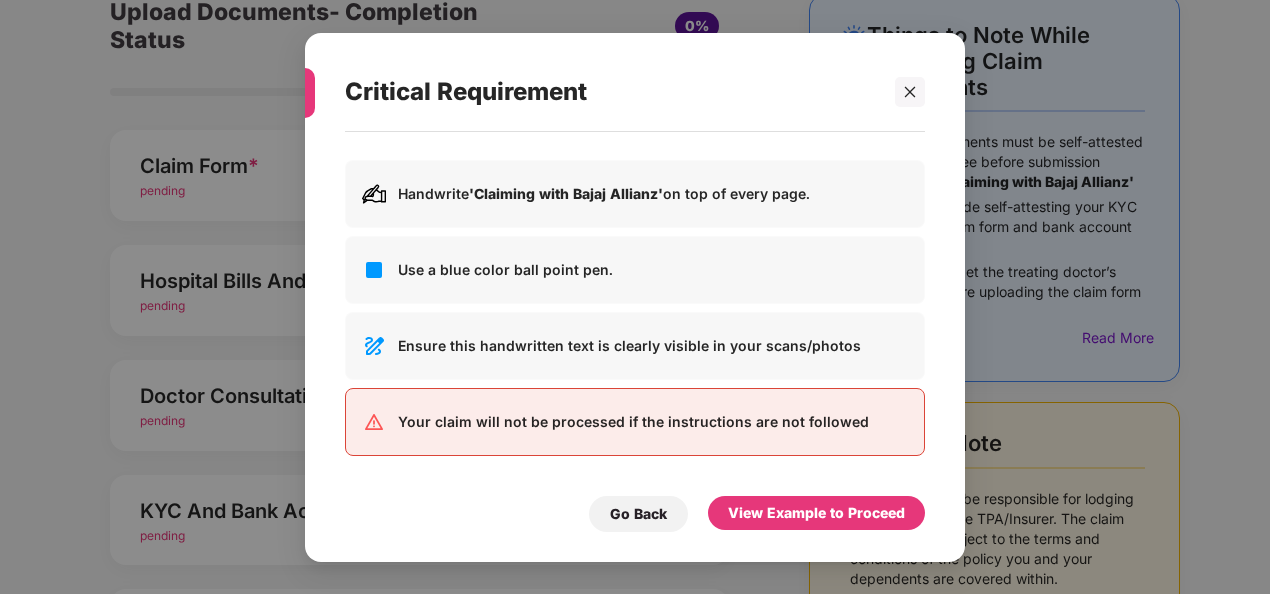 scroll, scrollTop: 0, scrollLeft: 0, axis: both 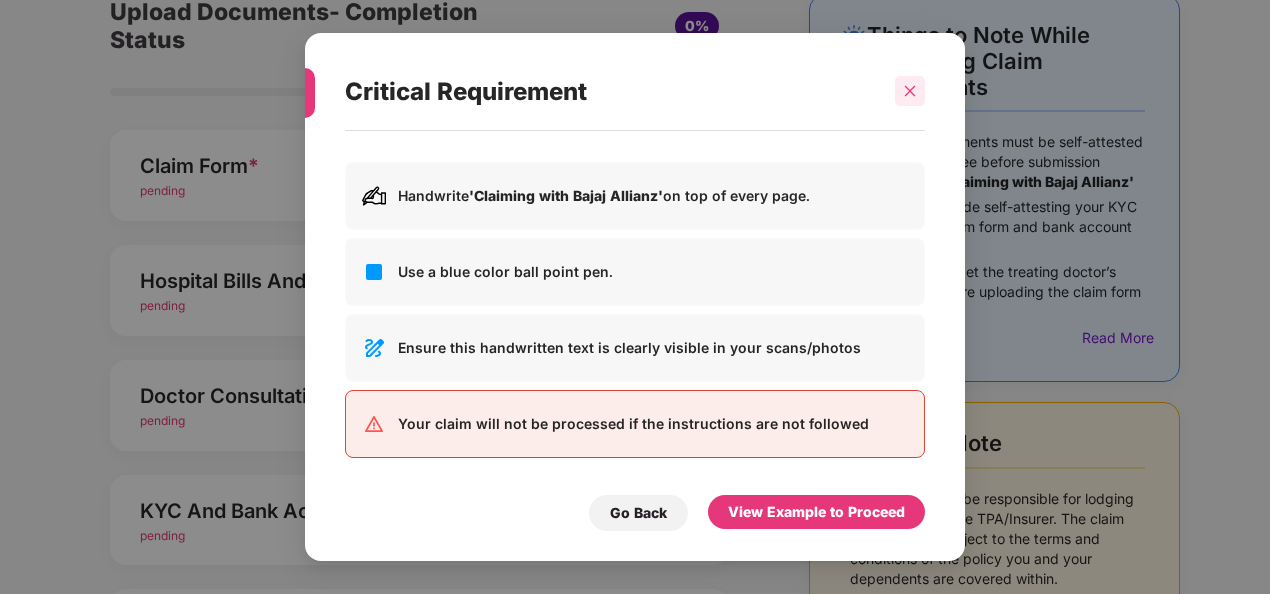 click 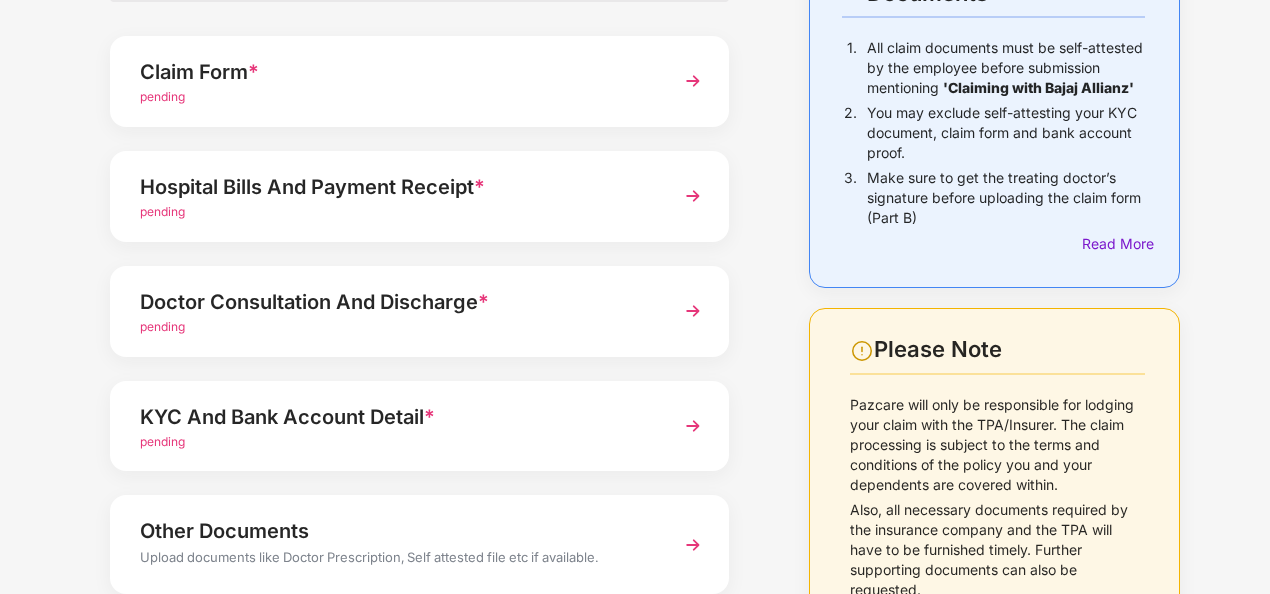 scroll, scrollTop: 300, scrollLeft: 0, axis: vertical 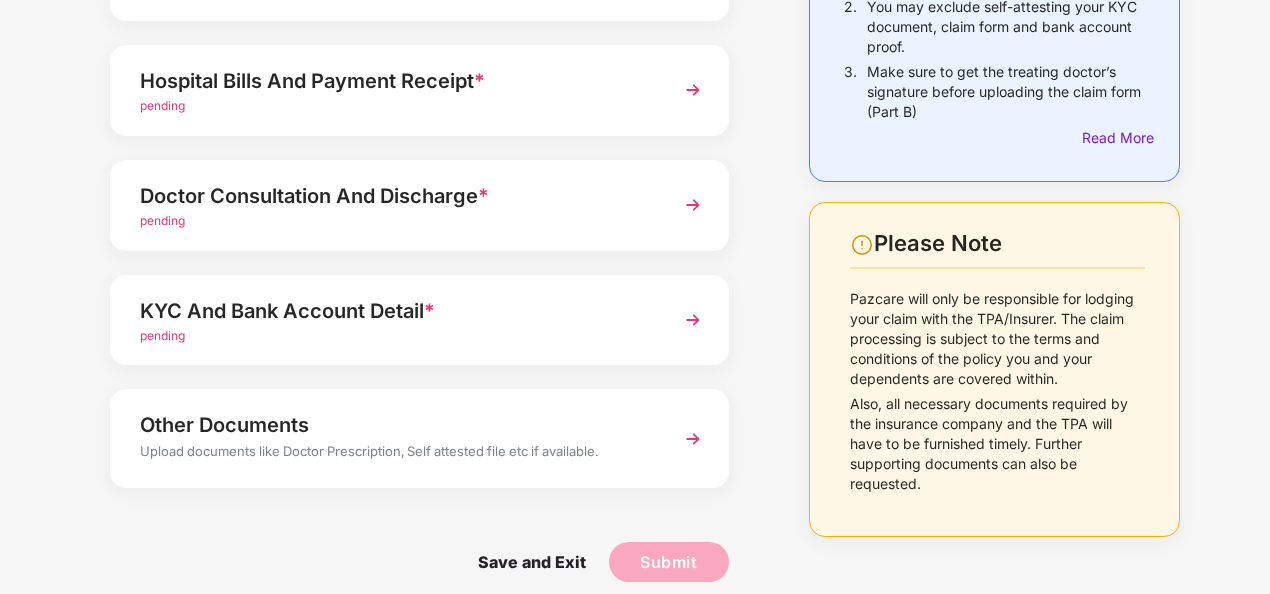 click at bounding box center (693, 320) 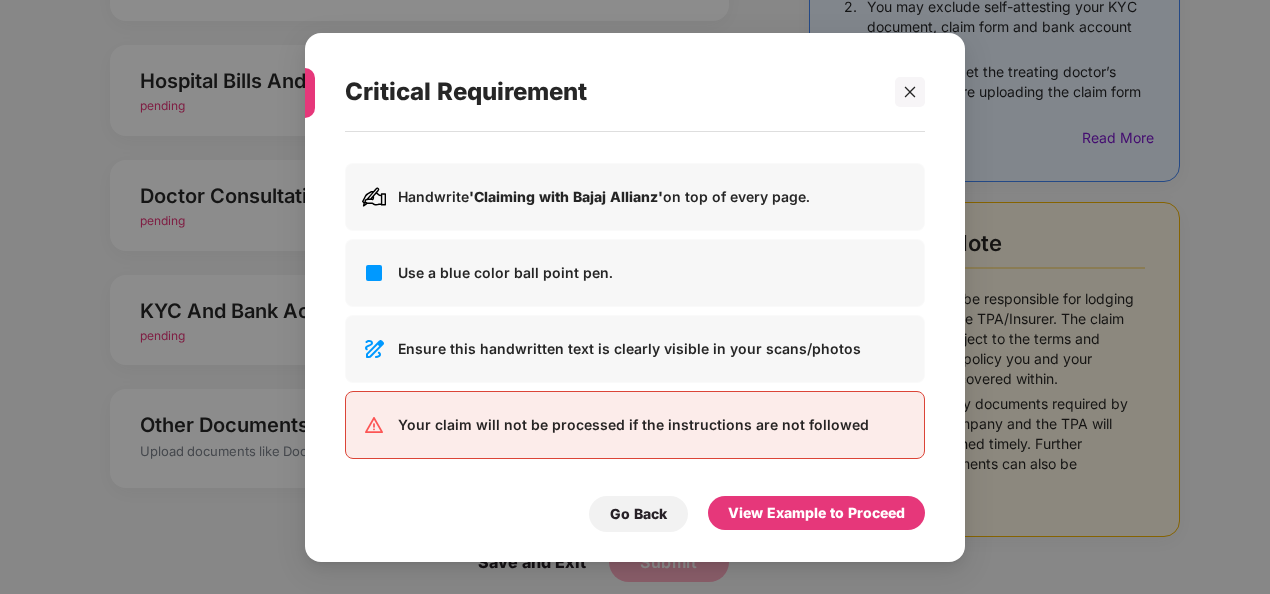 scroll, scrollTop: 0, scrollLeft: 0, axis: both 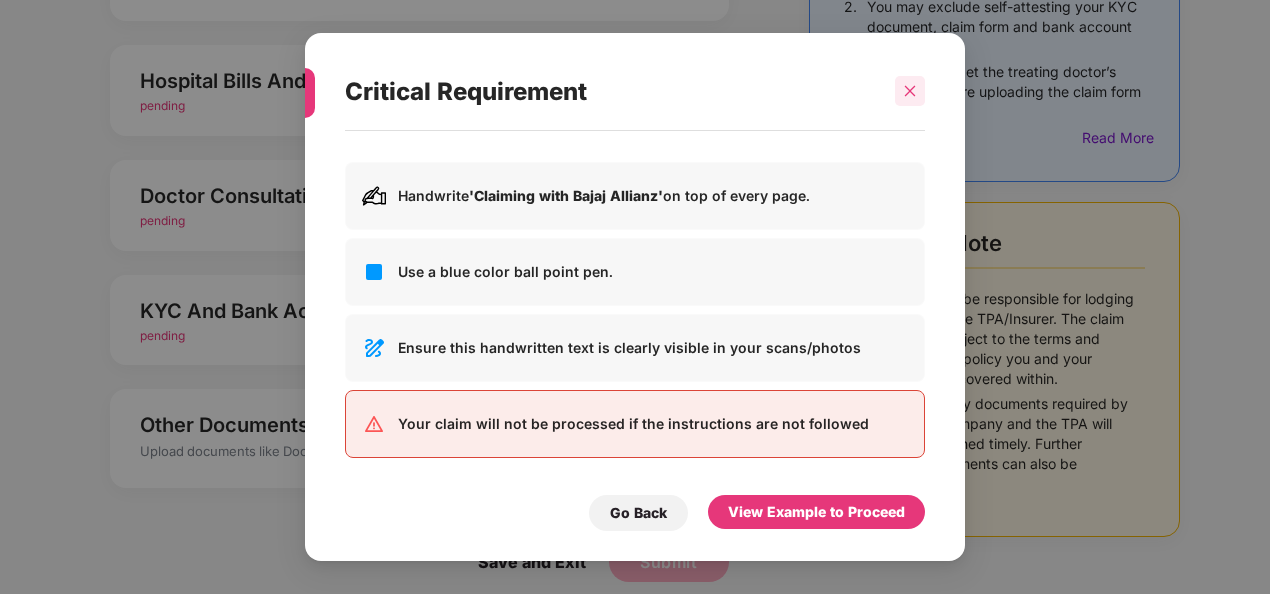 click at bounding box center [910, 91] 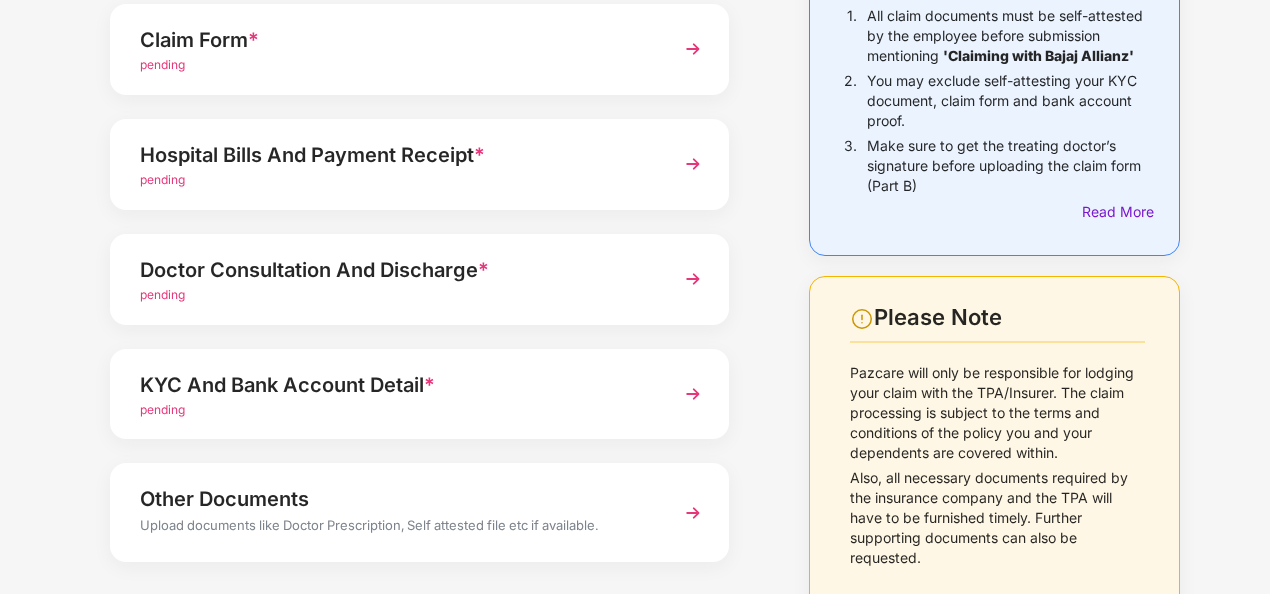 scroll, scrollTop: 0, scrollLeft: 0, axis: both 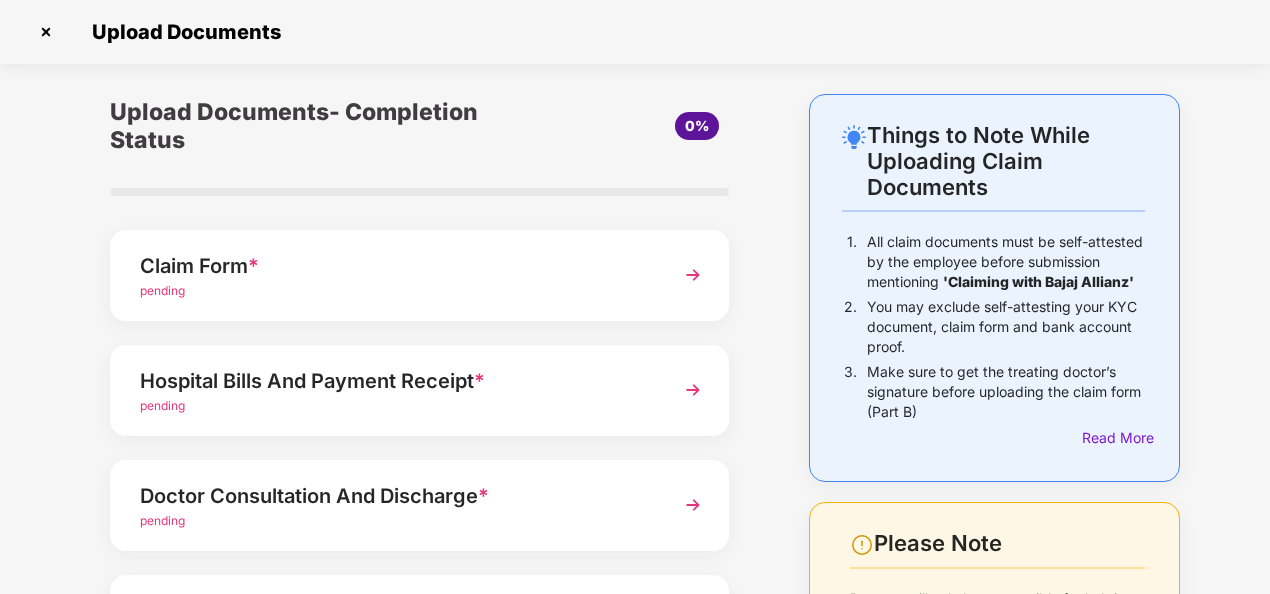 click at bounding box center (693, 390) 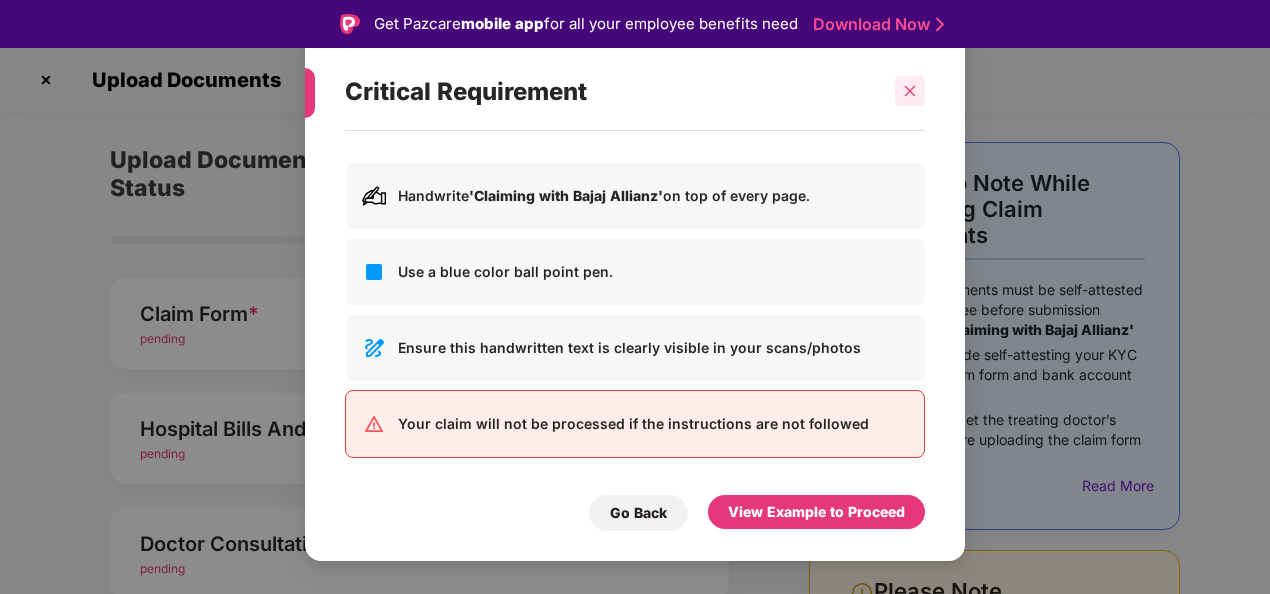 click 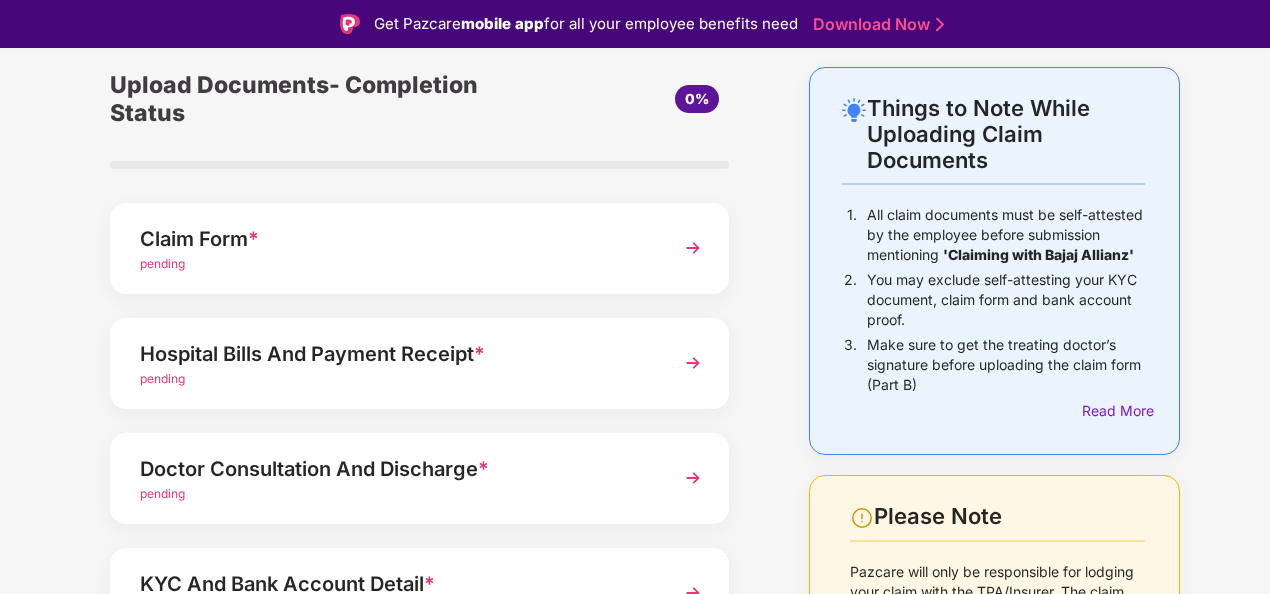 scroll, scrollTop: 300, scrollLeft: 0, axis: vertical 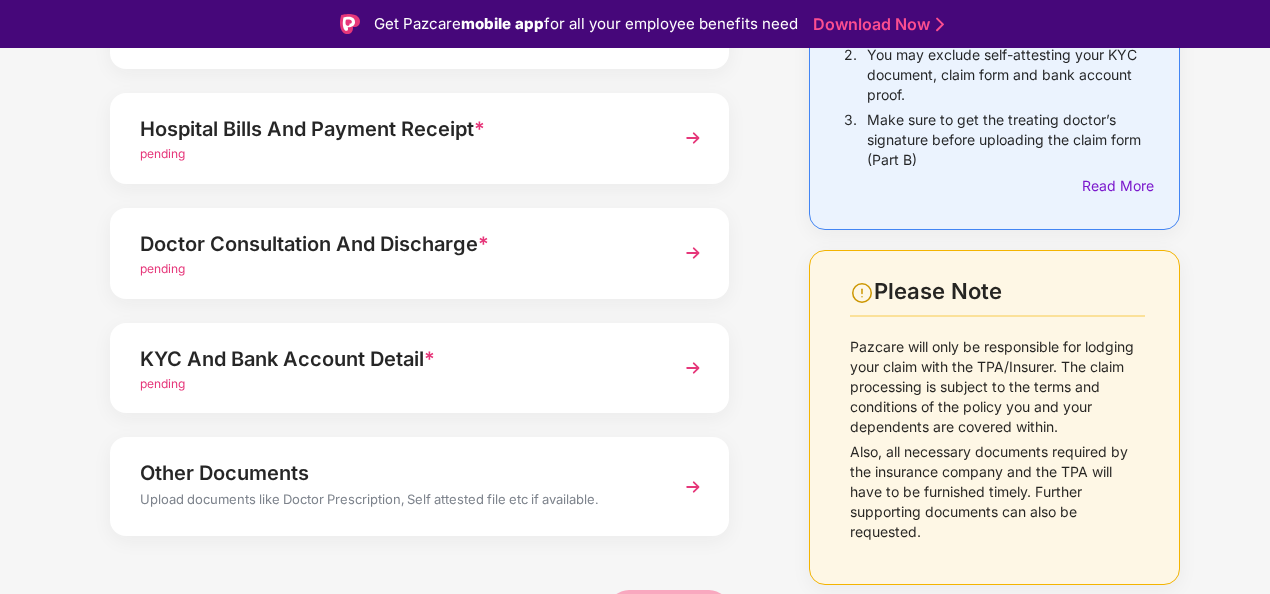 click at bounding box center [693, 487] 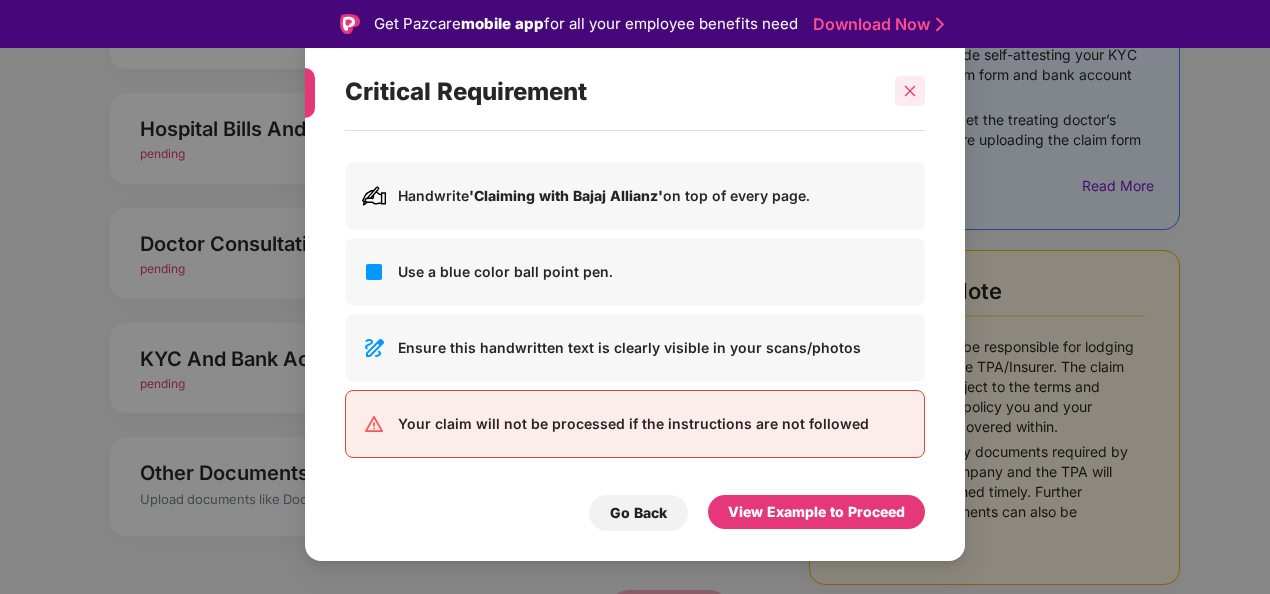 click 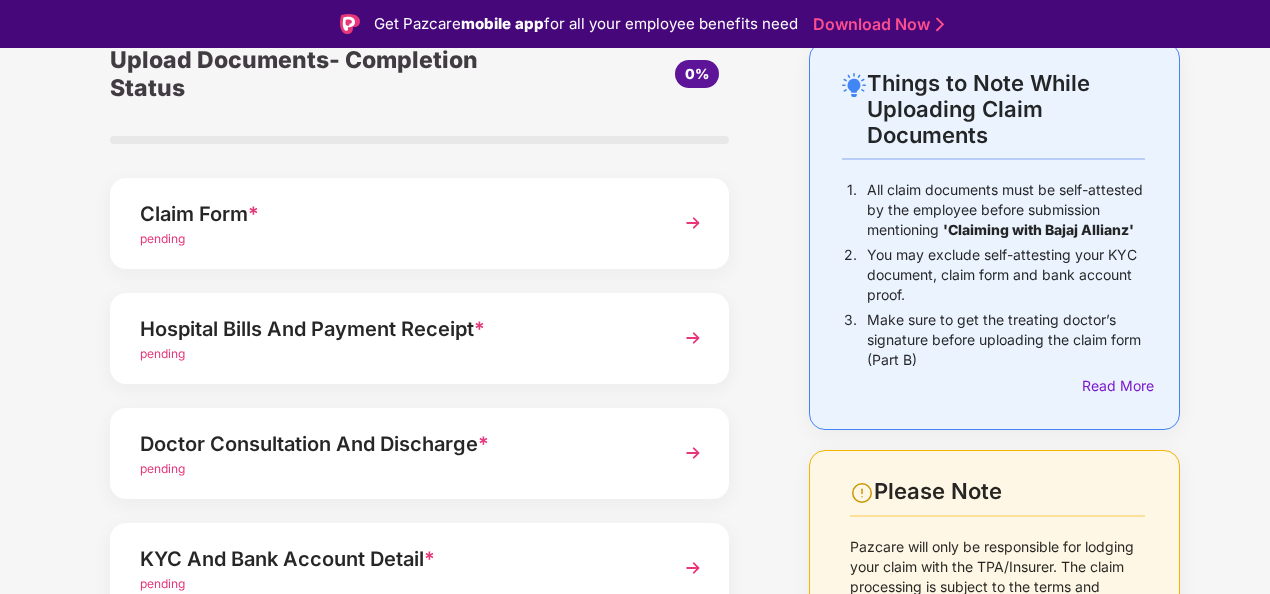 scroll, scrollTop: 0, scrollLeft: 0, axis: both 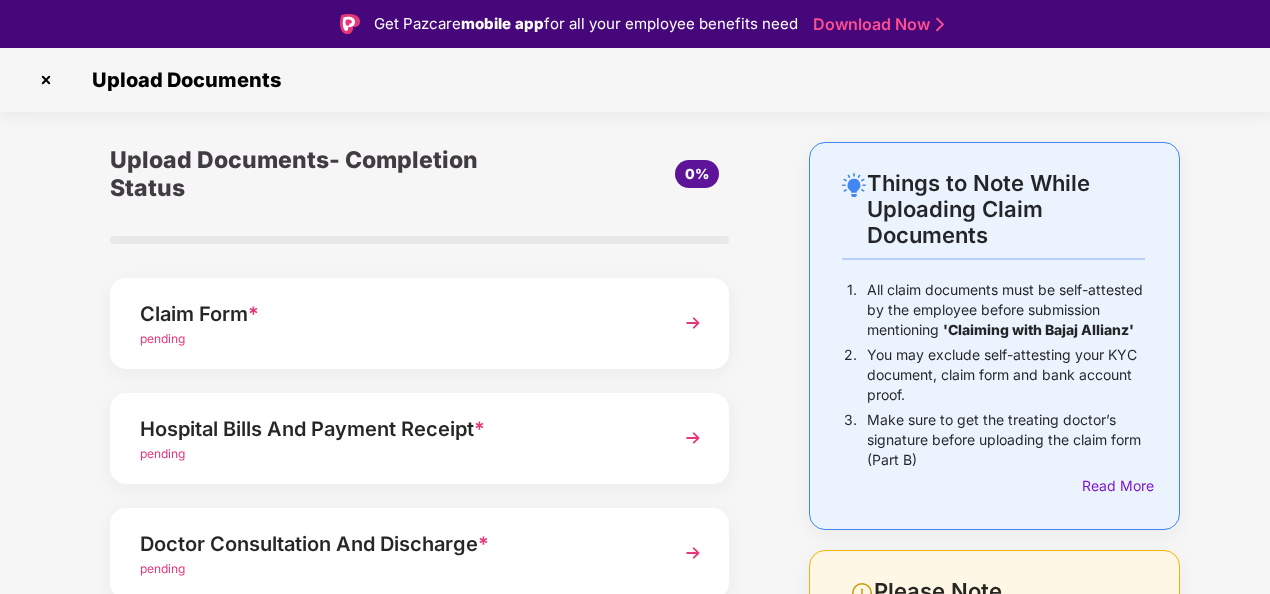 click at bounding box center (693, 323) 